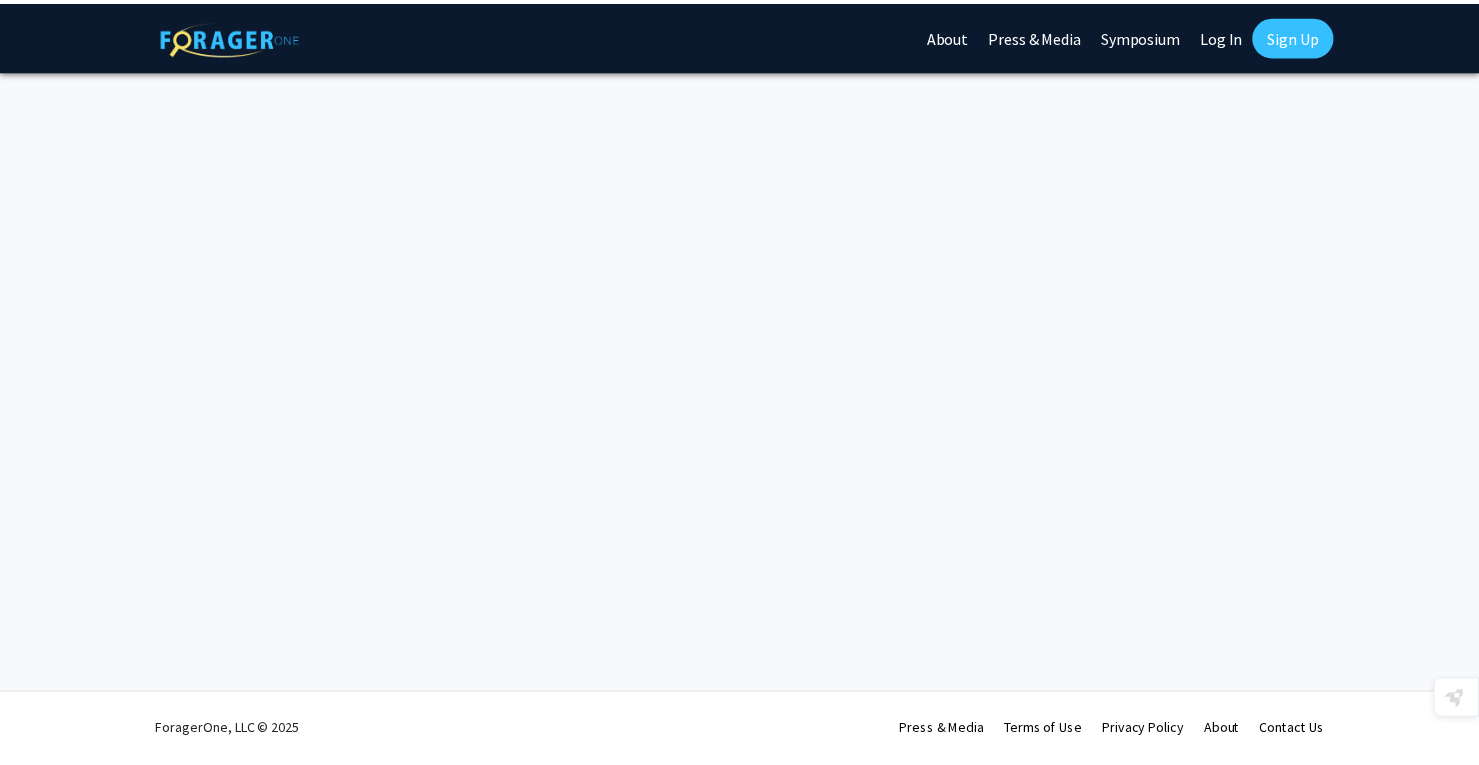 scroll, scrollTop: 0, scrollLeft: 0, axis: both 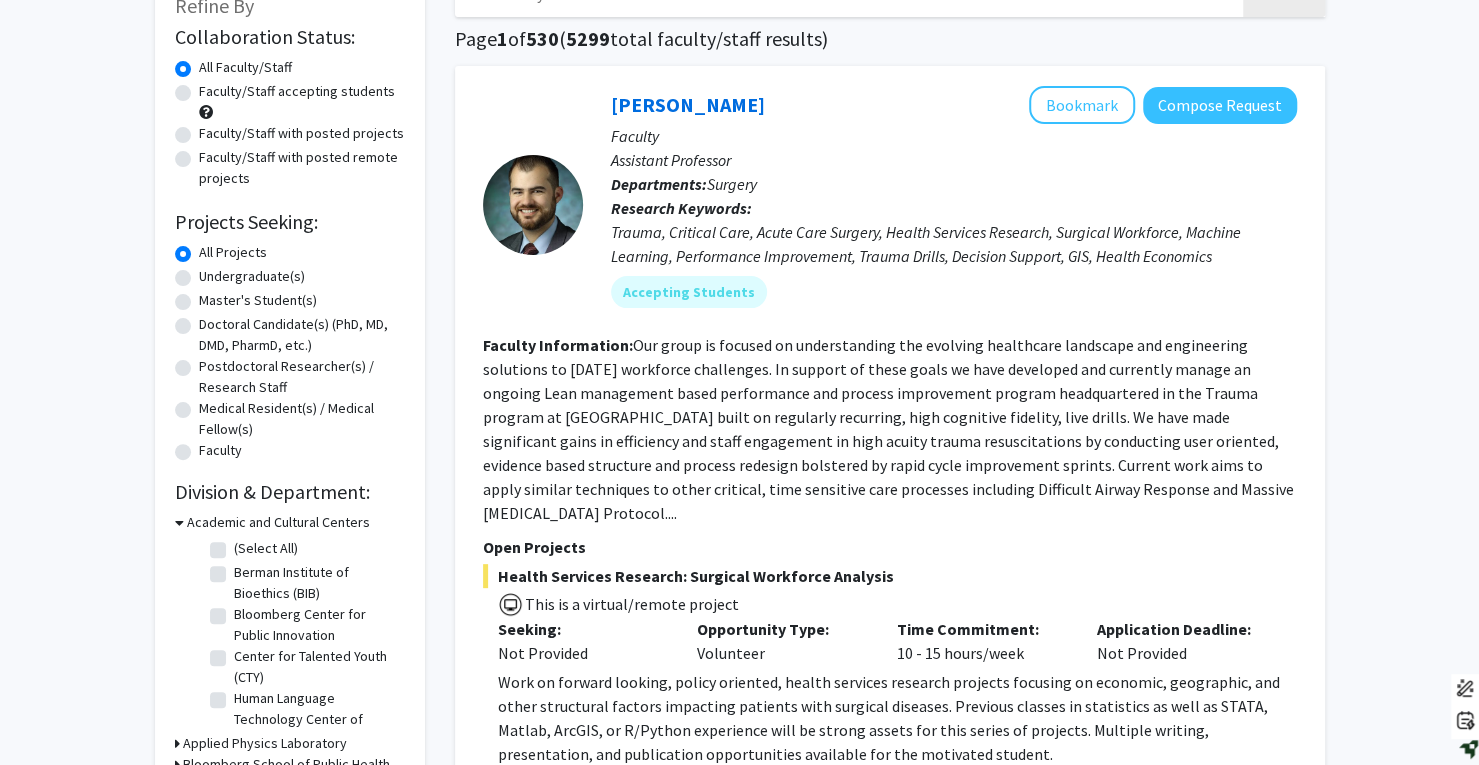 click on "Undergraduate(s)" 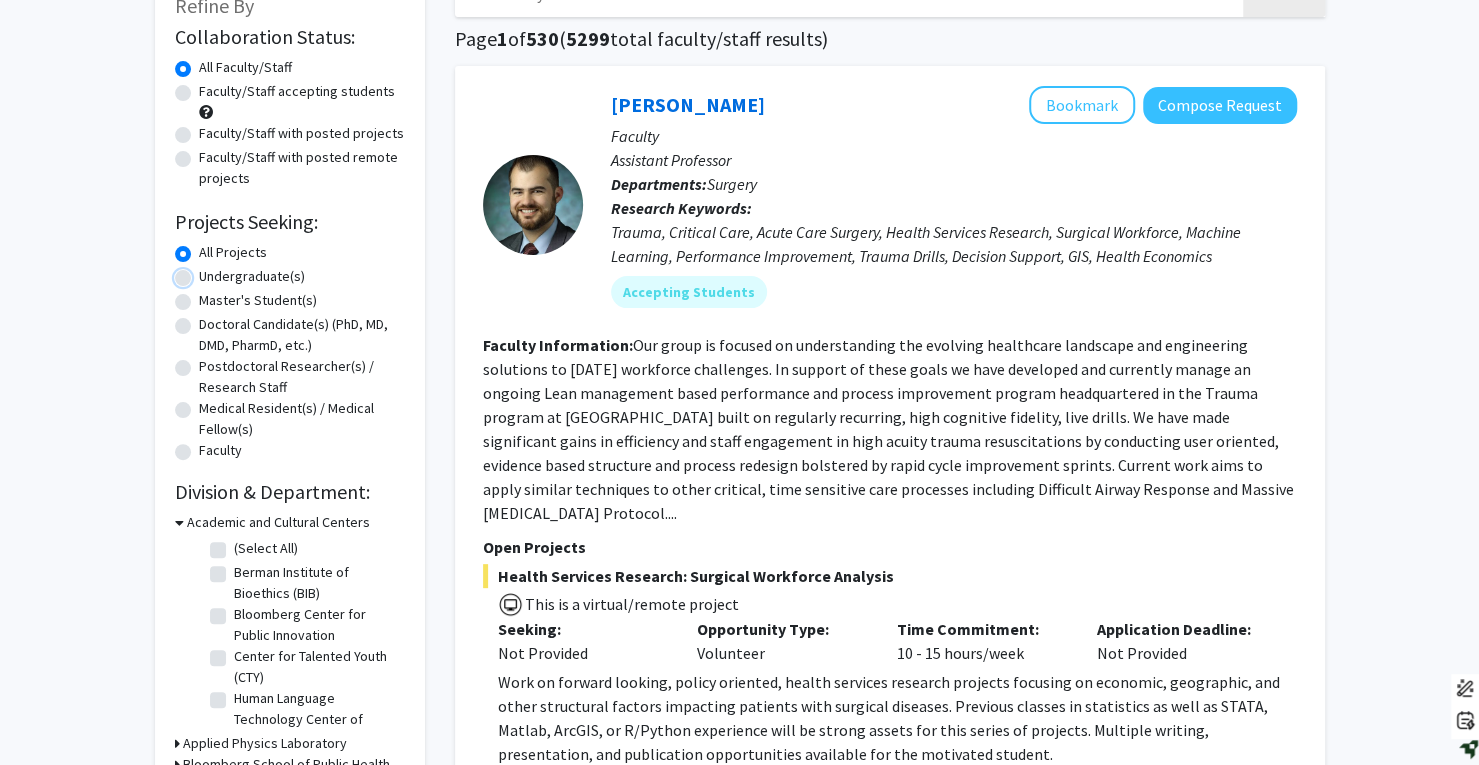 click on "Undergraduate(s)" at bounding box center (205, 272) 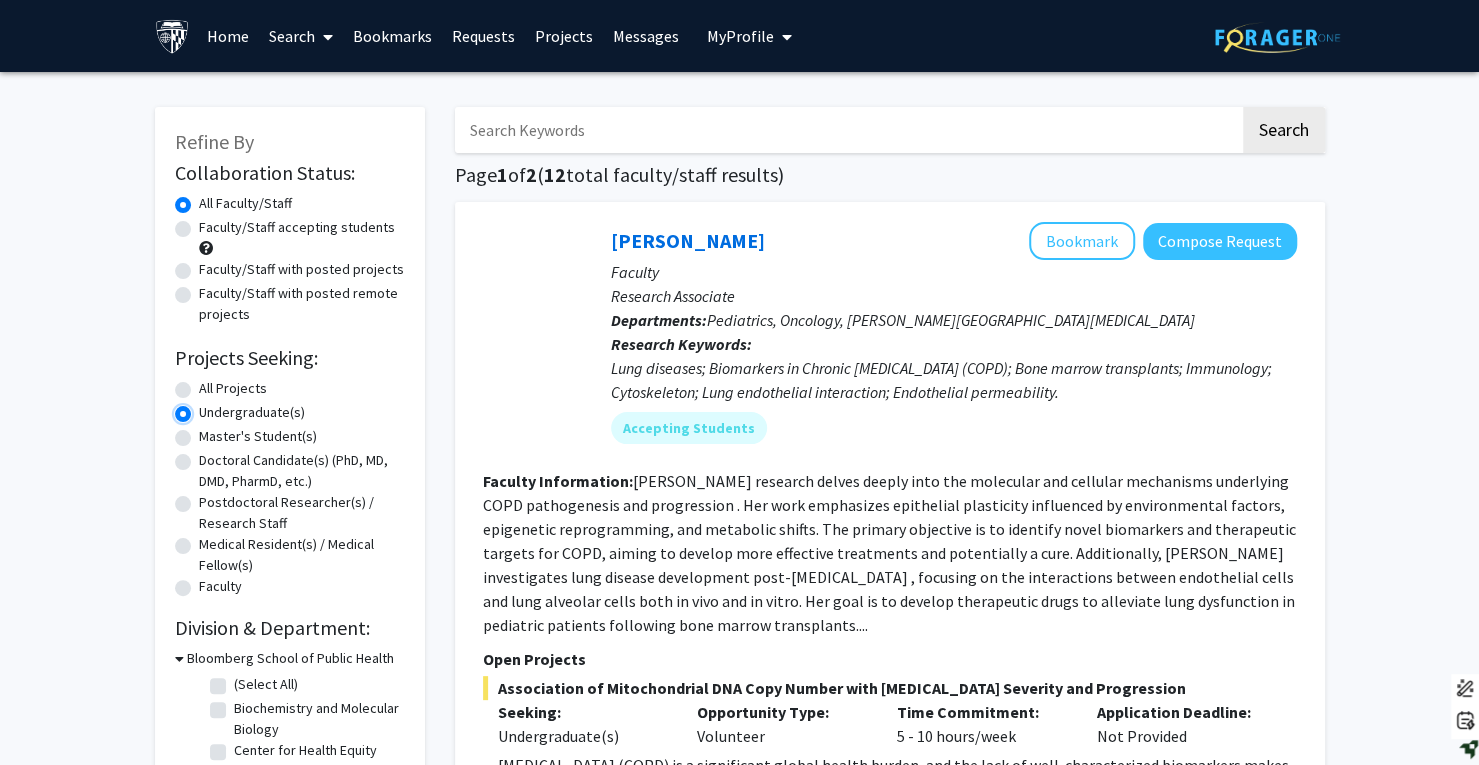 scroll, scrollTop: 14, scrollLeft: 0, axis: vertical 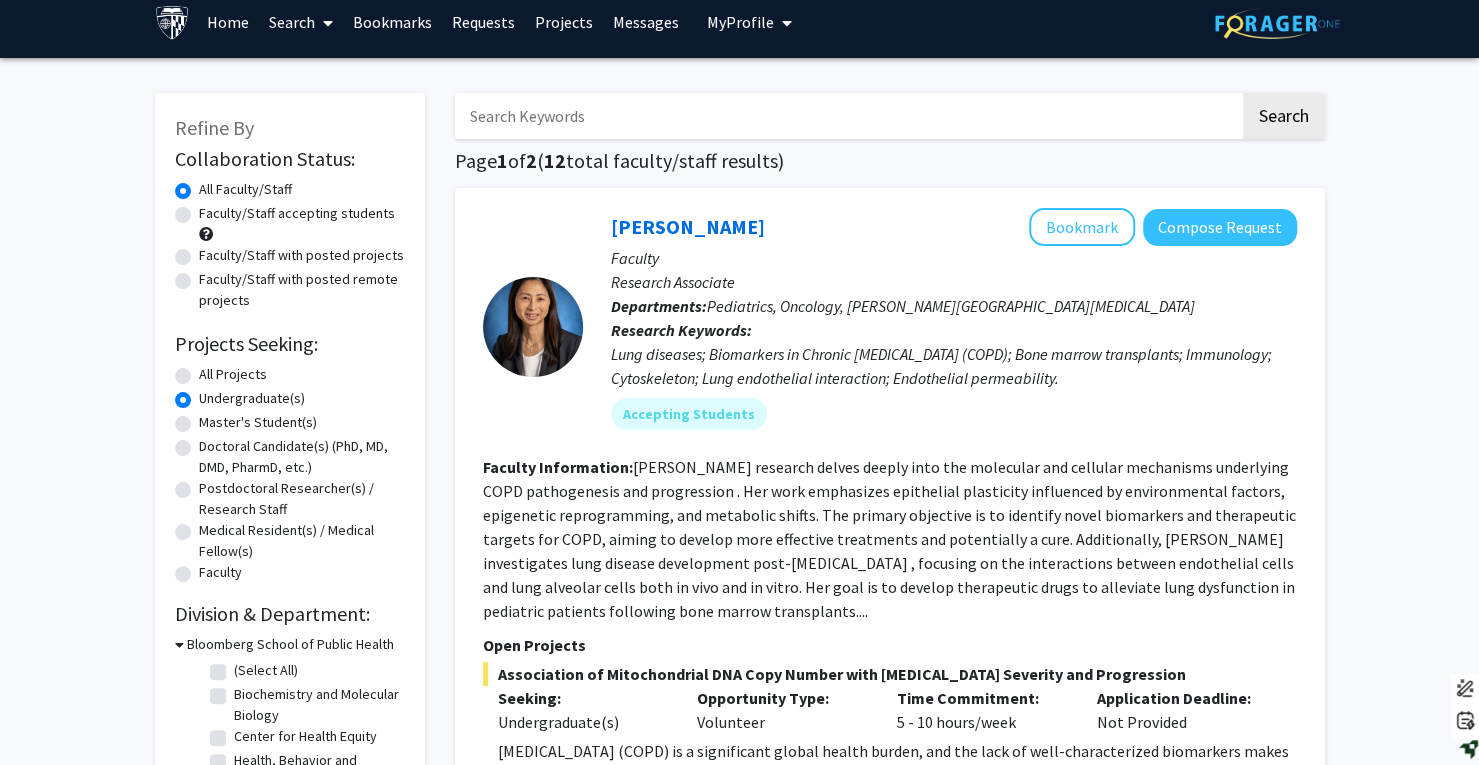click on "Faculty/Staff accepting students" 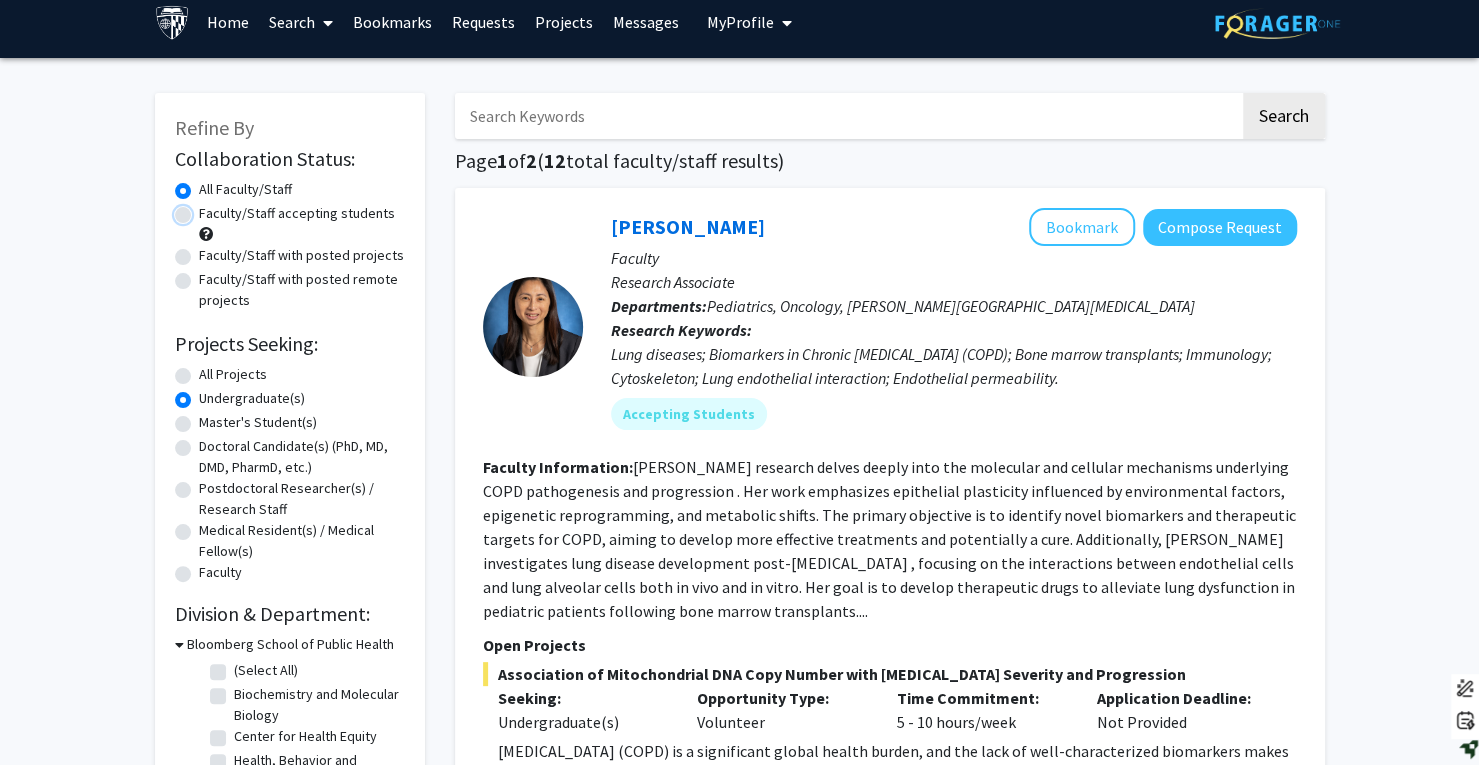 click on "Faculty/Staff accepting students" at bounding box center (205, 209) 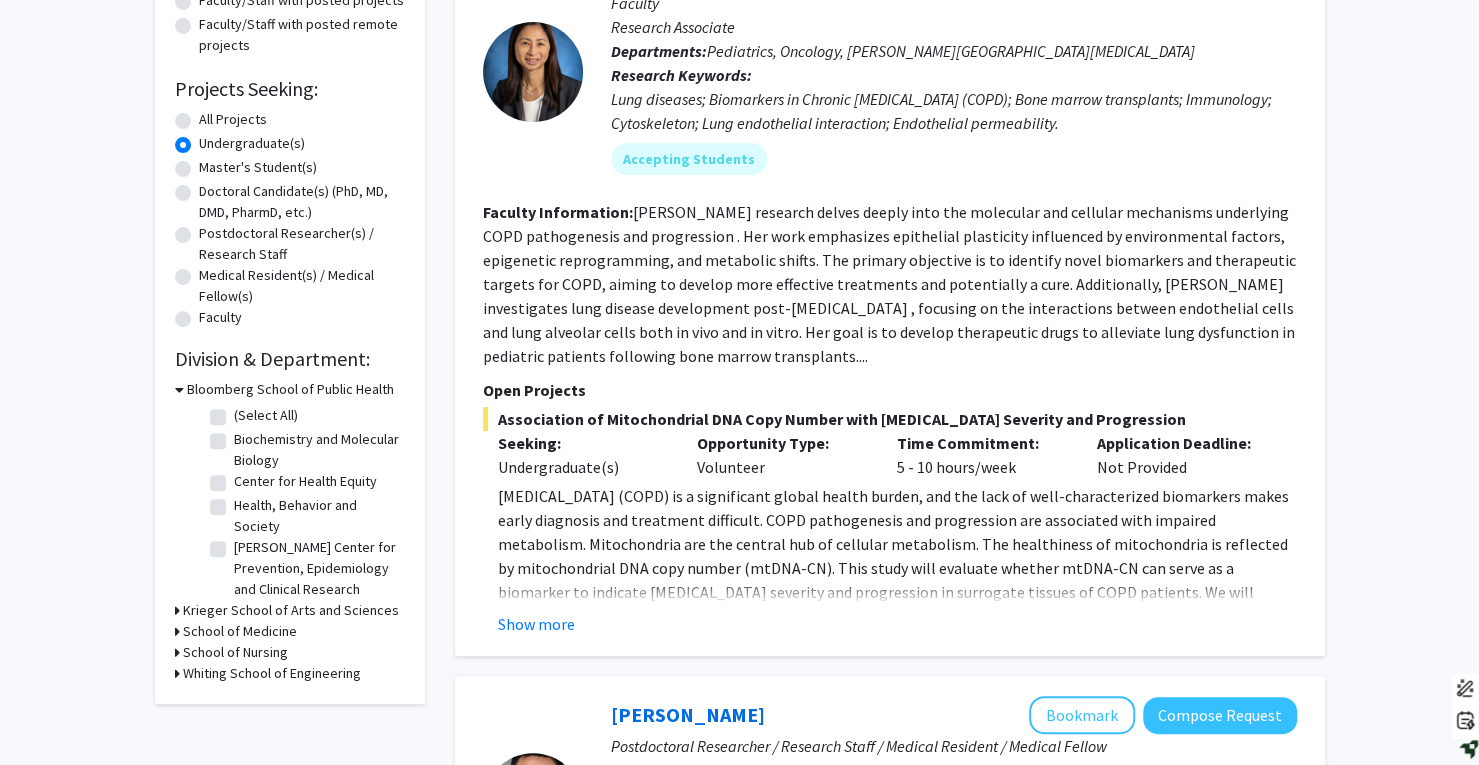 scroll, scrollTop: 272, scrollLeft: 0, axis: vertical 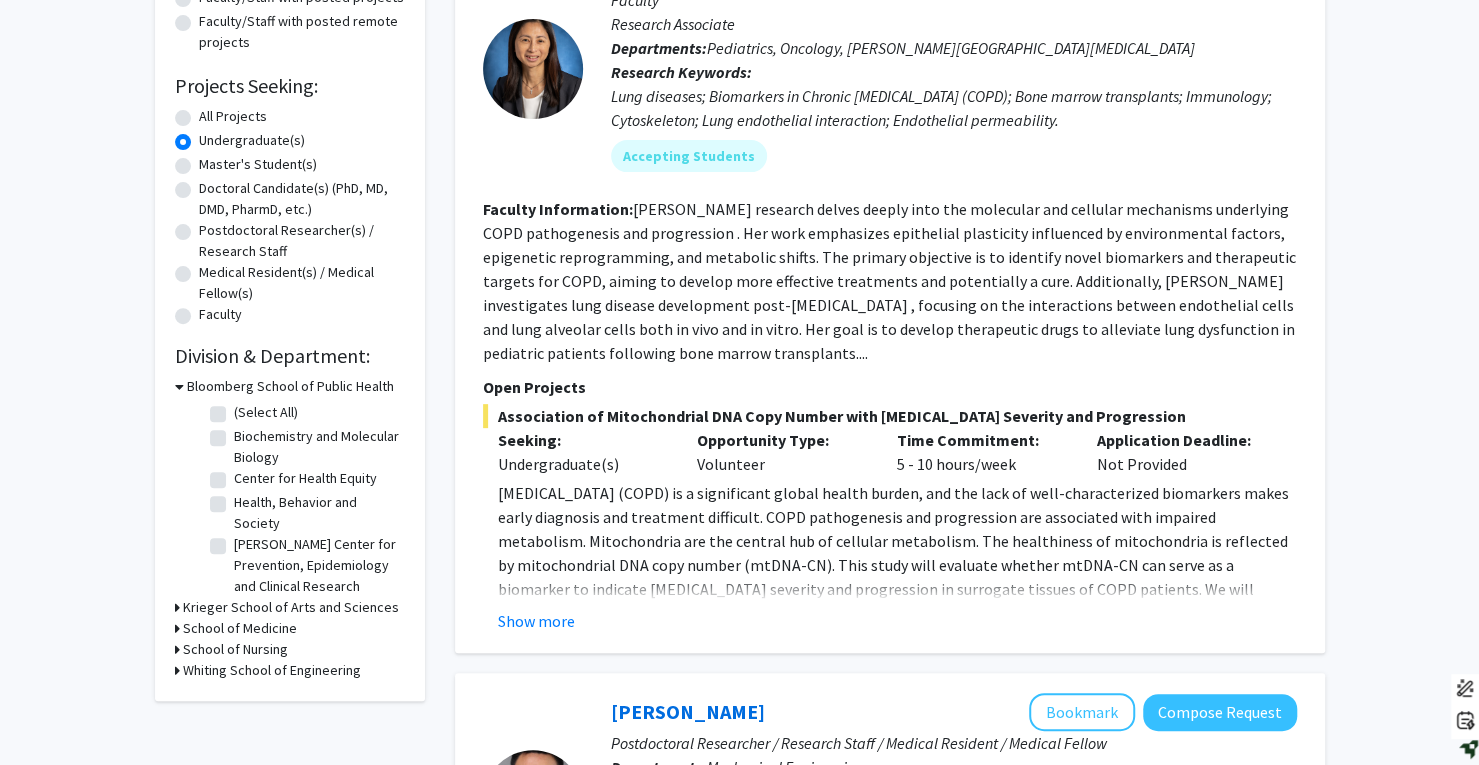 click on "Krieger School of Arts and Sciences" at bounding box center [291, 607] 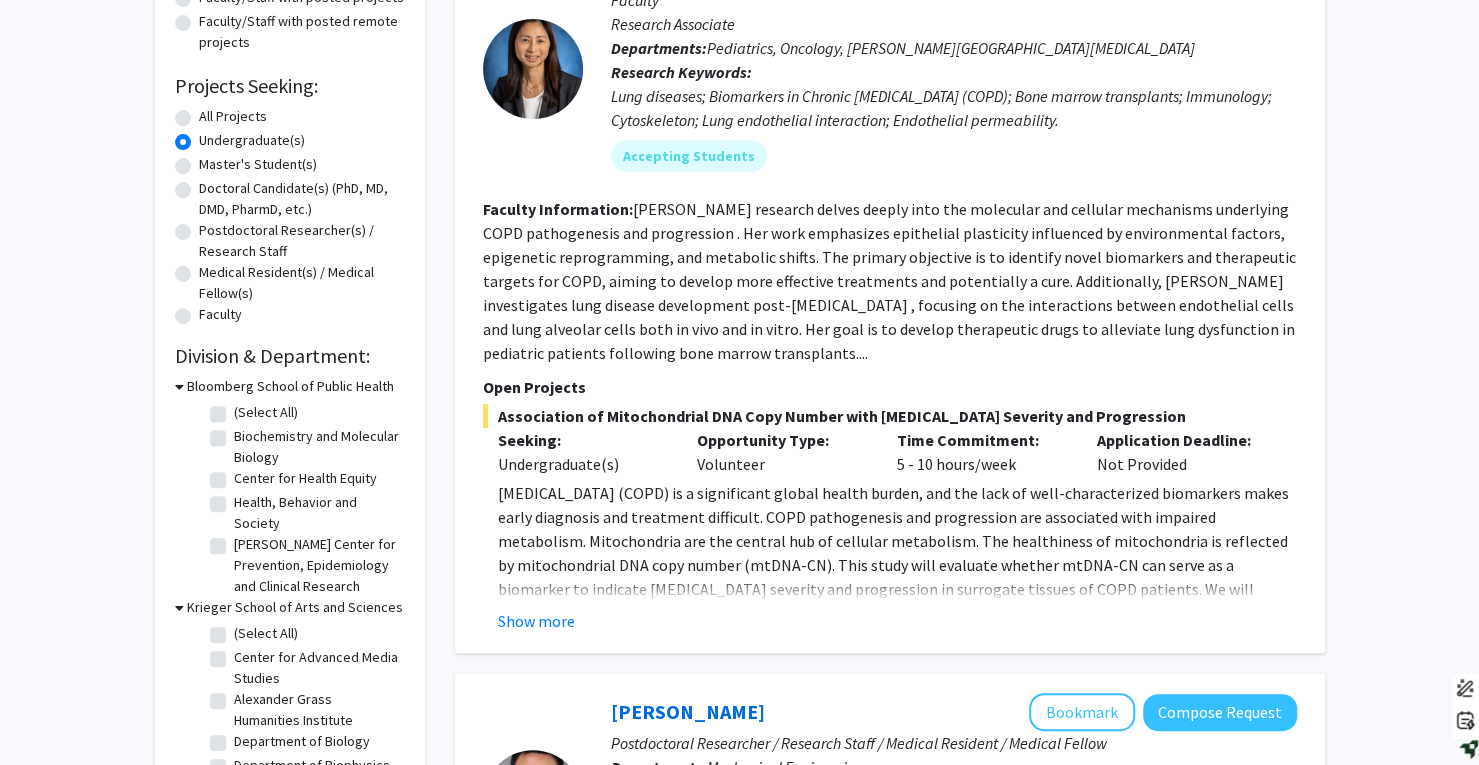 scroll, scrollTop: 26, scrollLeft: 0, axis: vertical 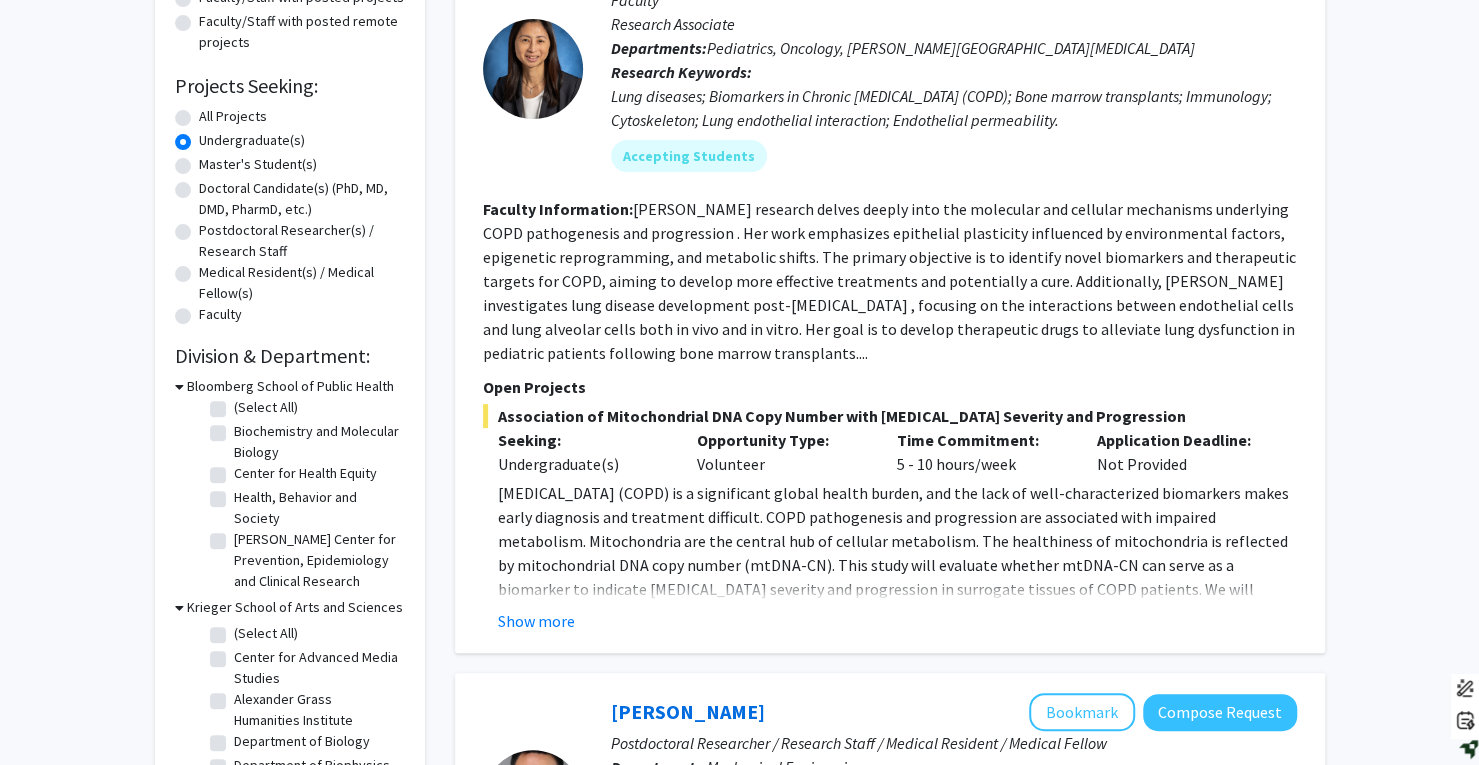 click on "[PERSON_NAME] Center for Prevention, Epidemiology and Clinical Research  [PERSON_NAME] Center for Prevention, Epidemiology and Clinical Research" 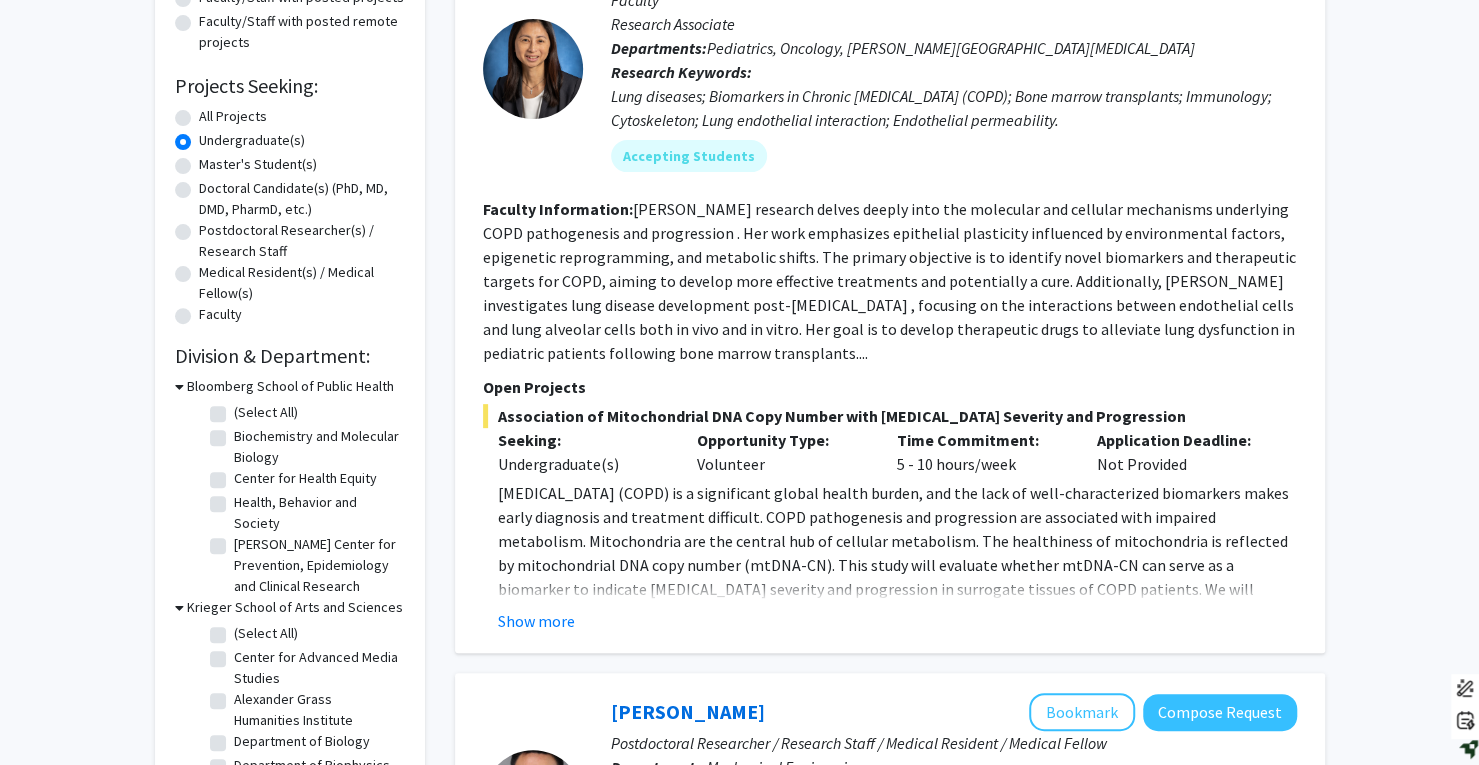 click on "(Select All)" 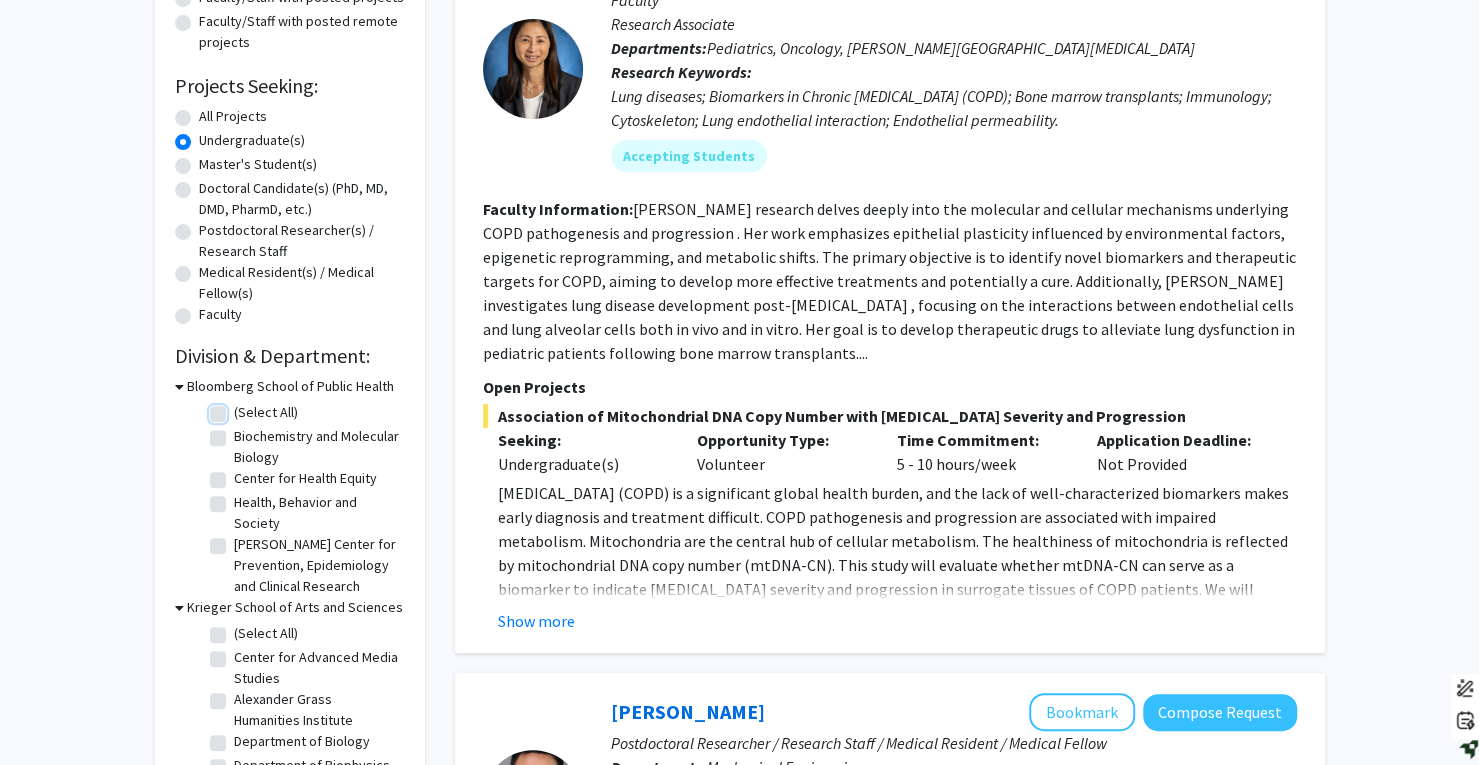 click on "(Select All)" at bounding box center (240, 408) 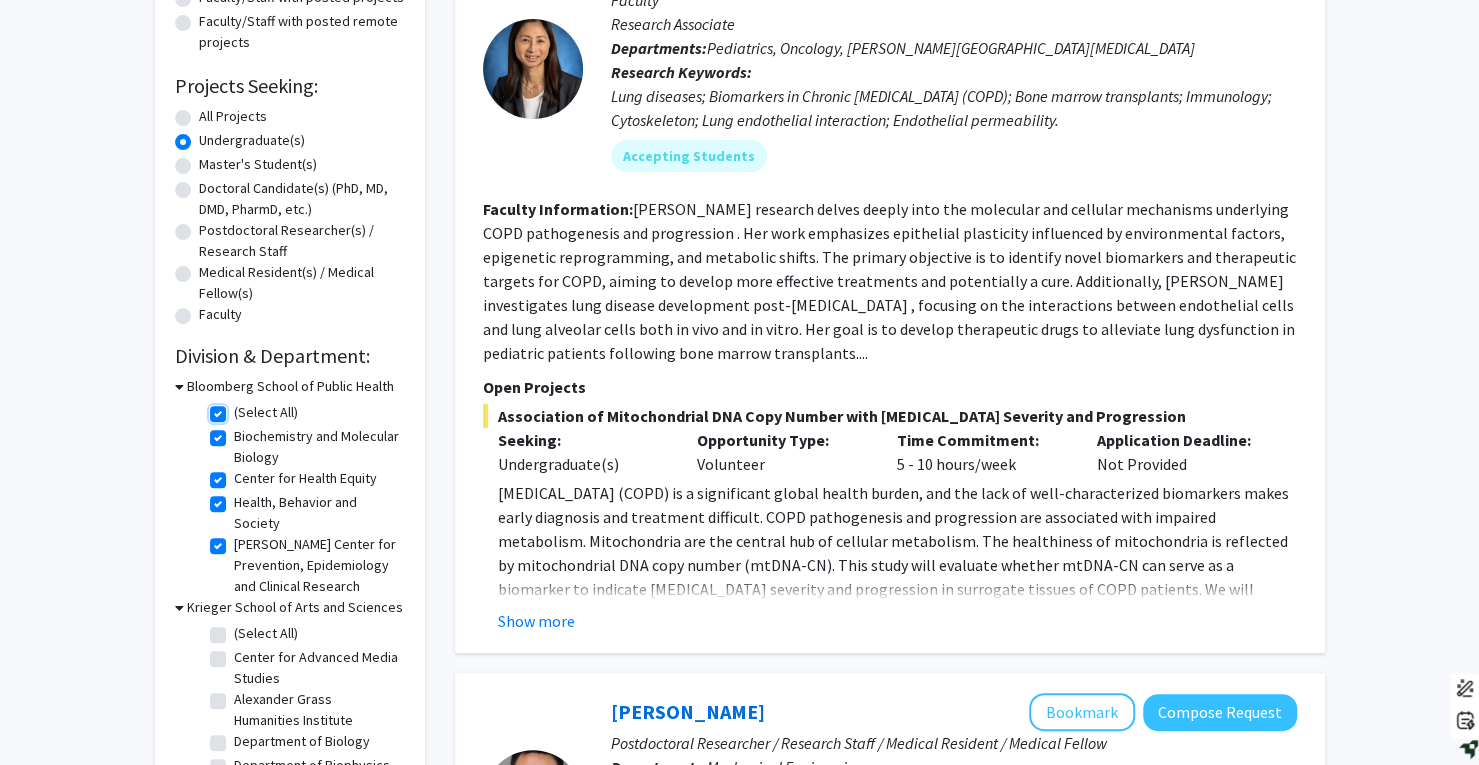 checkbox on "true" 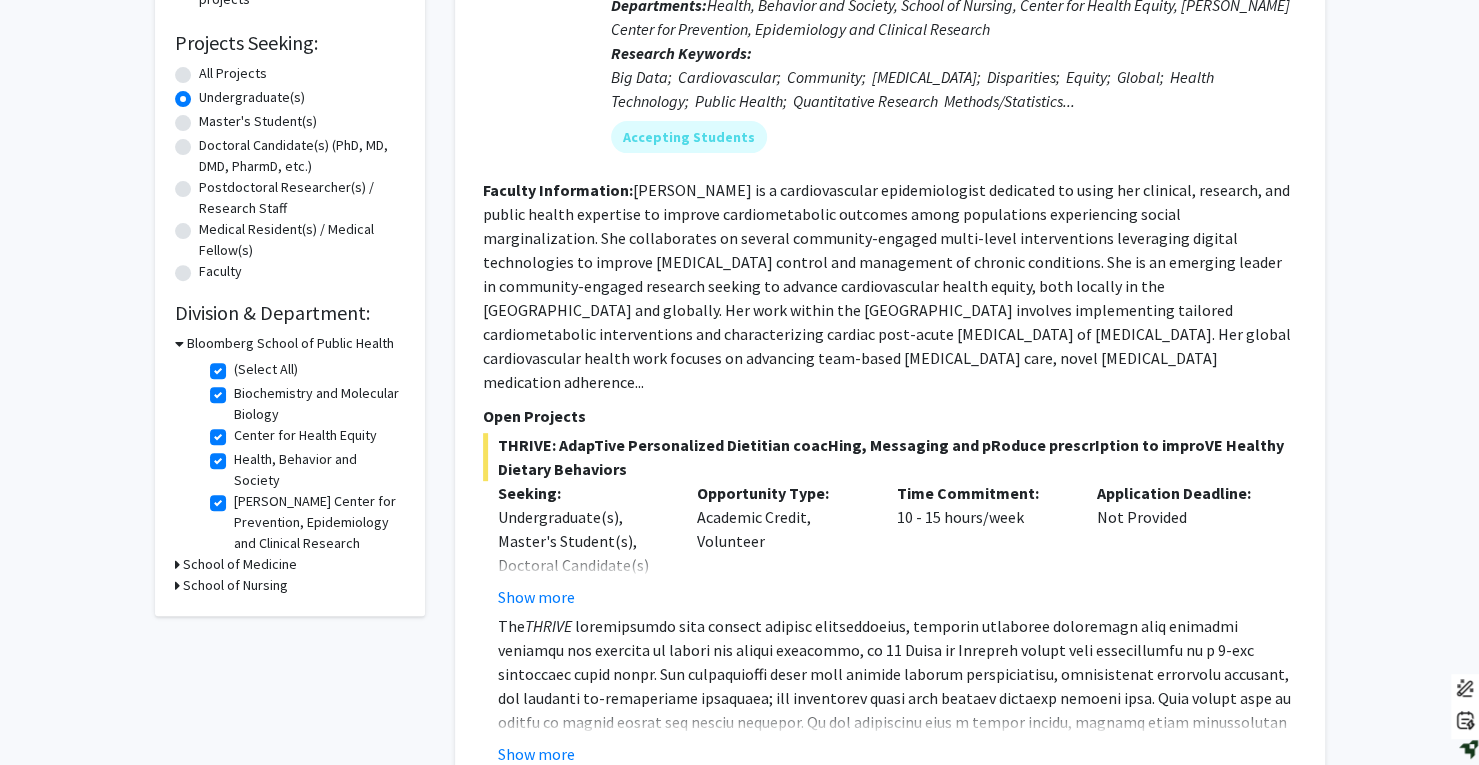 scroll, scrollTop: 319, scrollLeft: 0, axis: vertical 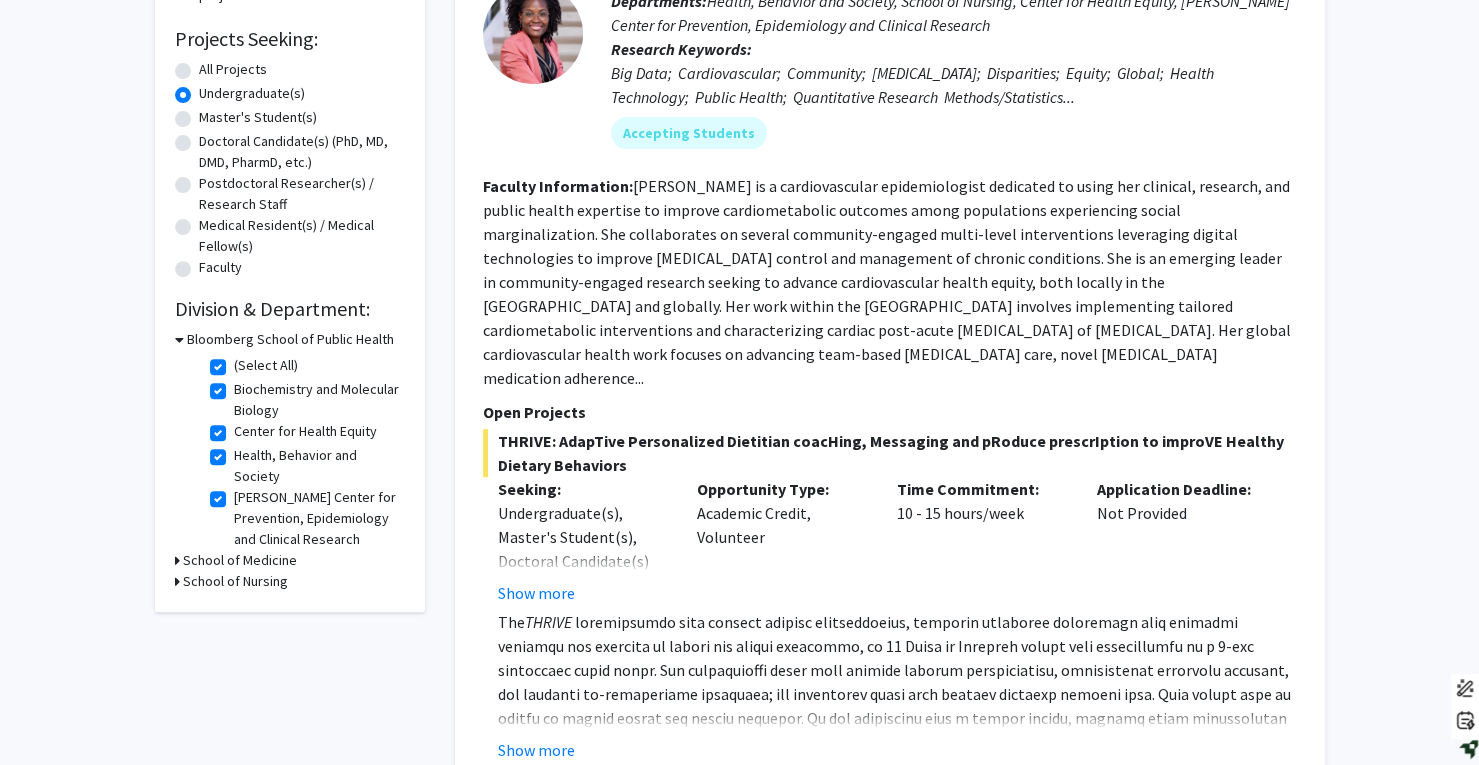 click on "School of Medicine" at bounding box center (240, 560) 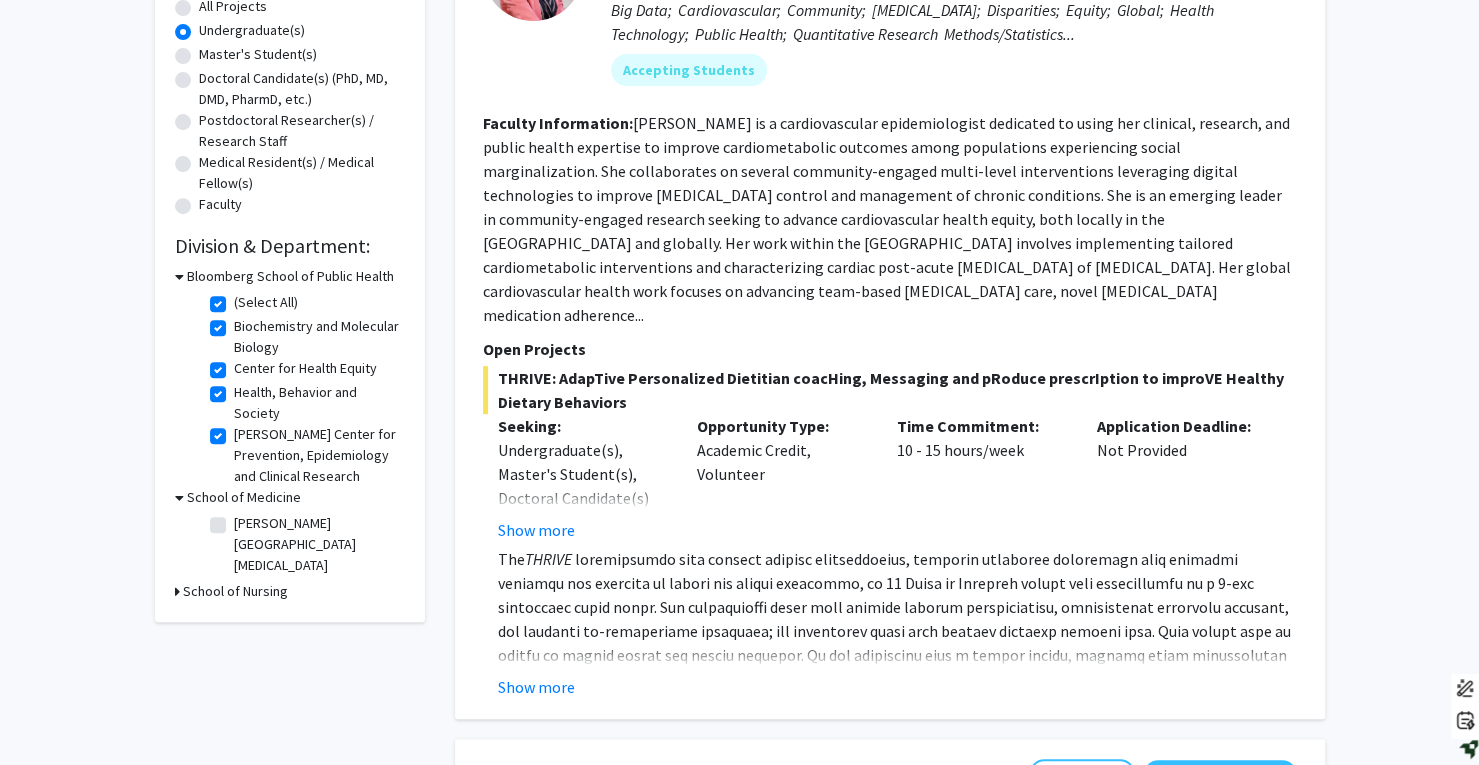 scroll, scrollTop: 383, scrollLeft: 0, axis: vertical 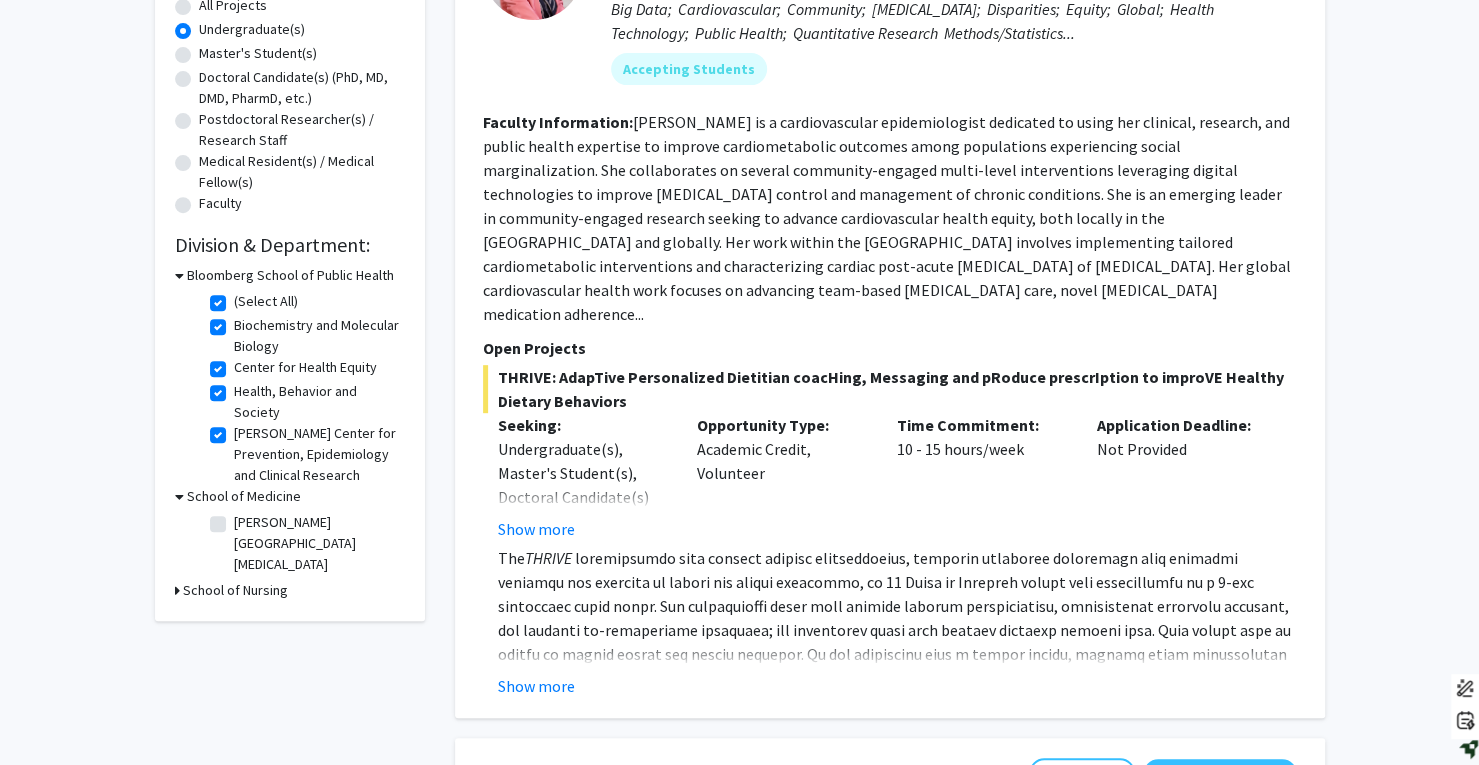 click on "[PERSON_NAME][GEOGRAPHIC_DATA][MEDICAL_DATA]" 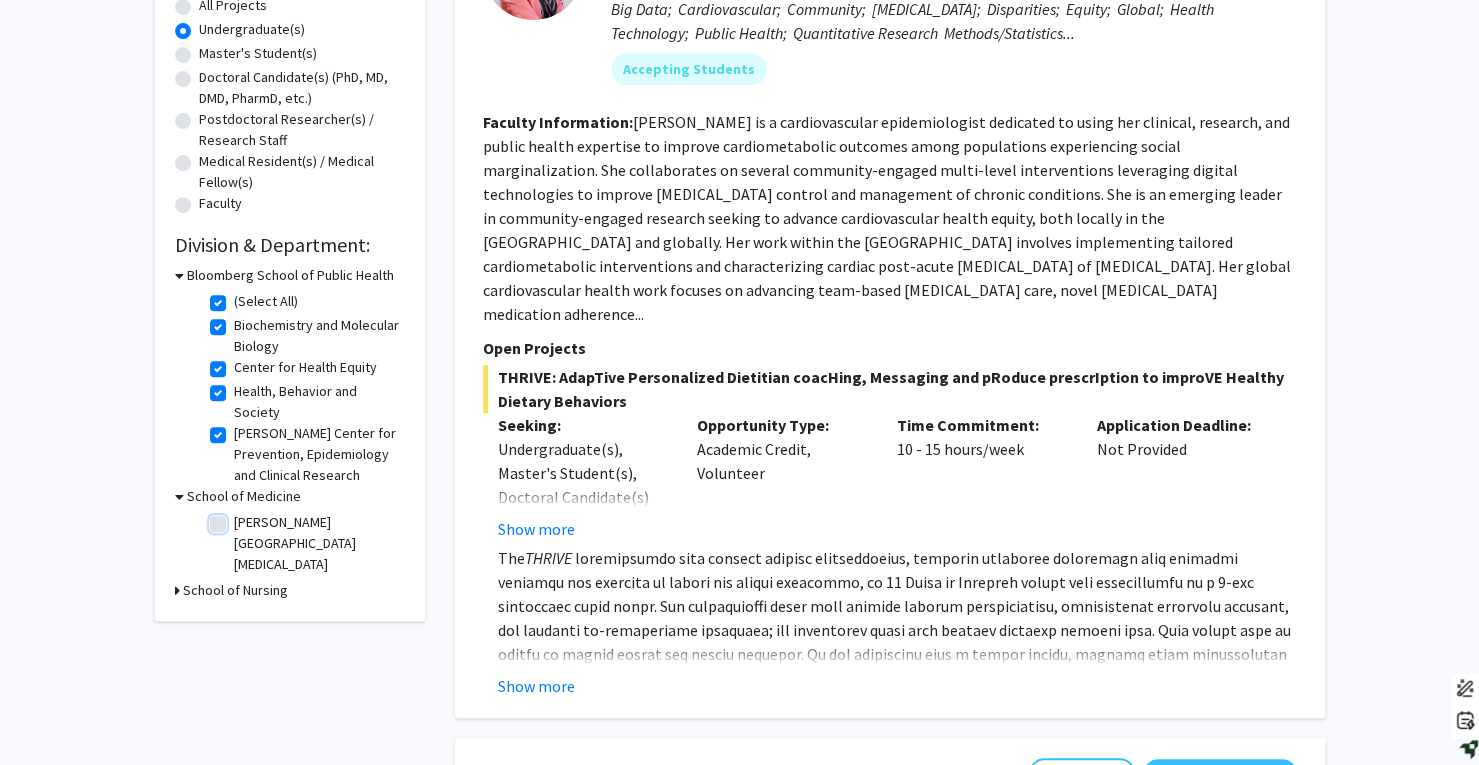 click on "[PERSON_NAME][GEOGRAPHIC_DATA][MEDICAL_DATA]" at bounding box center (240, 518) 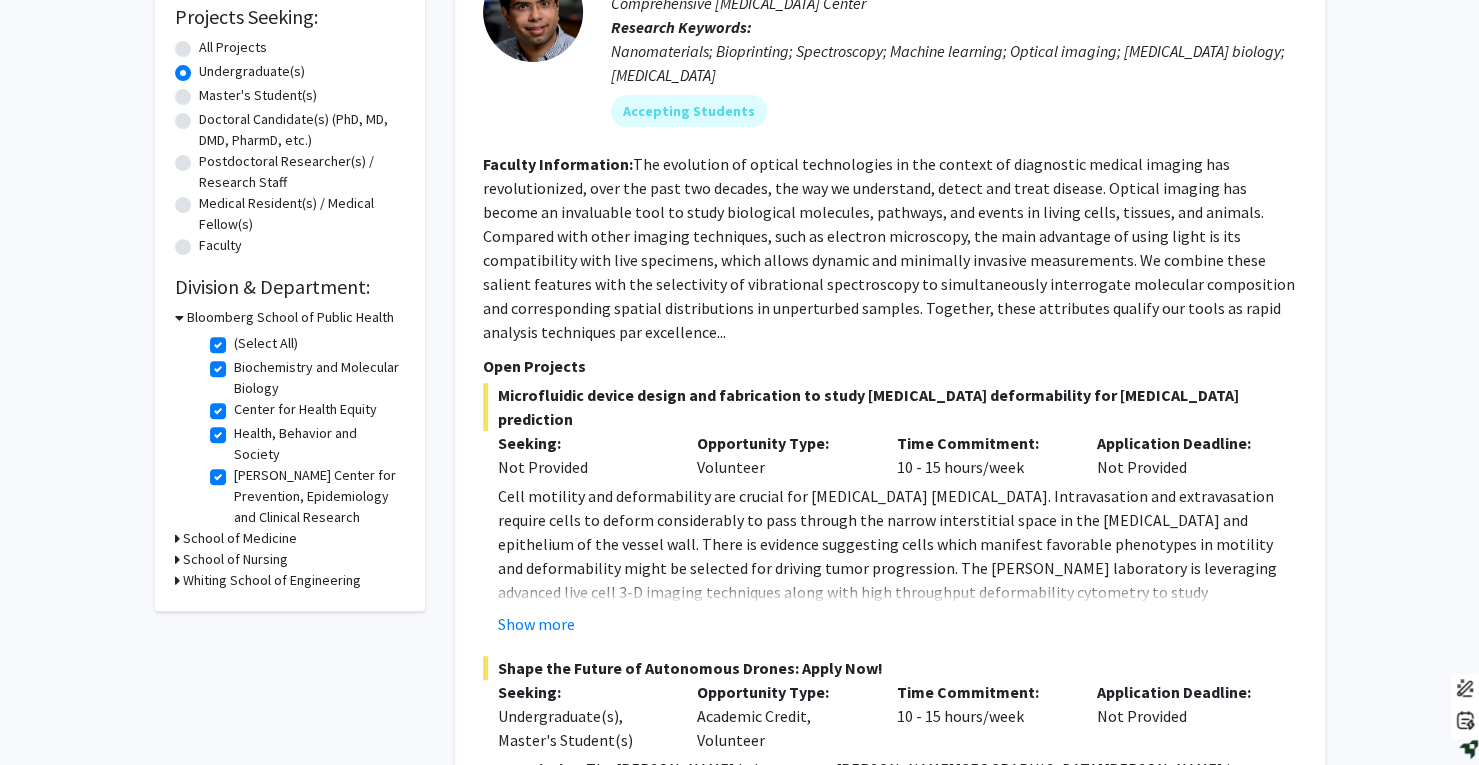 scroll, scrollTop: 338, scrollLeft: 0, axis: vertical 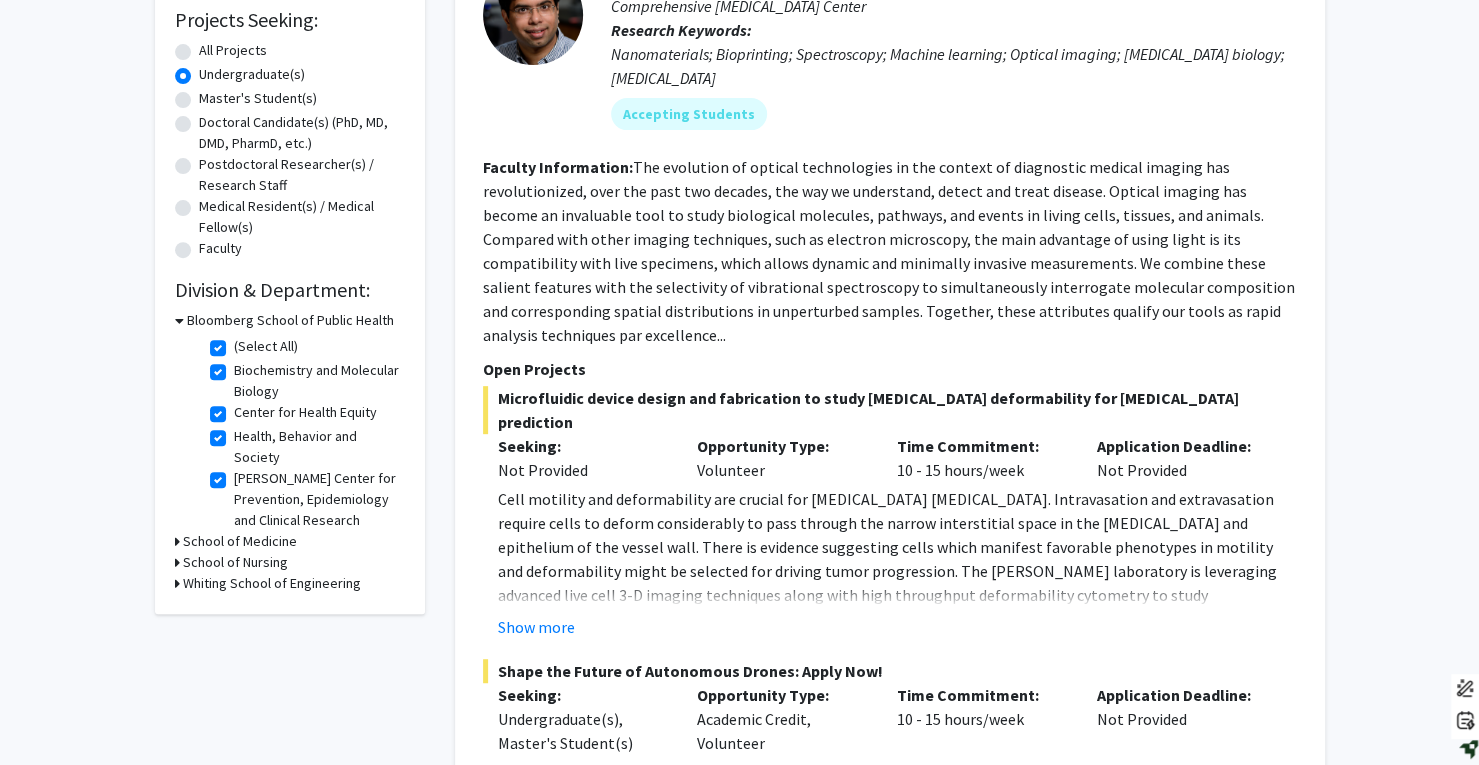 click on "School of Medicine" at bounding box center (240, 541) 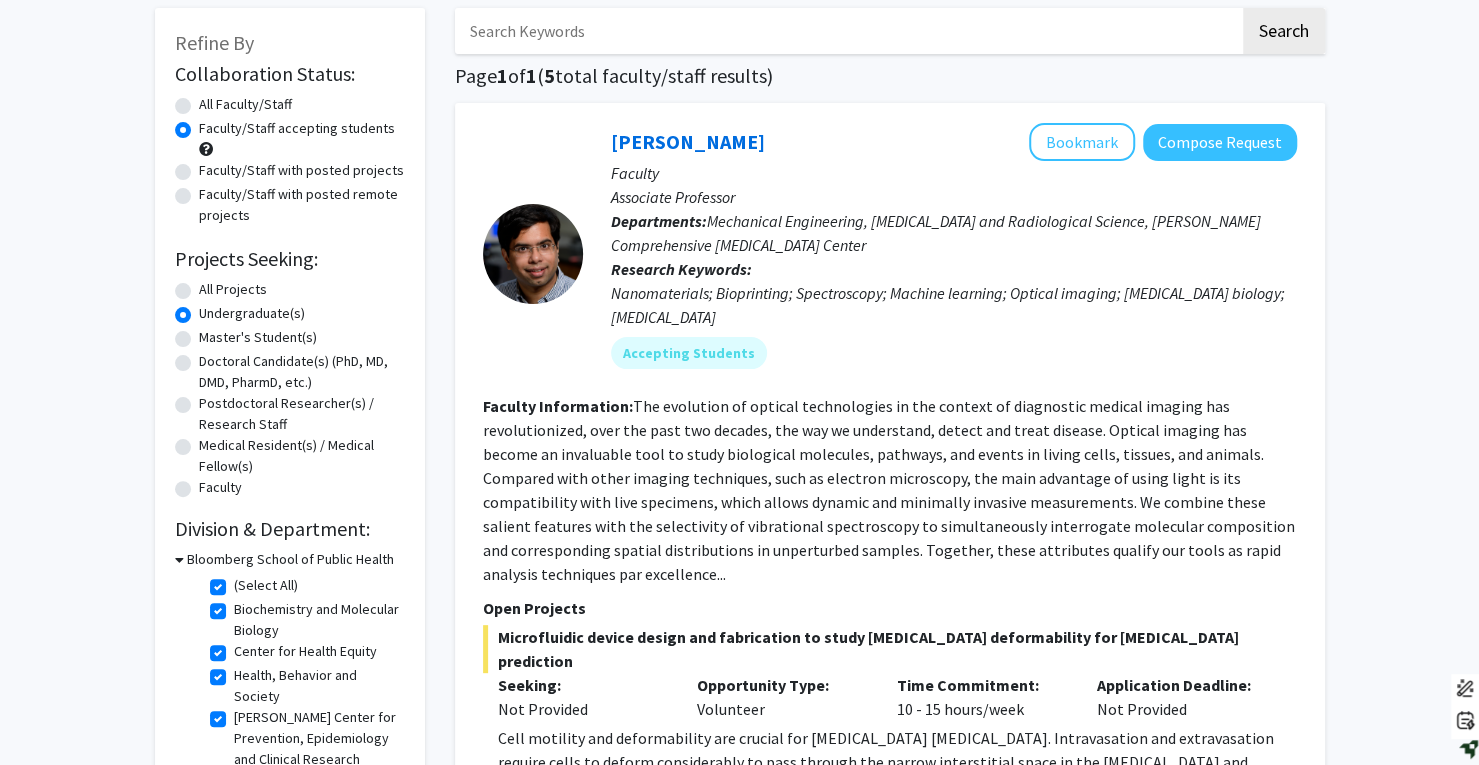 scroll, scrollTop: 0, scrollLeft: 0, axis: both 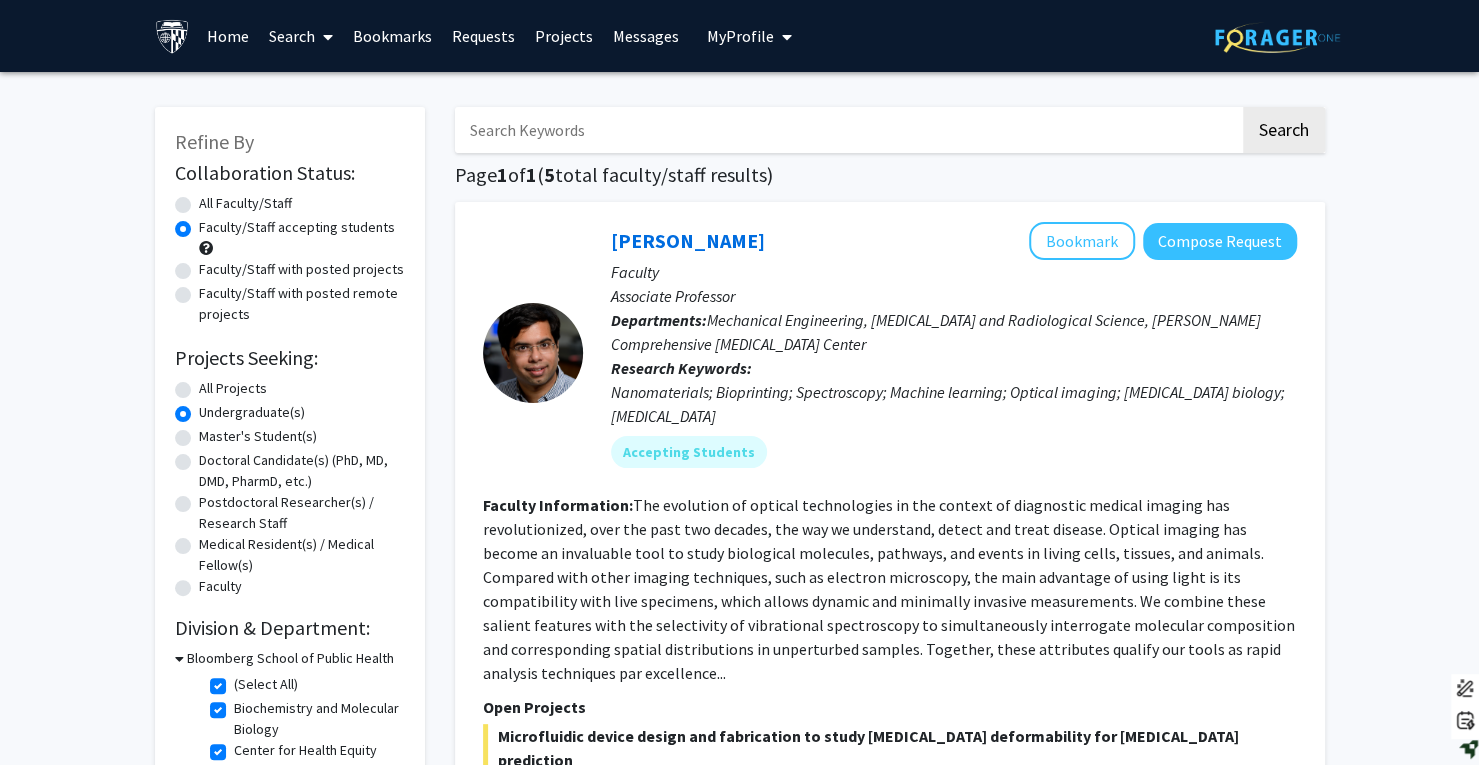 click at bounding box center (847, 130) 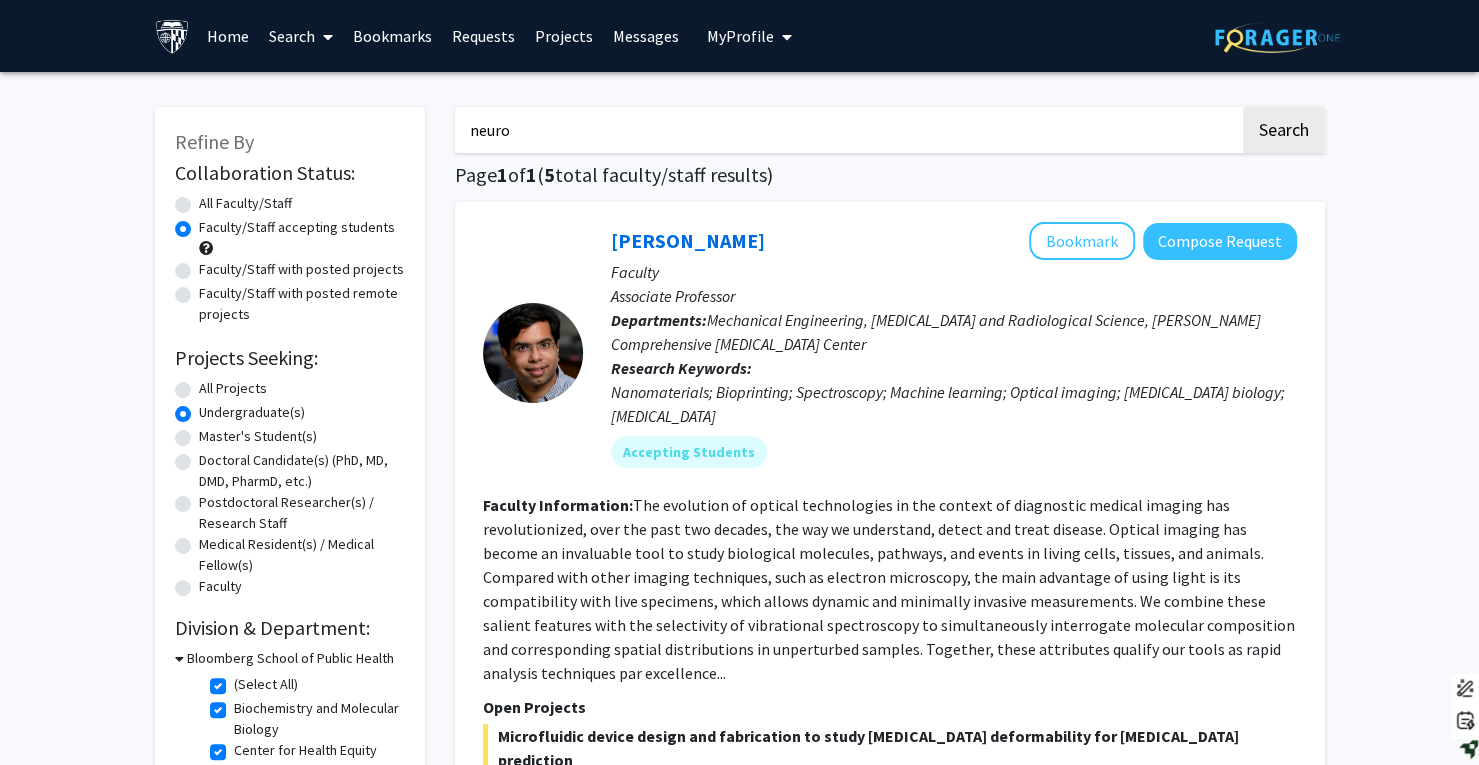 type on "neuro" 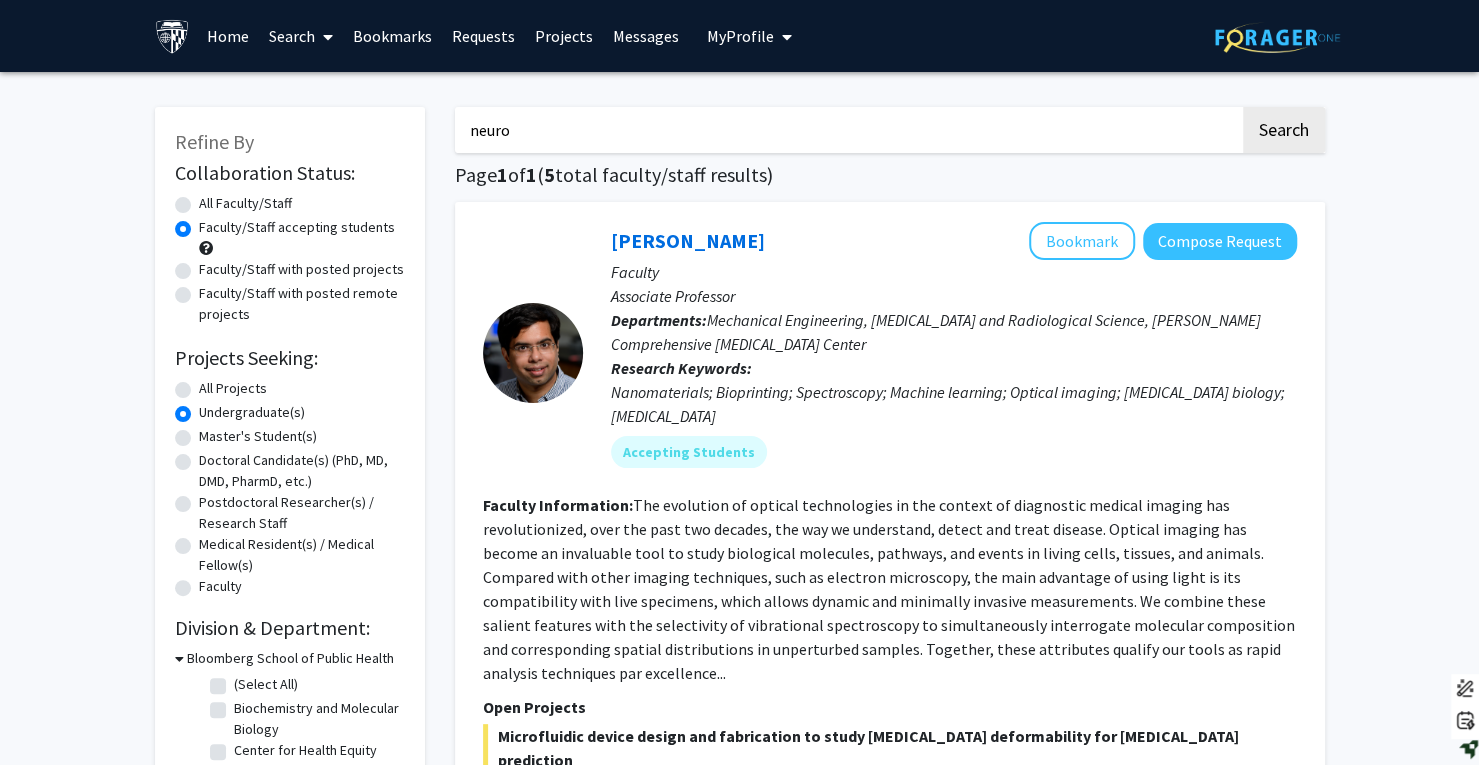 radio on "true" 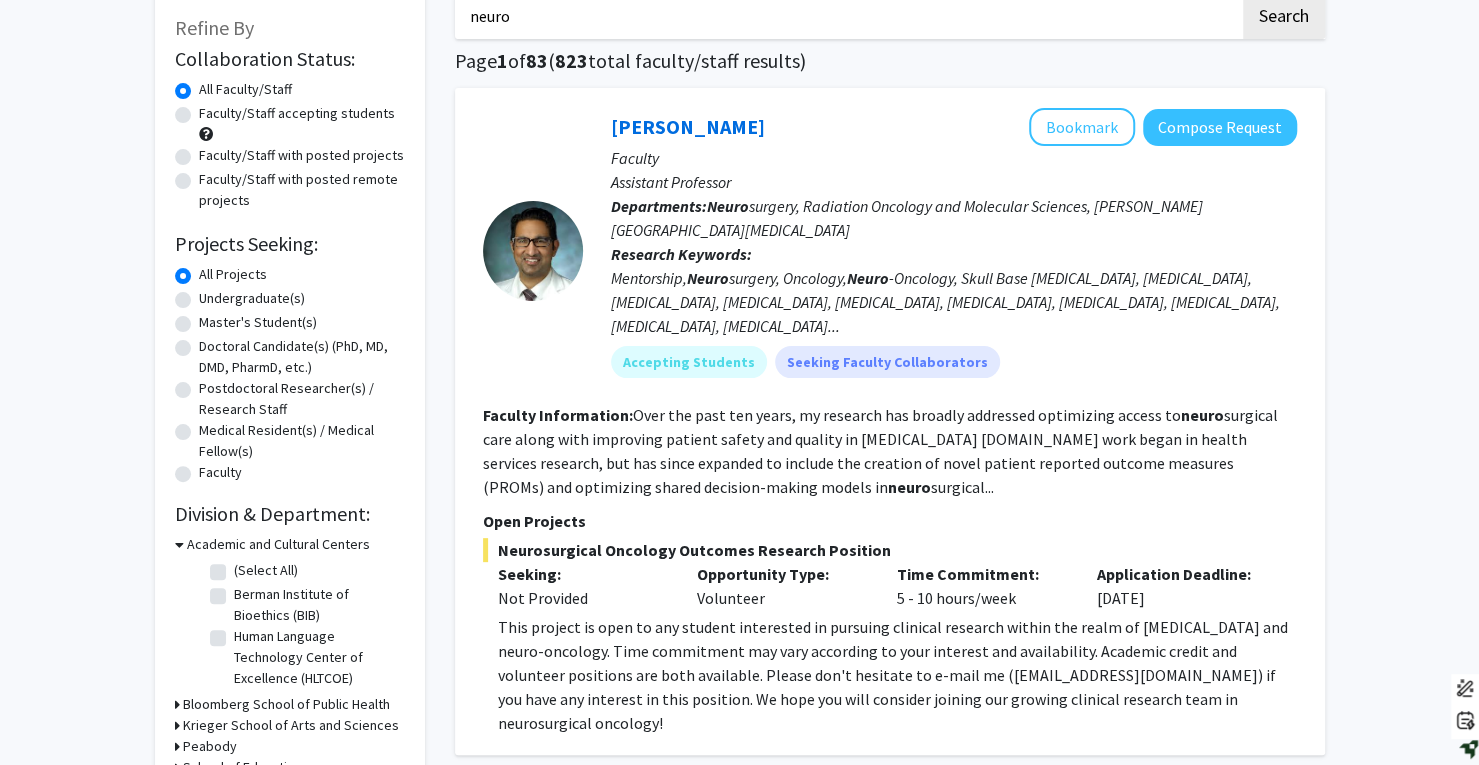 scroll, scrollTop: 78, scrollLeft: 0, axis: vertical 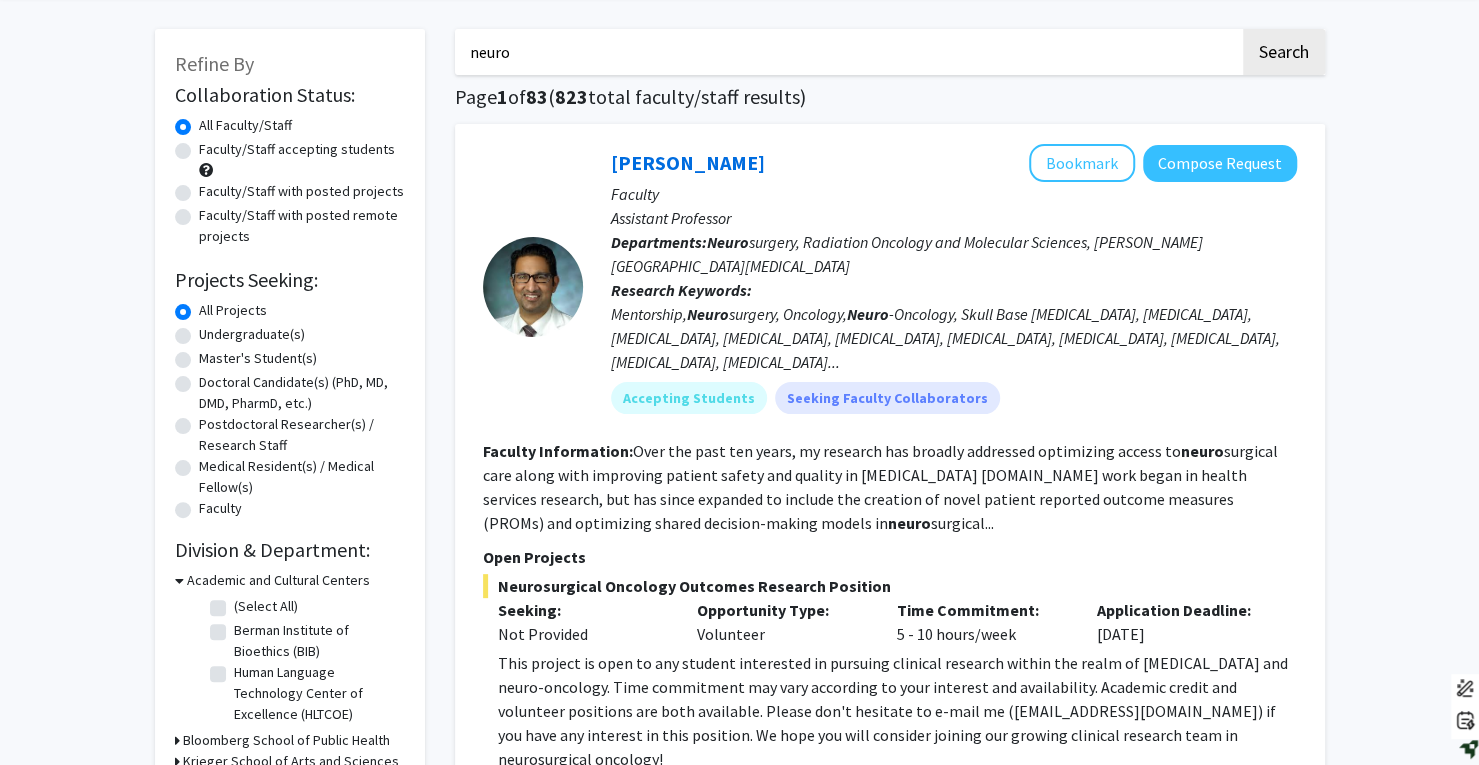 click on "Faculty/Staff accepting students" 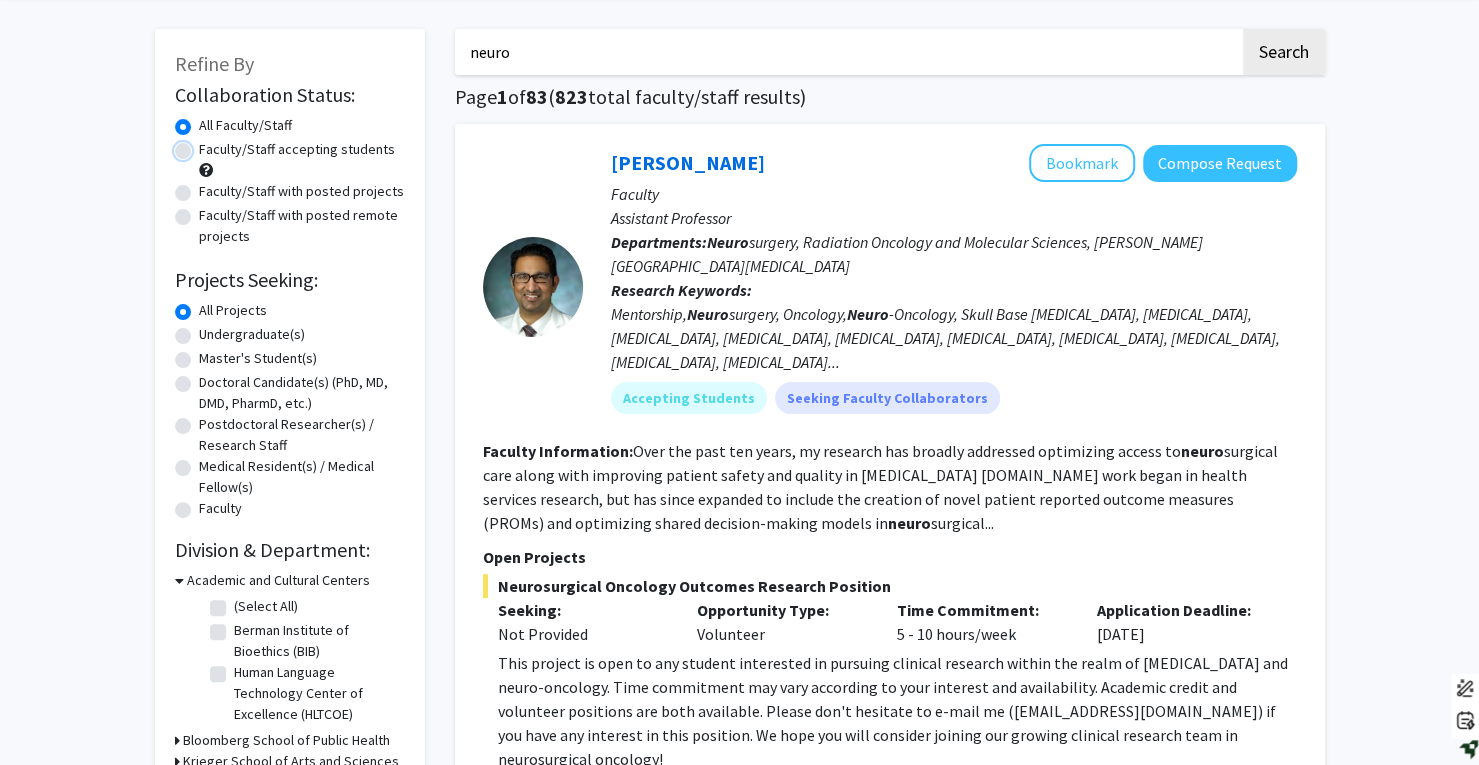 click on "Faculty/Staff accepting students" at bounding box center [205, 145] 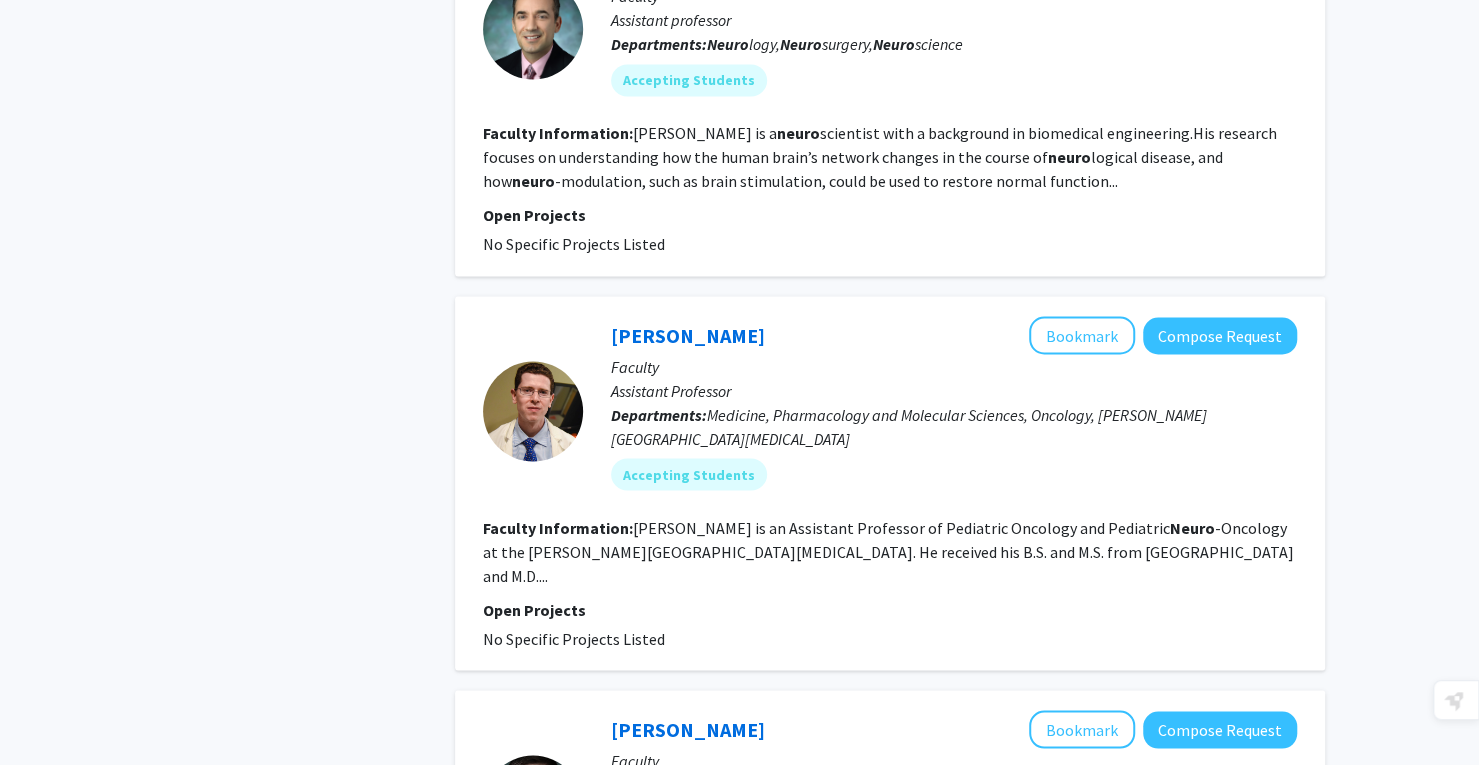 scroll, scrollTop: 1904, scrollLeft: 0, axis: vertical 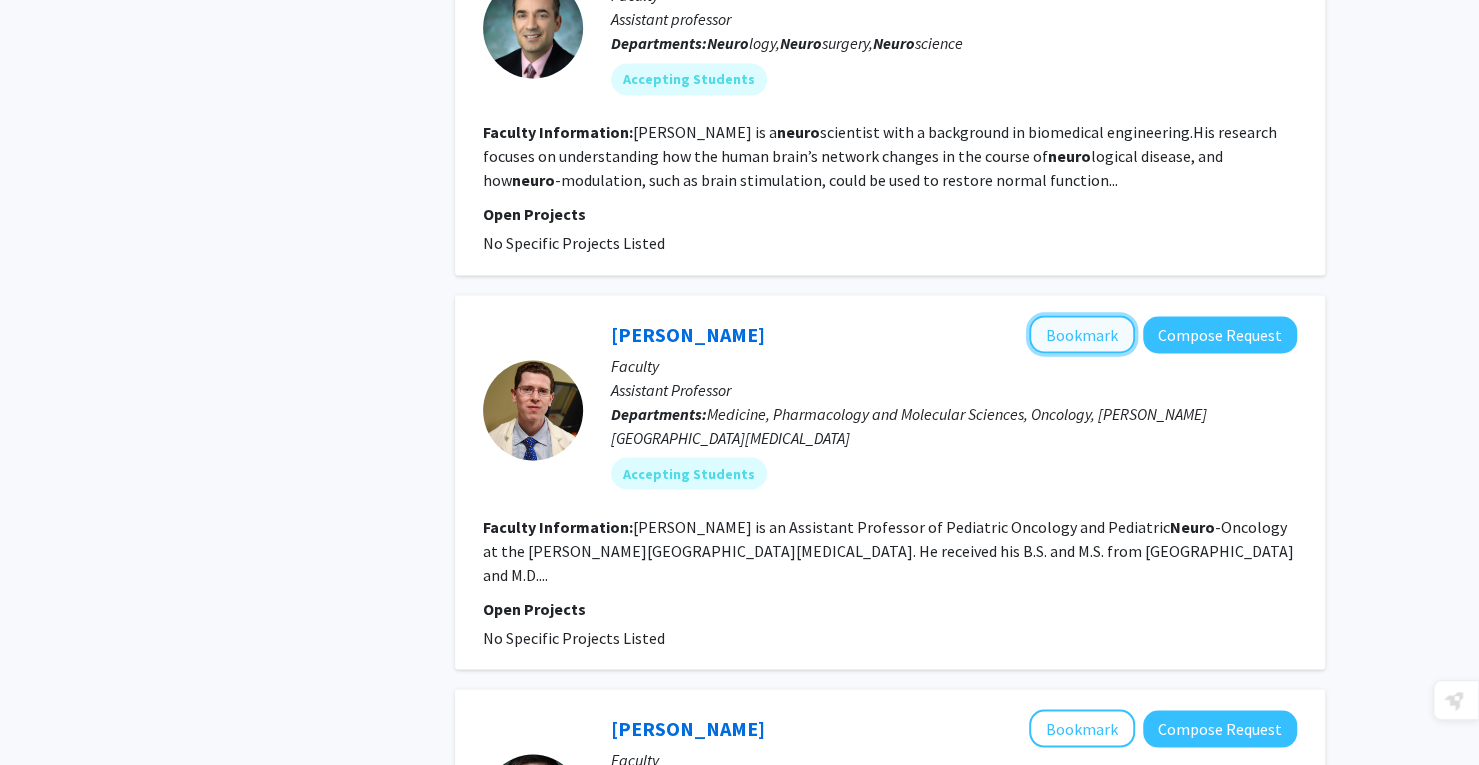 click on "Bookmark" 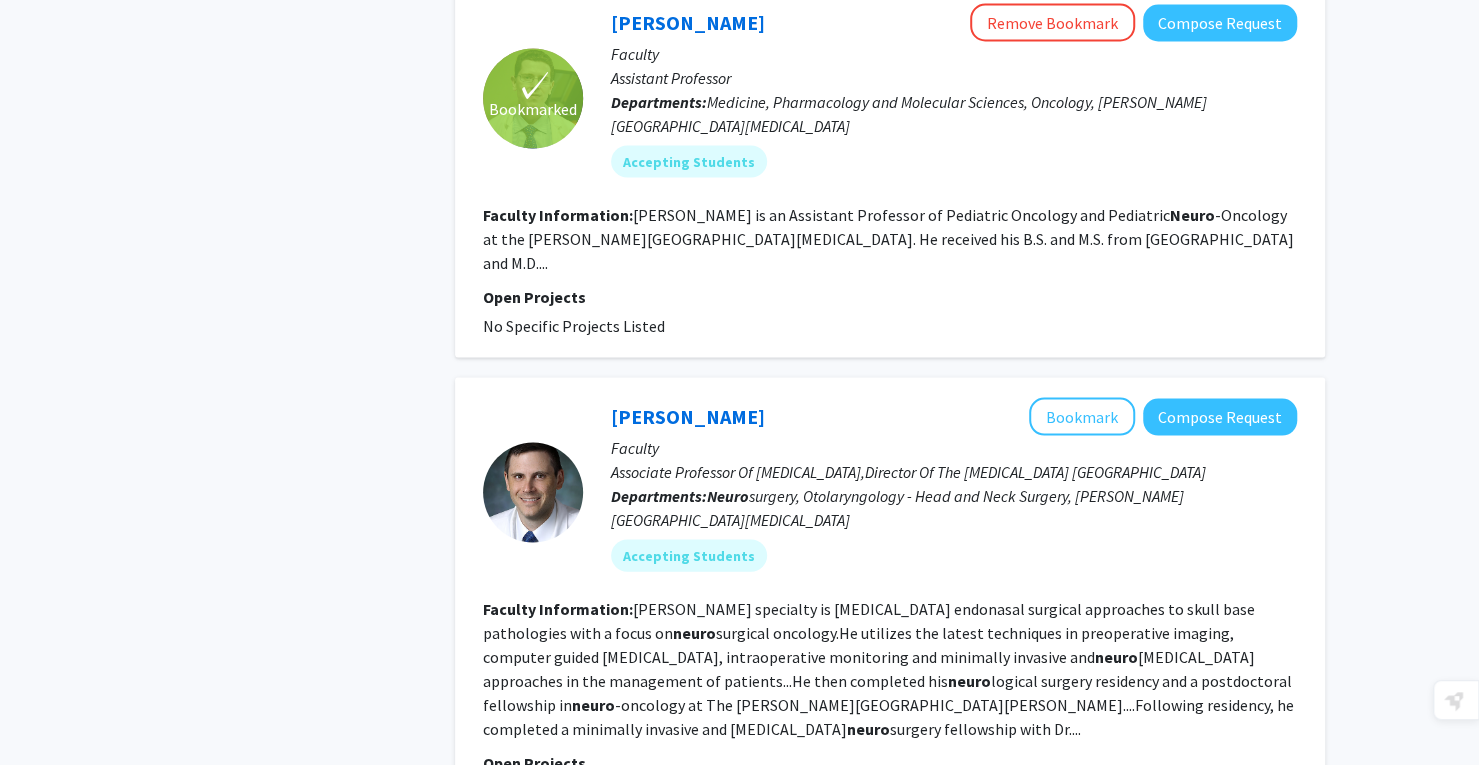scroll, scrollTop: 2220, scrollLeft: 0, axis: vertical 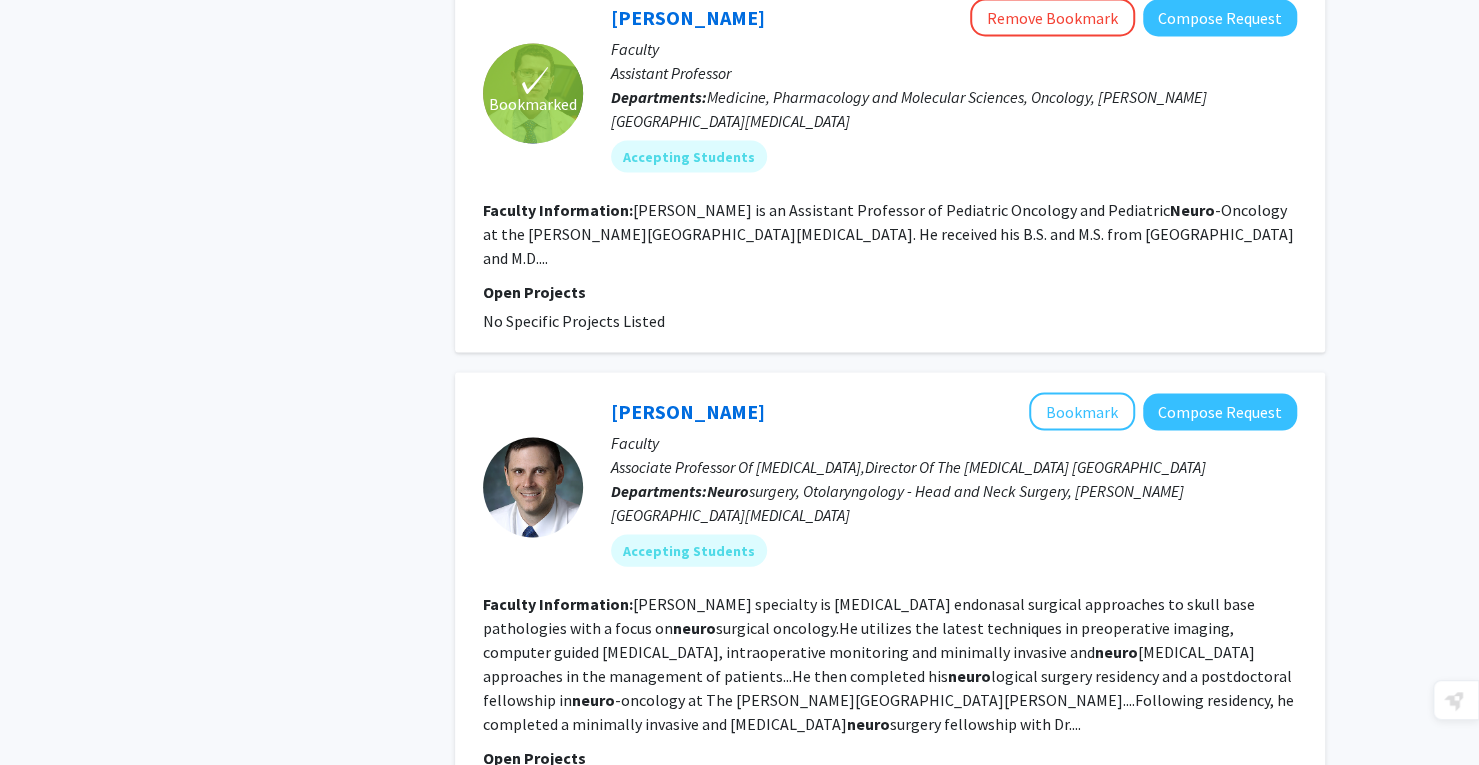 click on "[PERSON_NAME]   Bookmark
Compose Request  Faculty Associate Professor Of [MEDICAL_DATA],Director Of The [MEDICAL_DATA] Skull Base Center Departments:  Neuro surgery, Otolaryngology - Head and Neck Surgery, [PERSON_NAME] Comprehensive [MEDICAL_DATA] Center Accepting Students Faculty Information:  [PERSON_NAME] specialty is [MEDICAL_DATA] endonasal surgical approaches to skull base pathologies with a focus on  neuro surgical oncology.He utilizes the latest techniques in preoperative imaging, computer guided [MEDICAL_DATA], intraoperative monitoring and minimally invasive and  neuro [MEDICAL_DATA] approaches in the management of patients...He then completed his  neuro logical surgery residency and a postdoctoral fellowship in  neuro -oncology at [GEOGRAPHIC_DATA][PERSON_NAME][PERSON_NAME]....Following residency, he completed a minimally invasive and [MEDICAL_DATA]  neuro surgery fellowship with Dr.... Open Projects  No Specific Projects Listed" 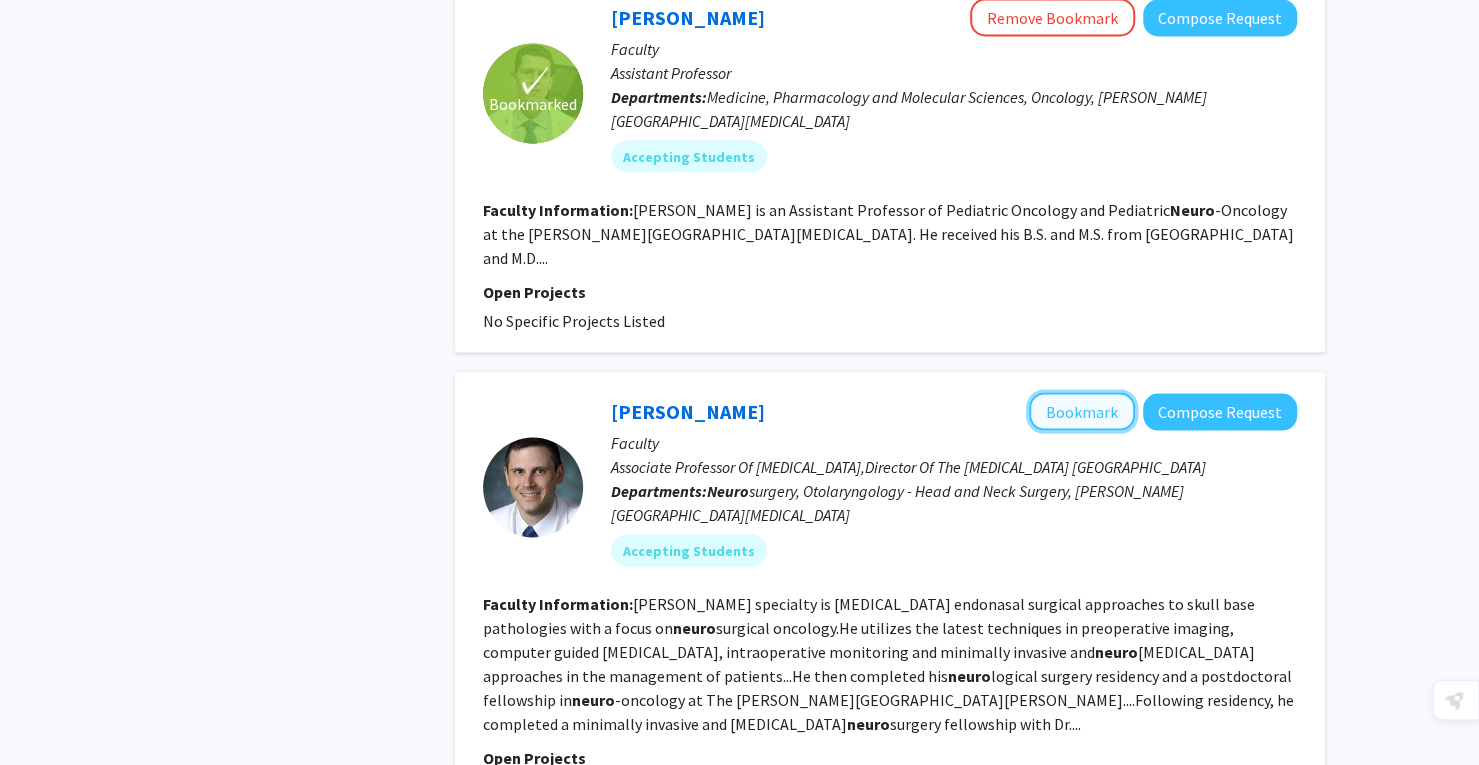 click on "Bookmark" 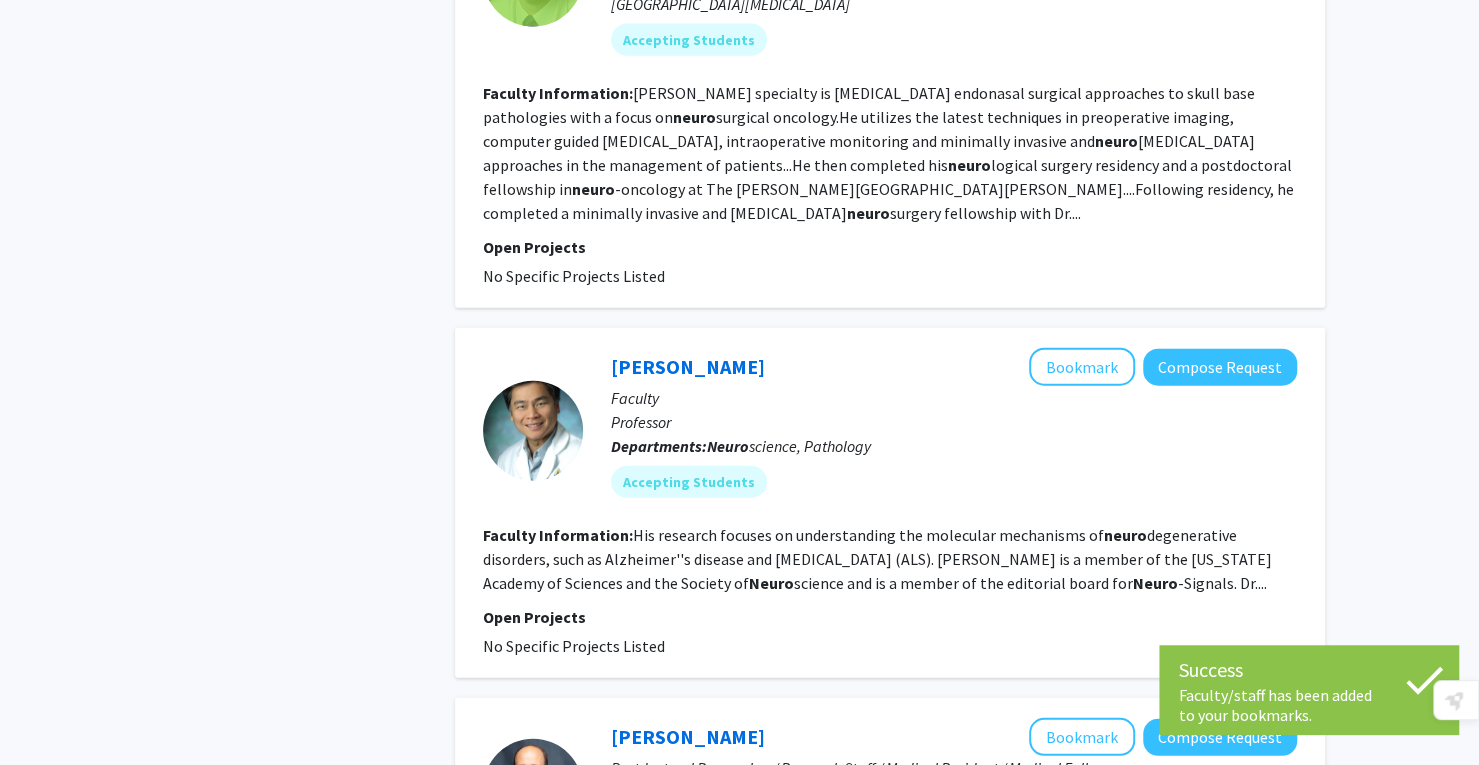 scroll, scrollTop: 2741, scrollLeft: 0, axis: vertical 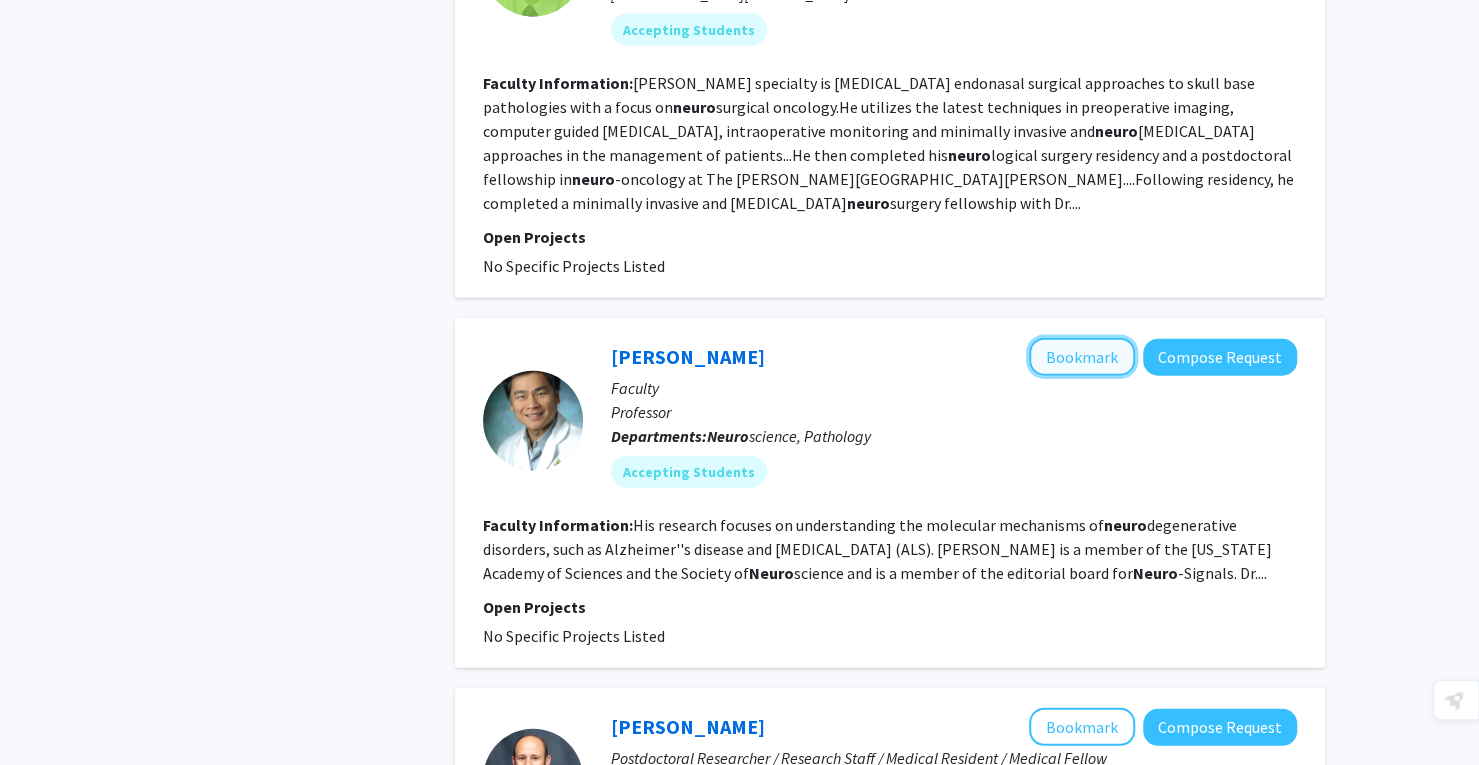 click on "Bookmark" 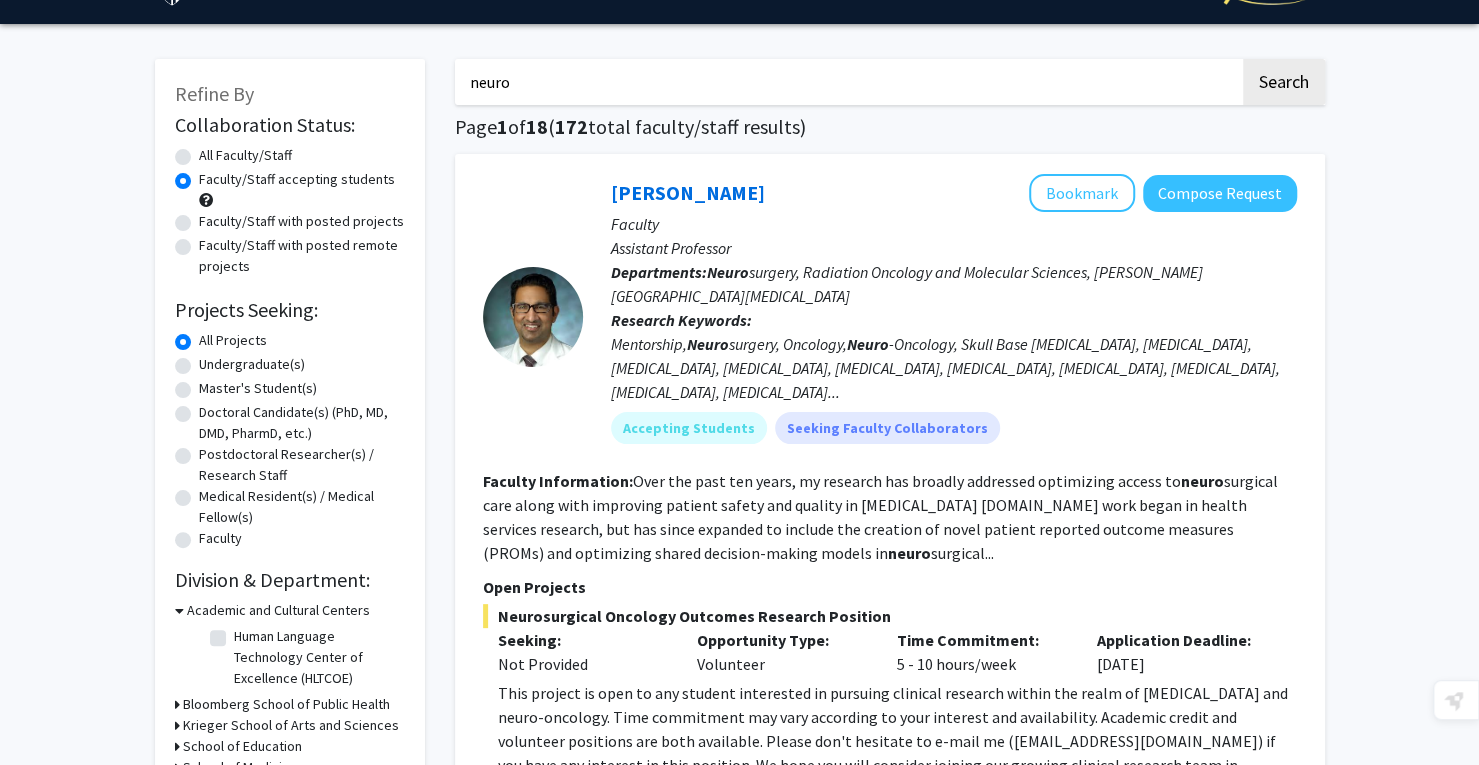scroll, scrollTop: 50, scrollLeft: 0, axis: vertical 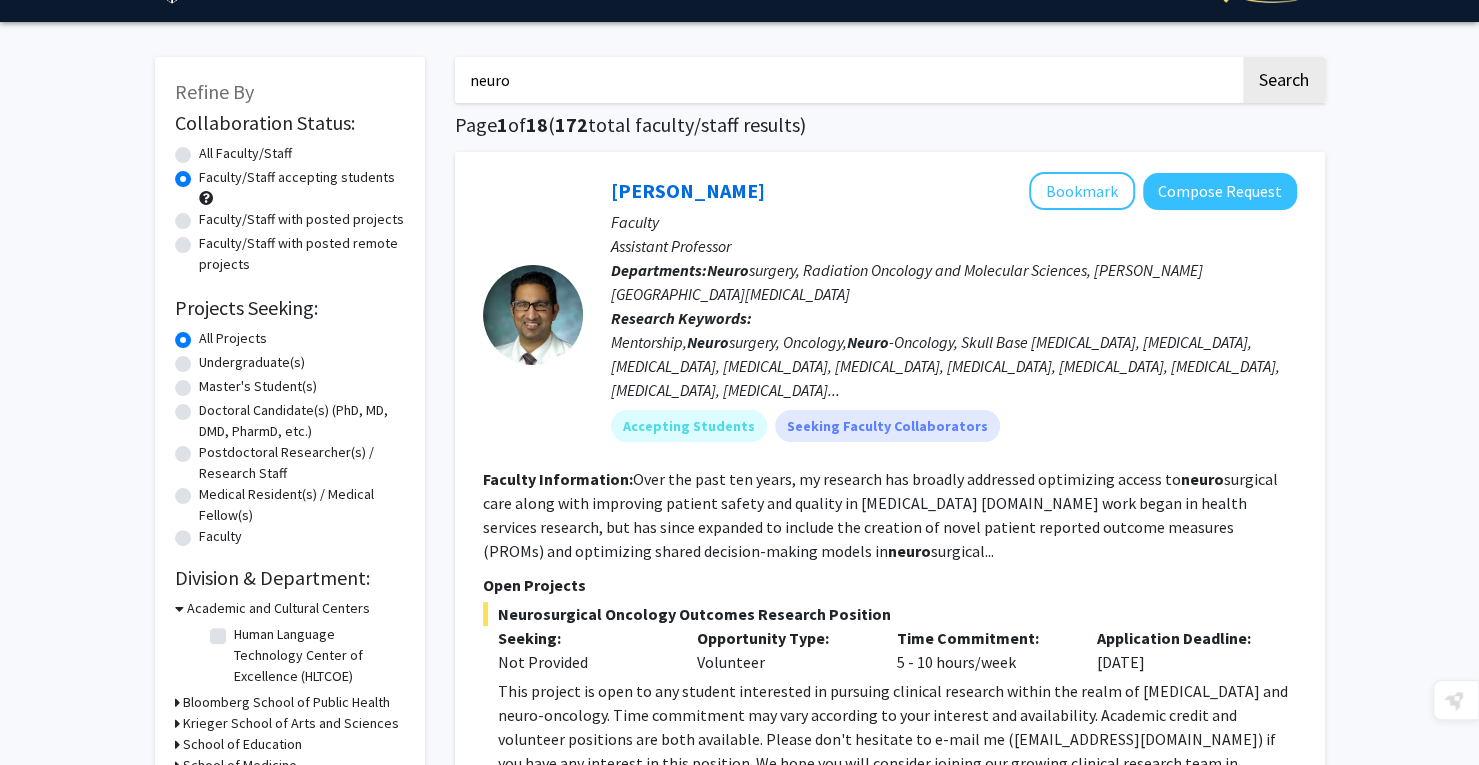 click on "Undergraduate(s)" 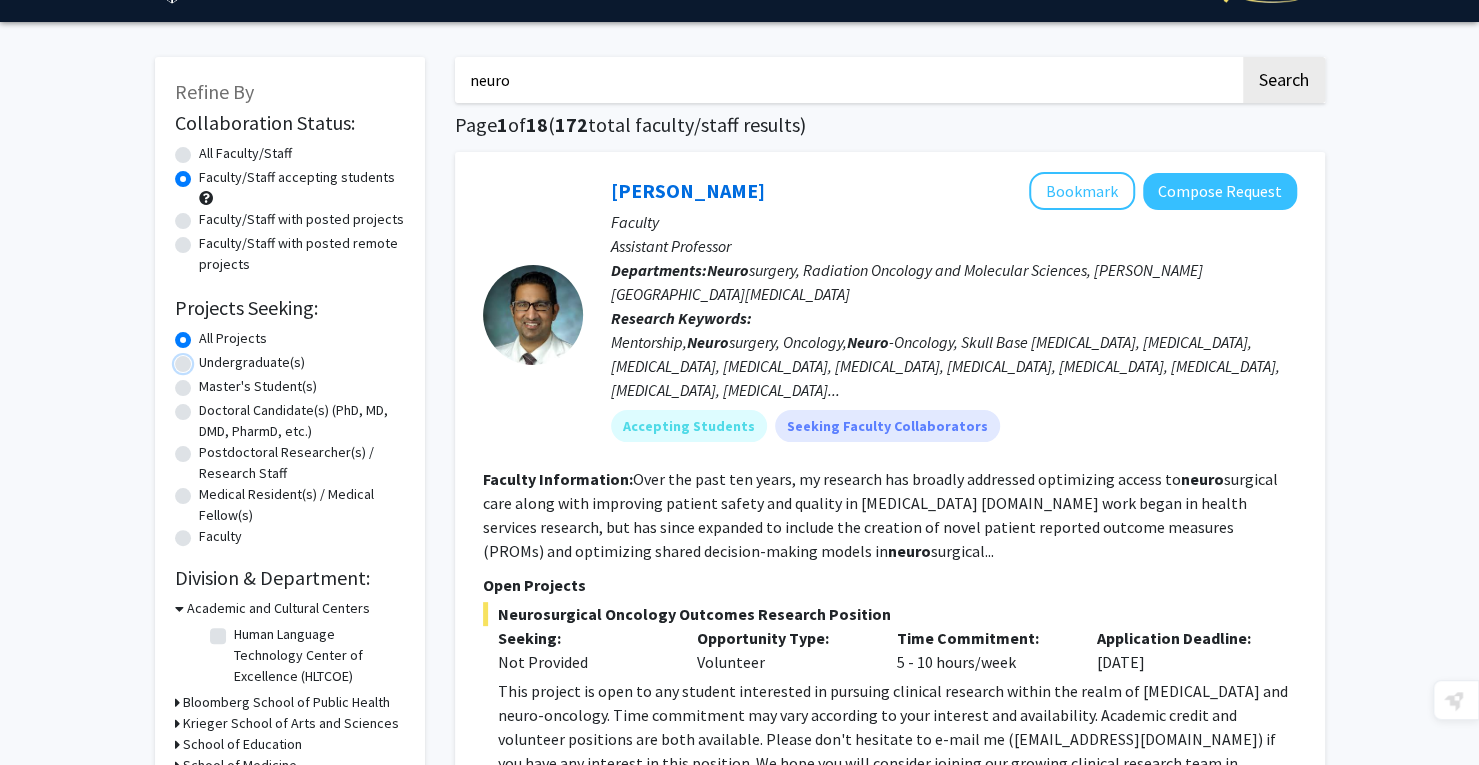 click on "Undergraduate(s)" at bounding box center [205, 358] 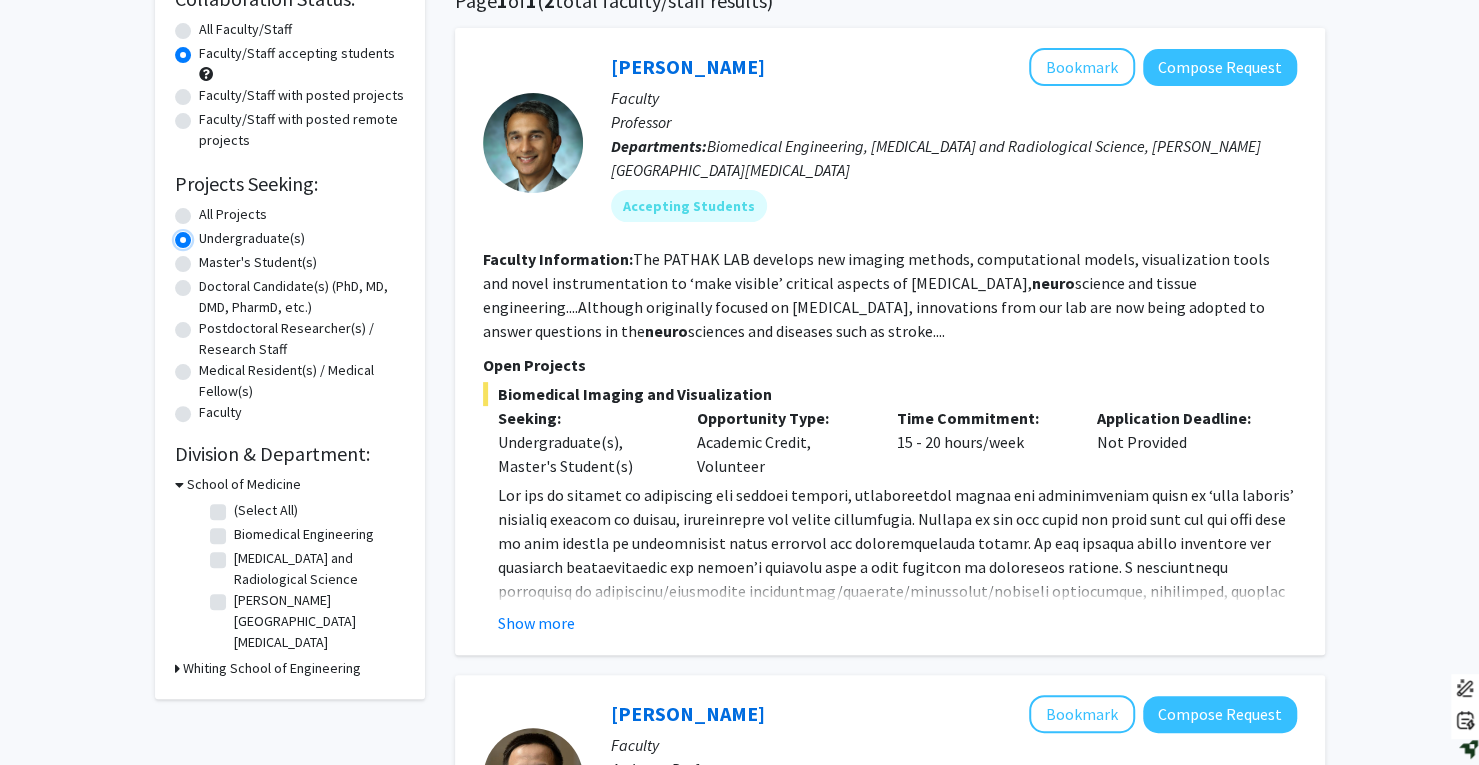 scroll, scrollTop: 175, scrollLeft: 0, axis: vertical 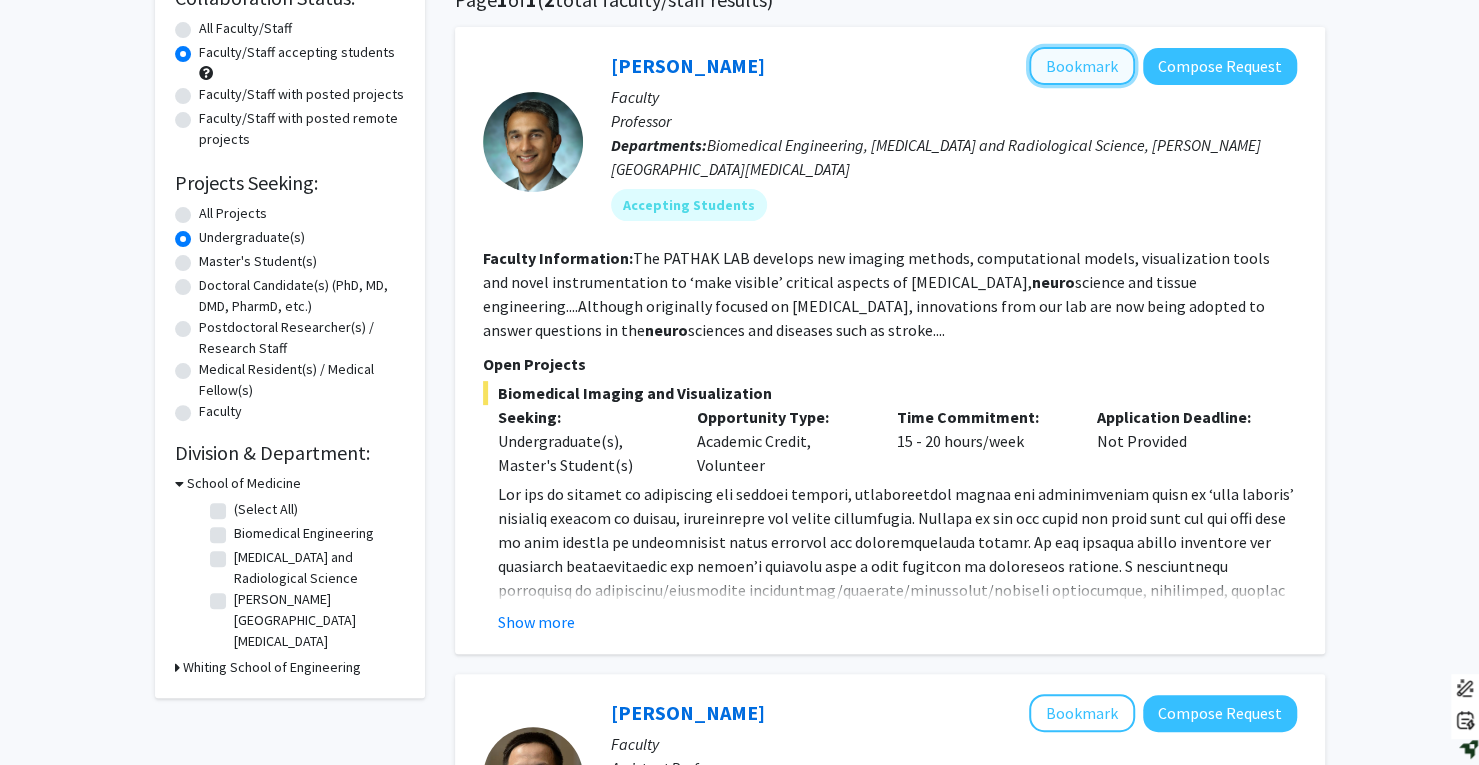 click on "Bookmark" 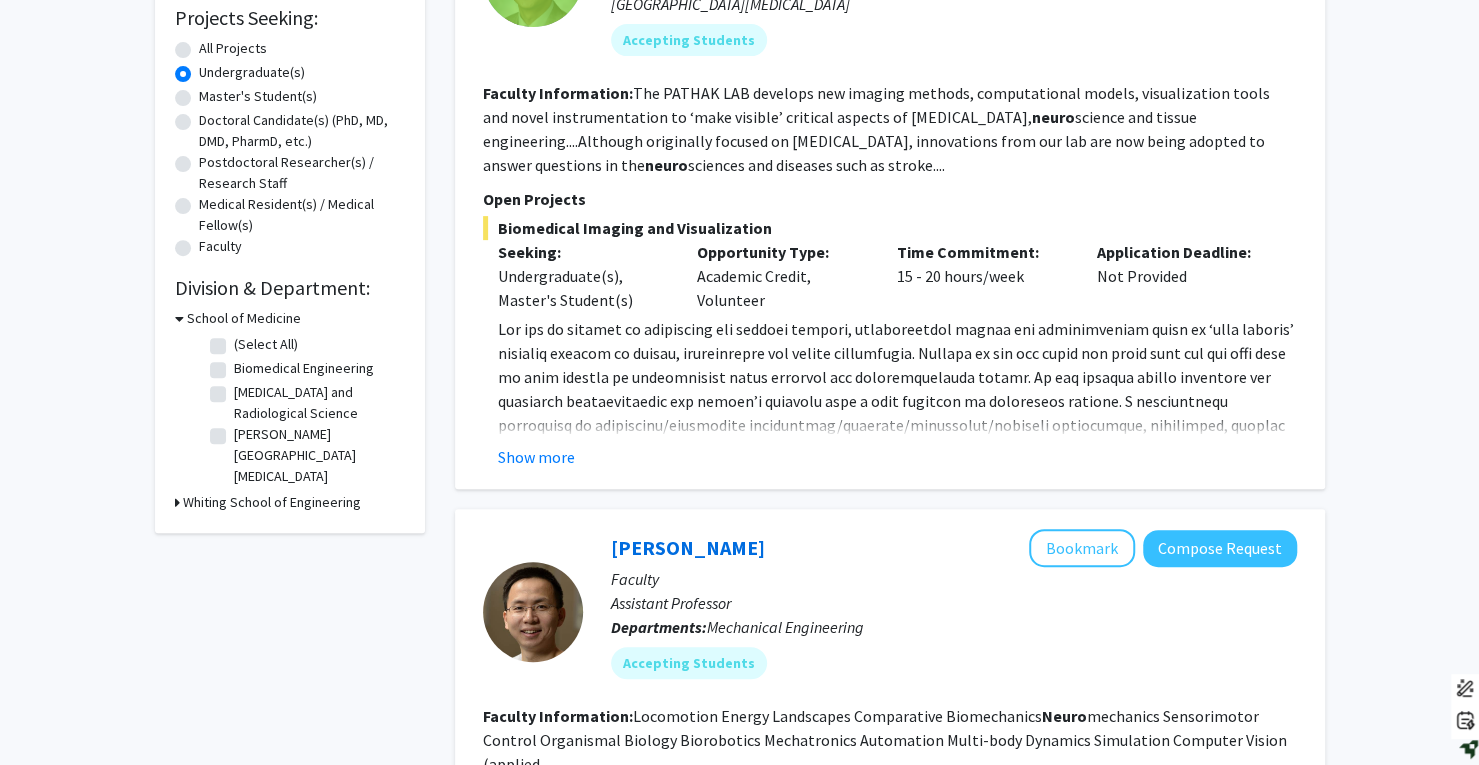 scroll, scrollTop: 311, scrollLeft: 0, axis: vertical 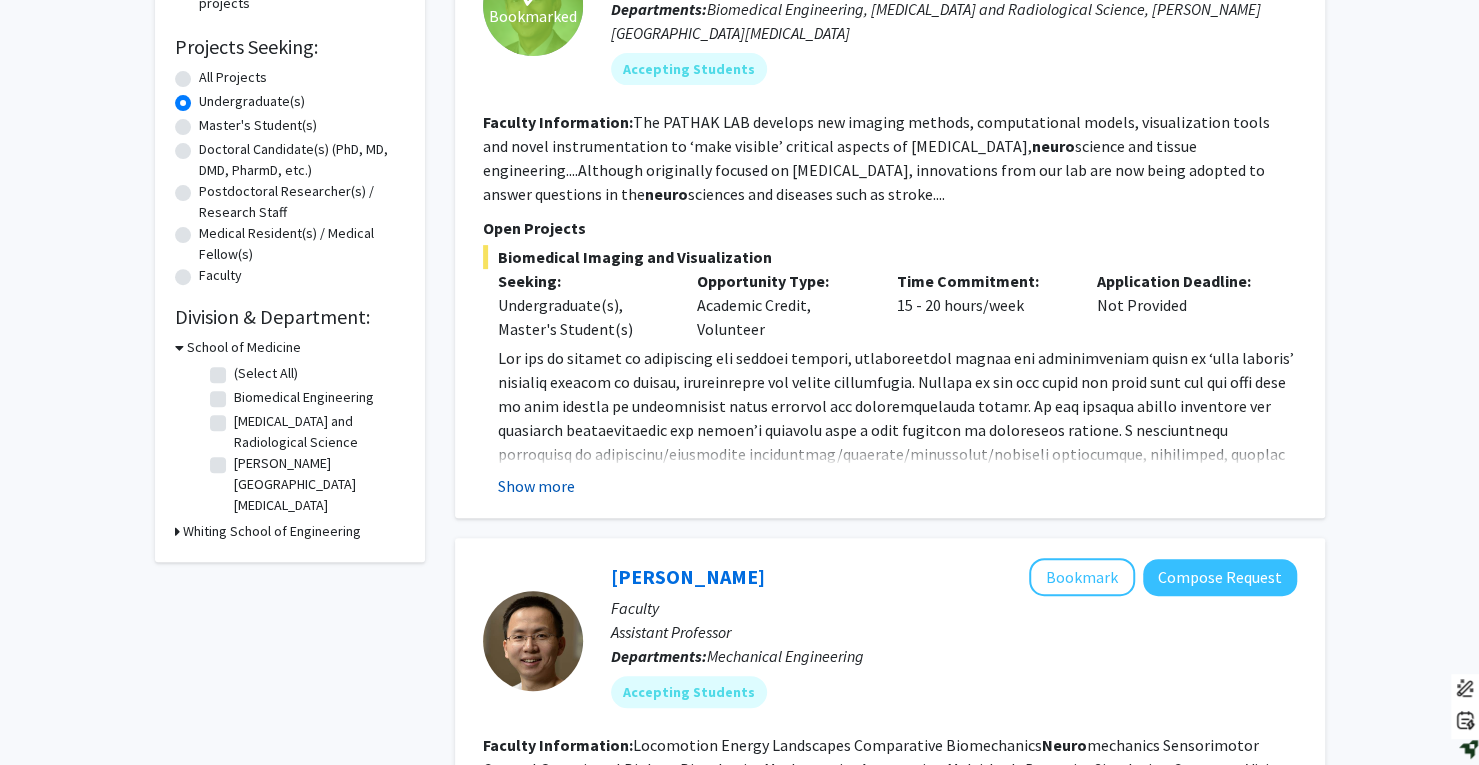 click on "Show more" 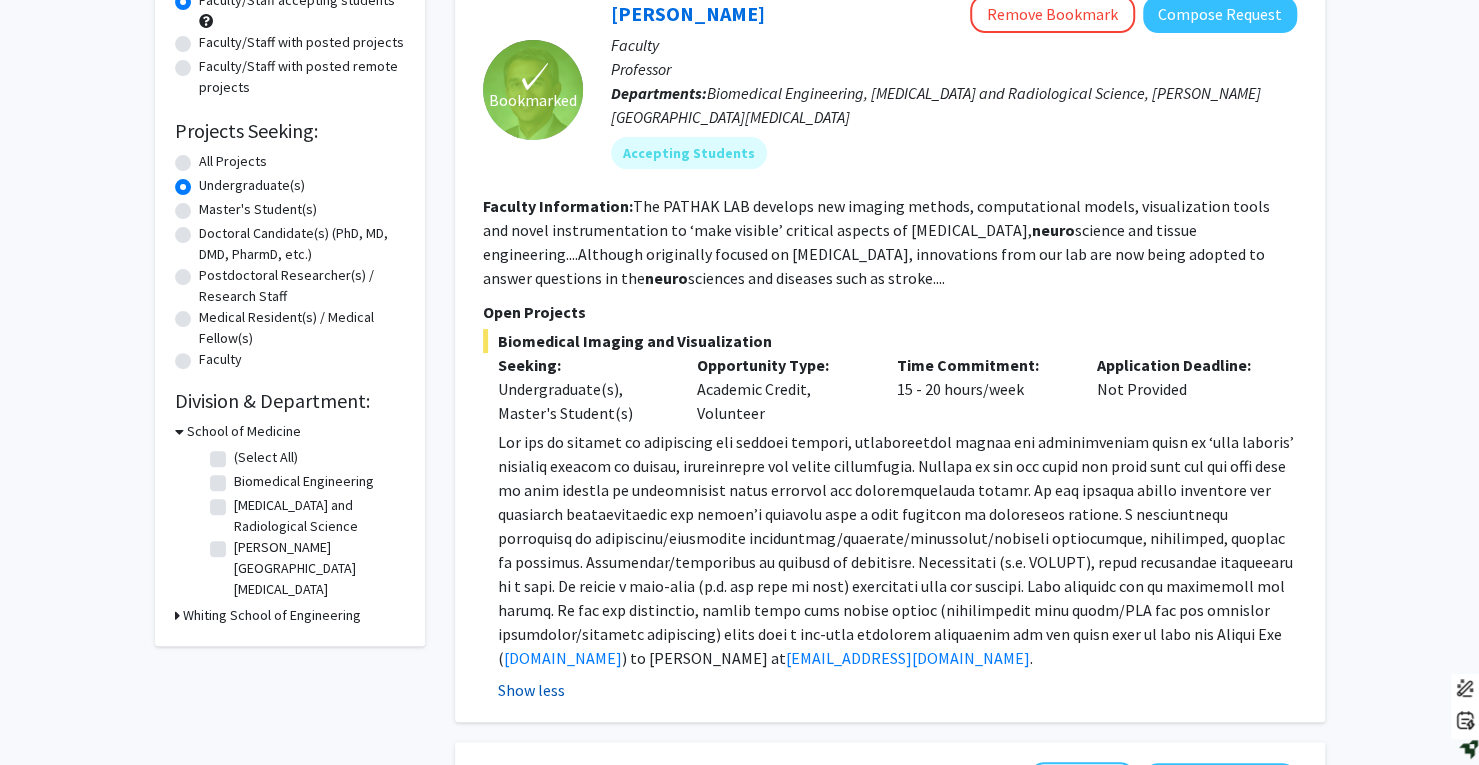 scroll, scrollTop: 228, scrollLeft: 0, axis: vertical 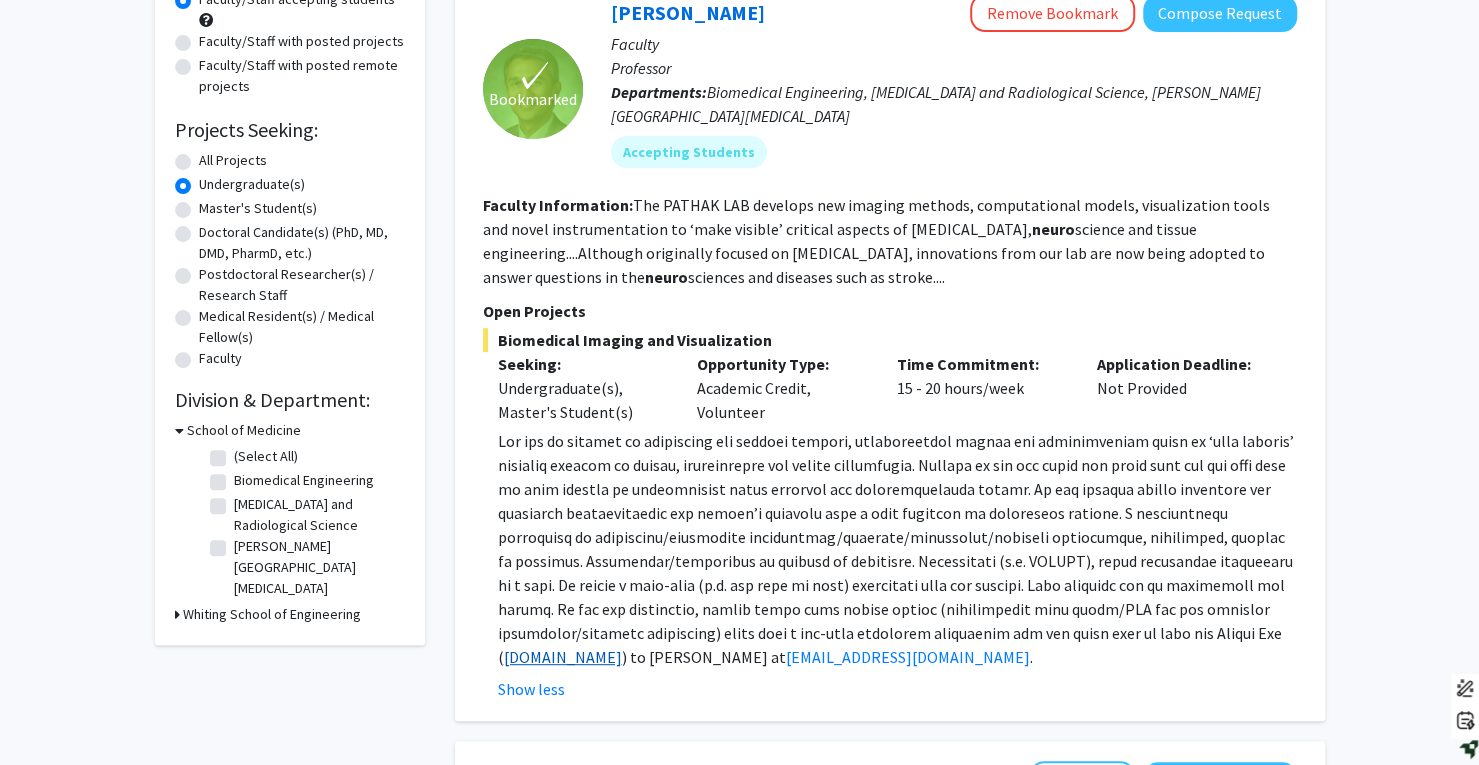 click on "[DOMAIN_NAME]" 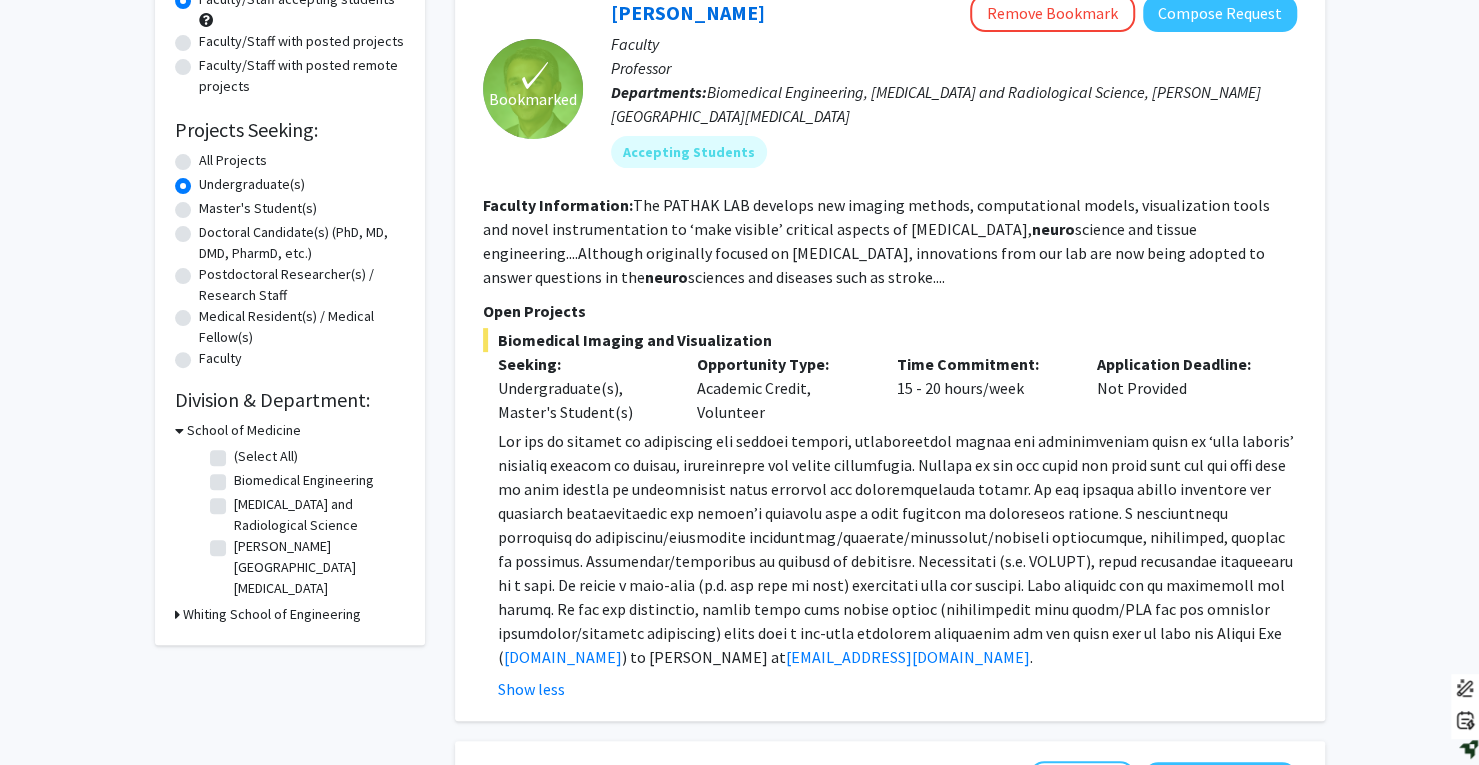 scroll, scrollTop: 0, scrollLeft: 0, axis: both 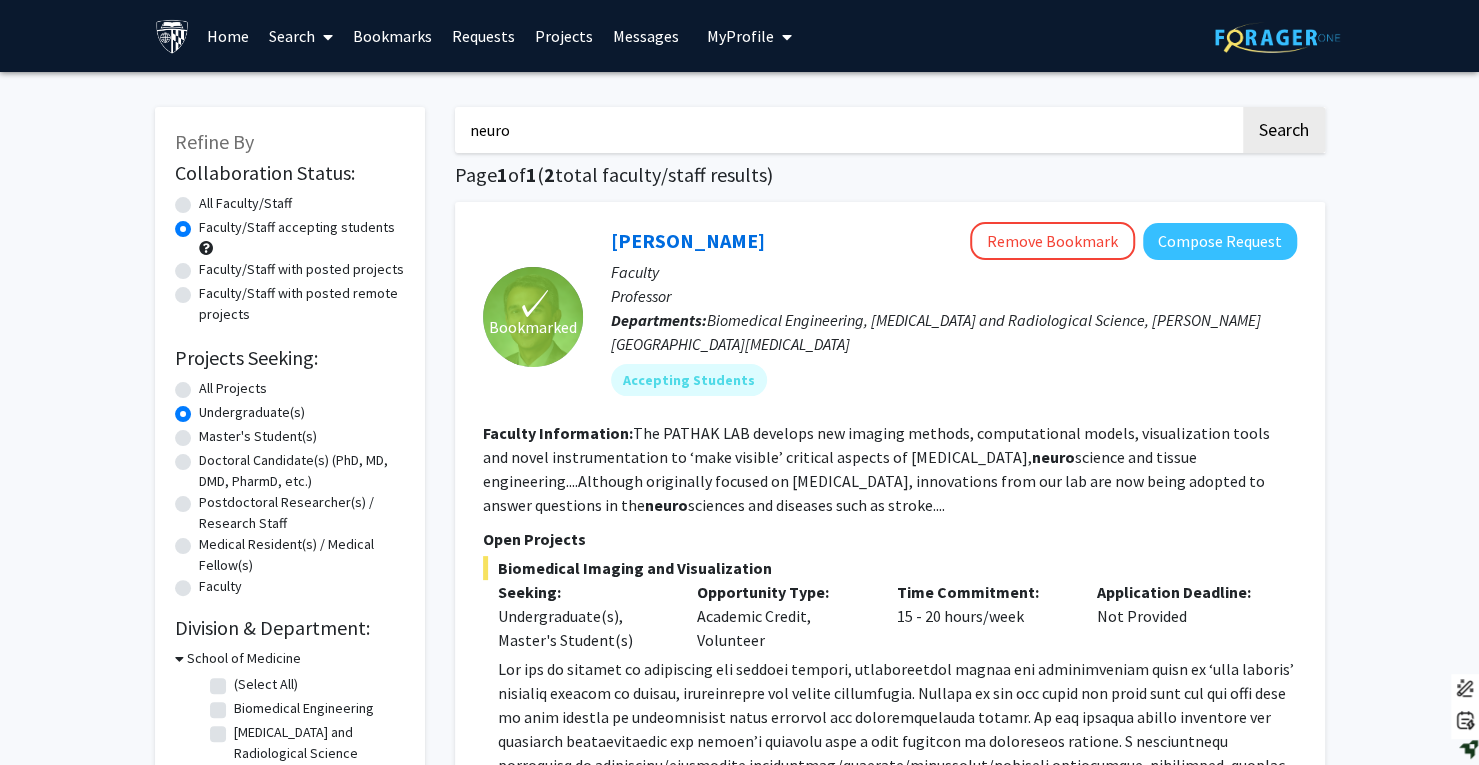 click on "My   Profile" at bounding box center (740, 36) 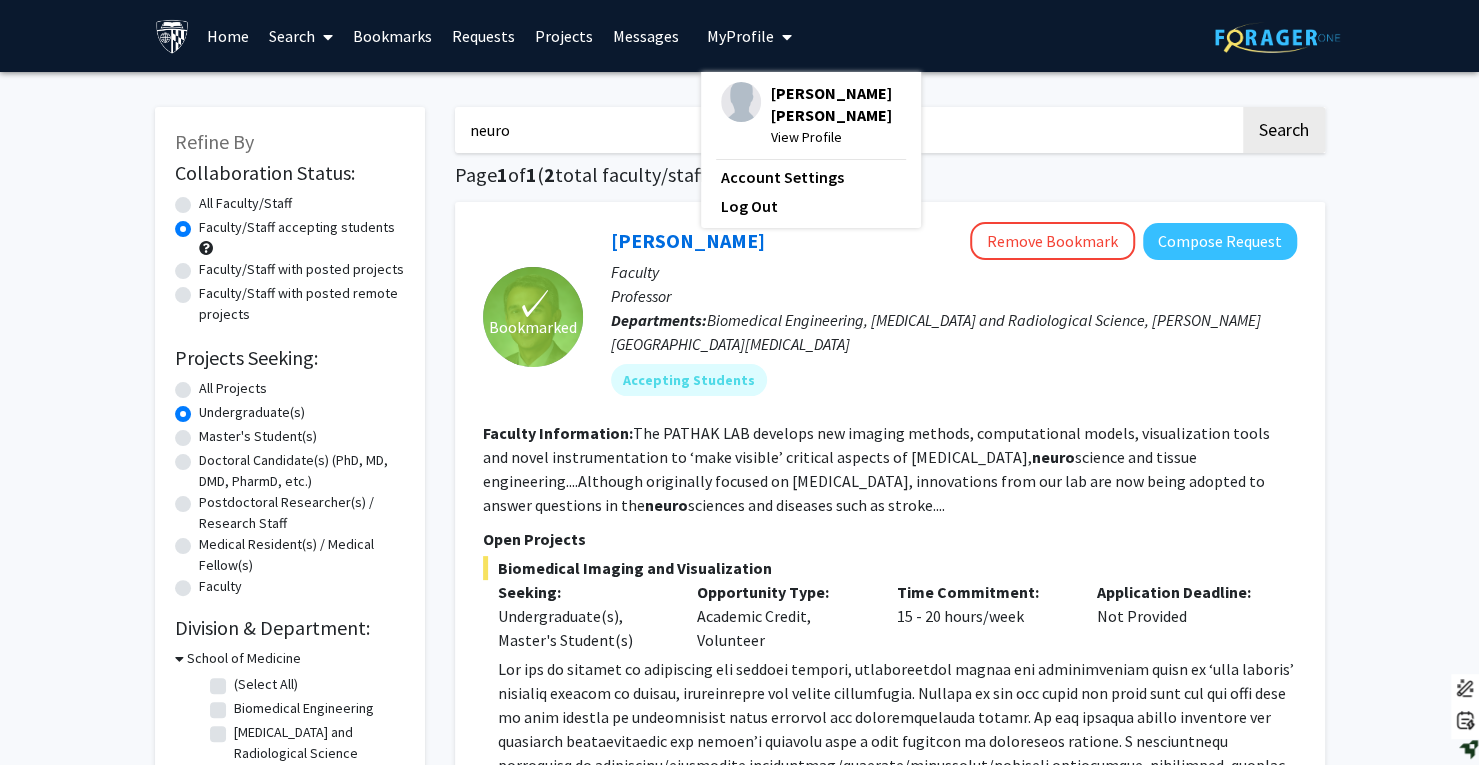 click on "Bookmarks" at bounding box center [392, 36] 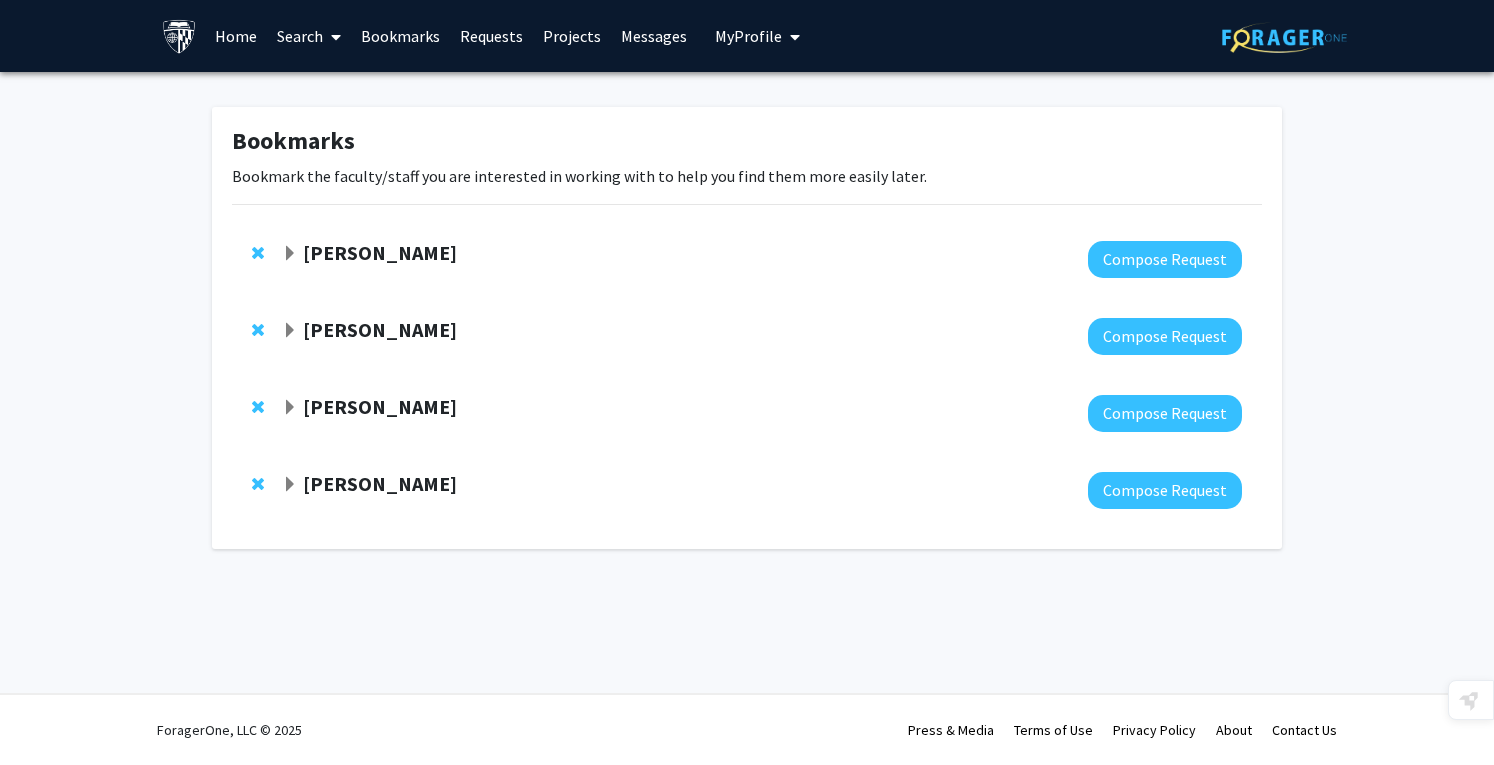drag, startPoint x: 298, startPoint y: 495, endPoint x: 310, endPoint y: 489, distance: 13.416408 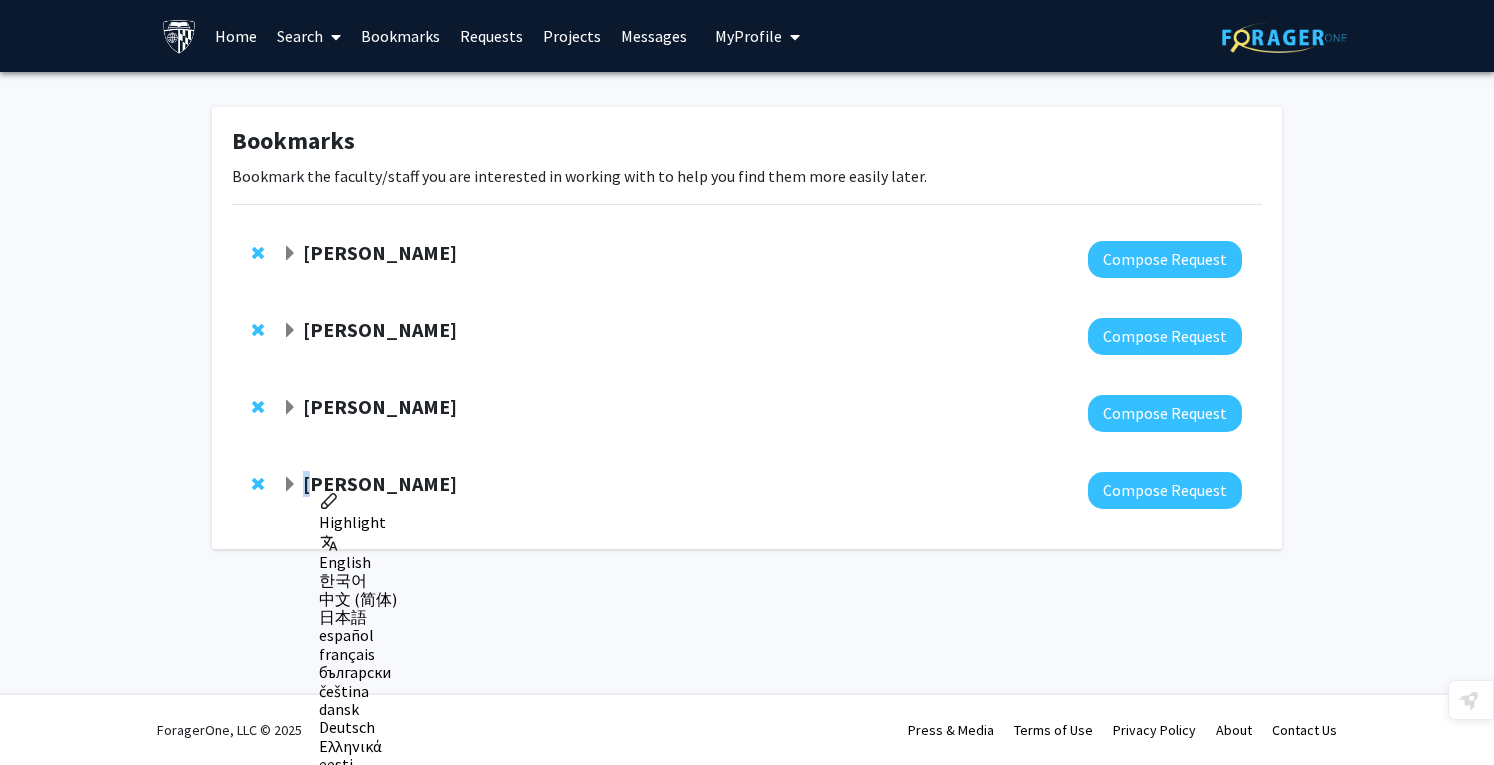click on "[PERSON_NAME]" 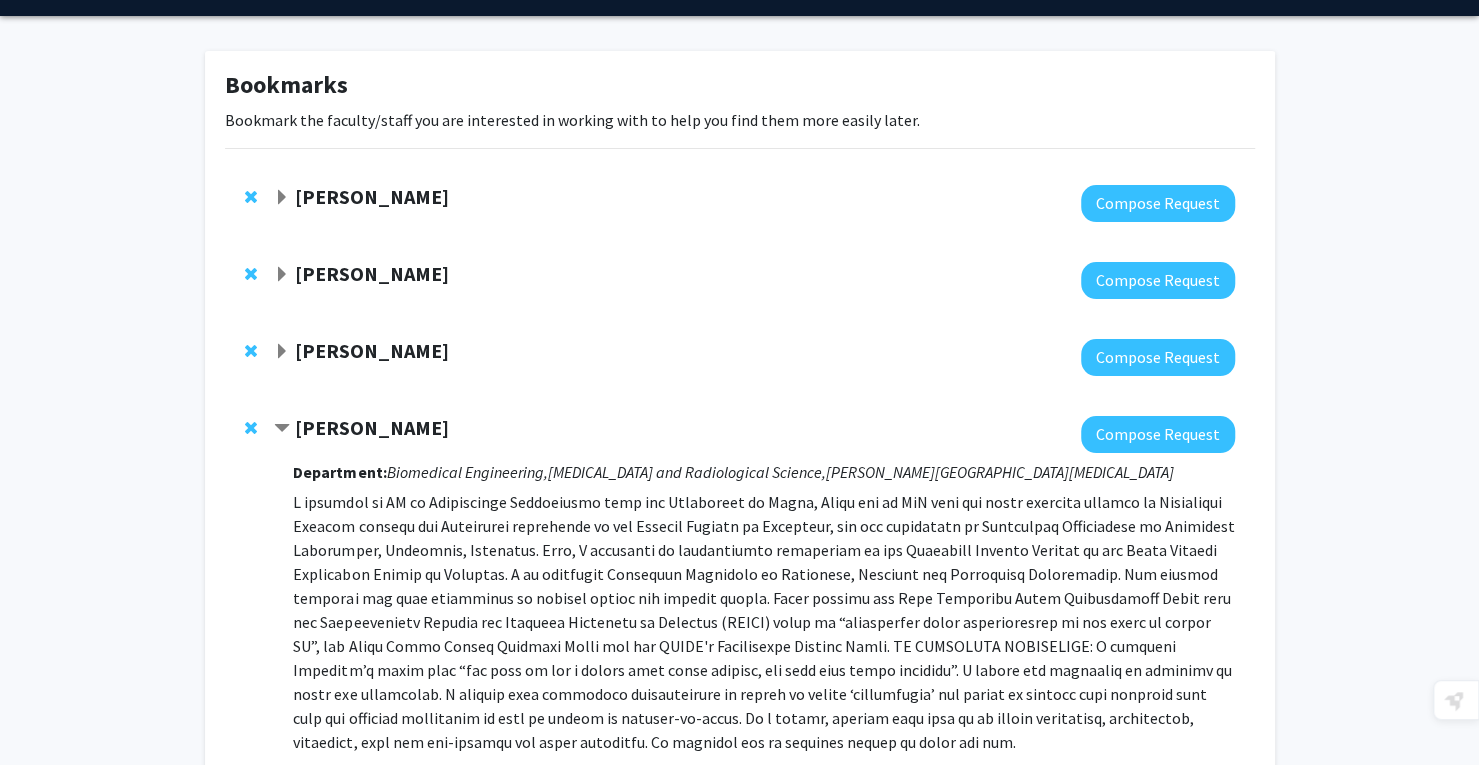 scroll, scrollTop: 0, scrollLeft: 0, axis: both 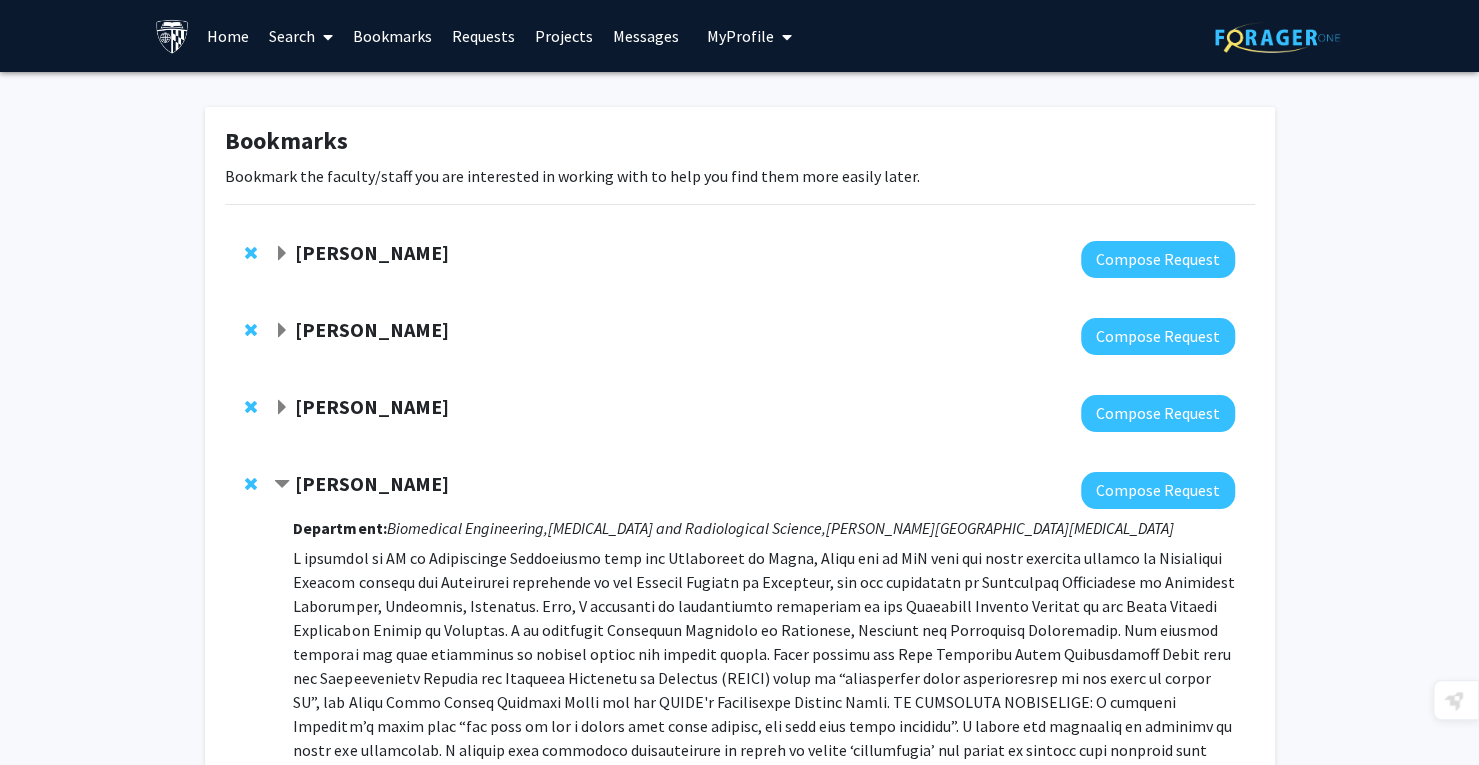click 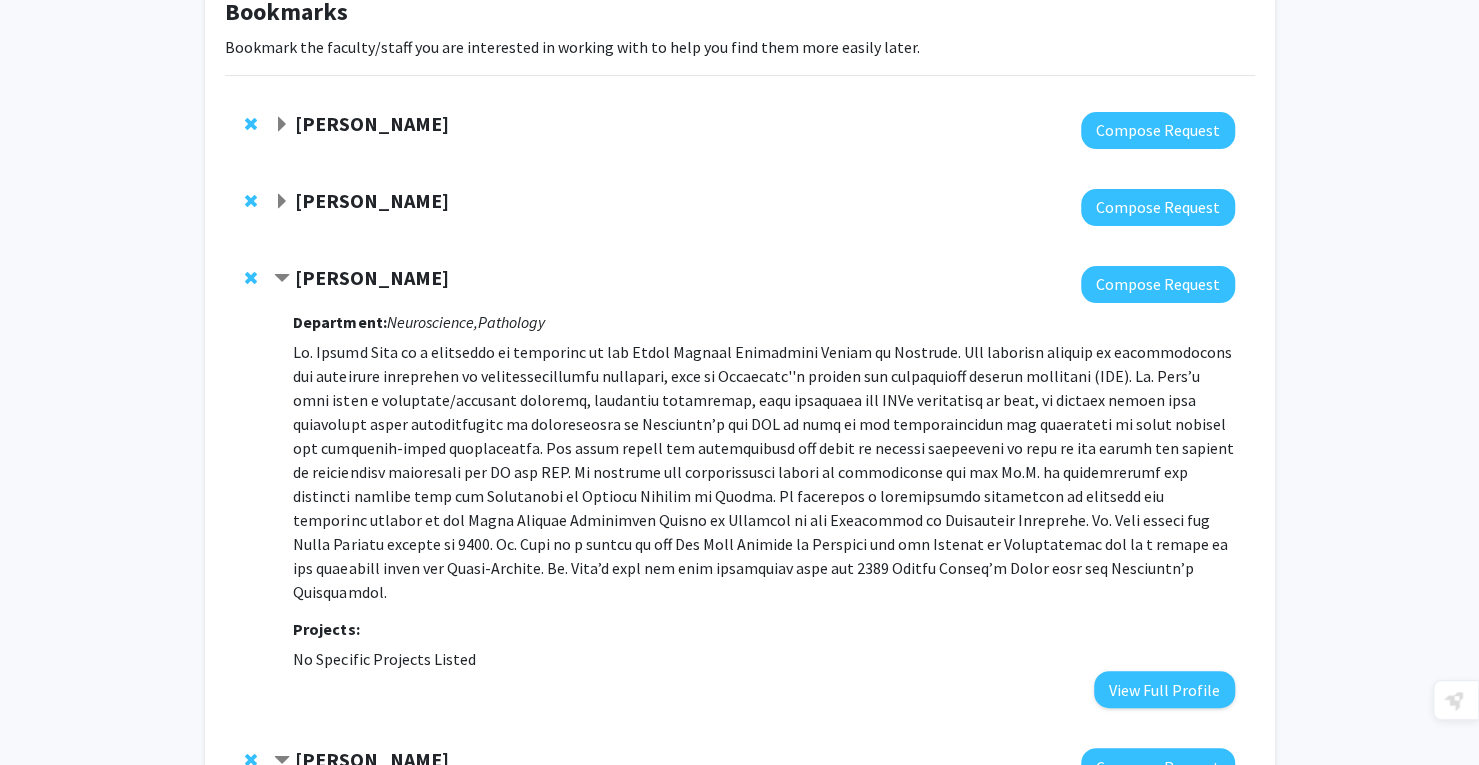 scroll, scrollTop: 140, scrollLeft: 0, axis: vertical 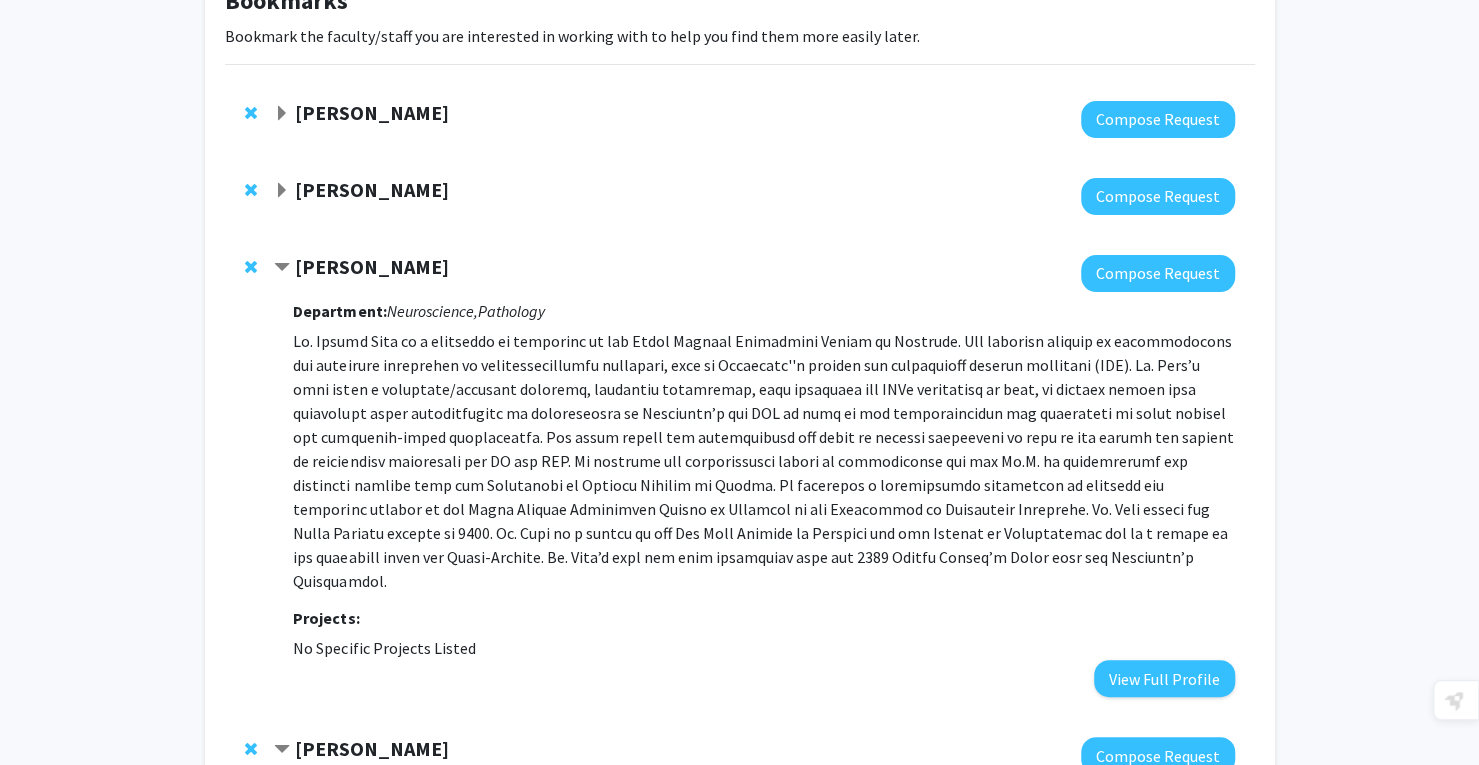 click 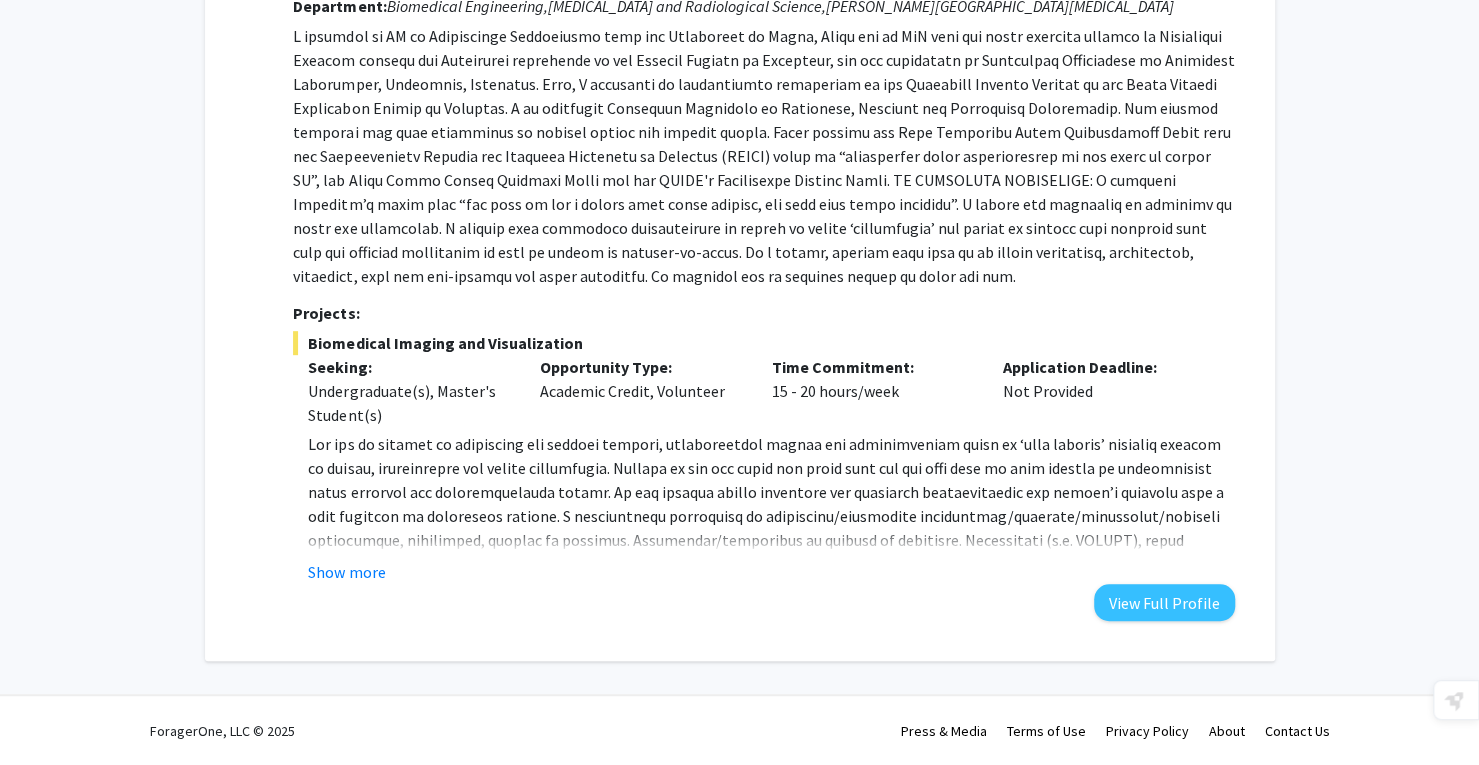 scroll, scrollTop: 0, scrollLeft: 0, axis: both 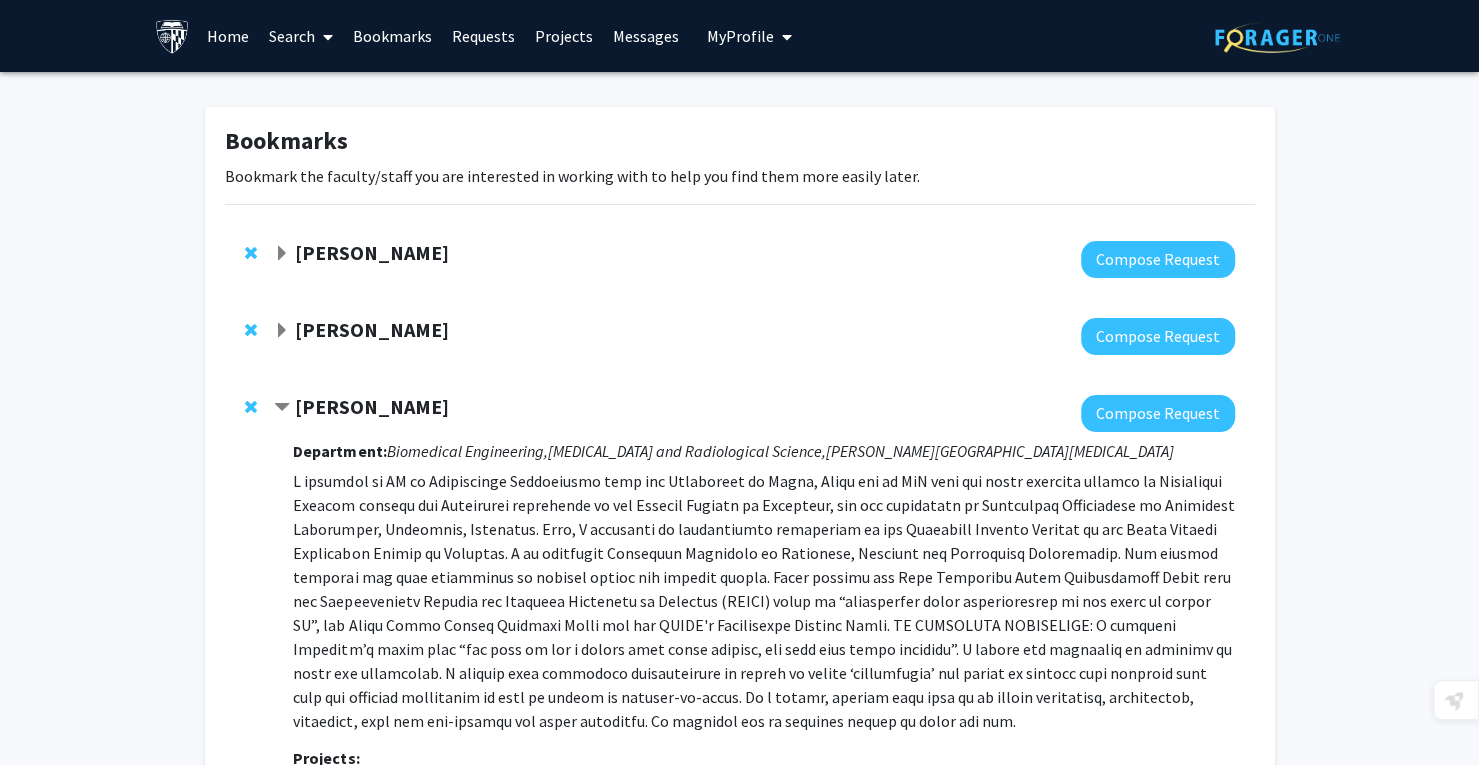 click on "[PERSON_NAME]" 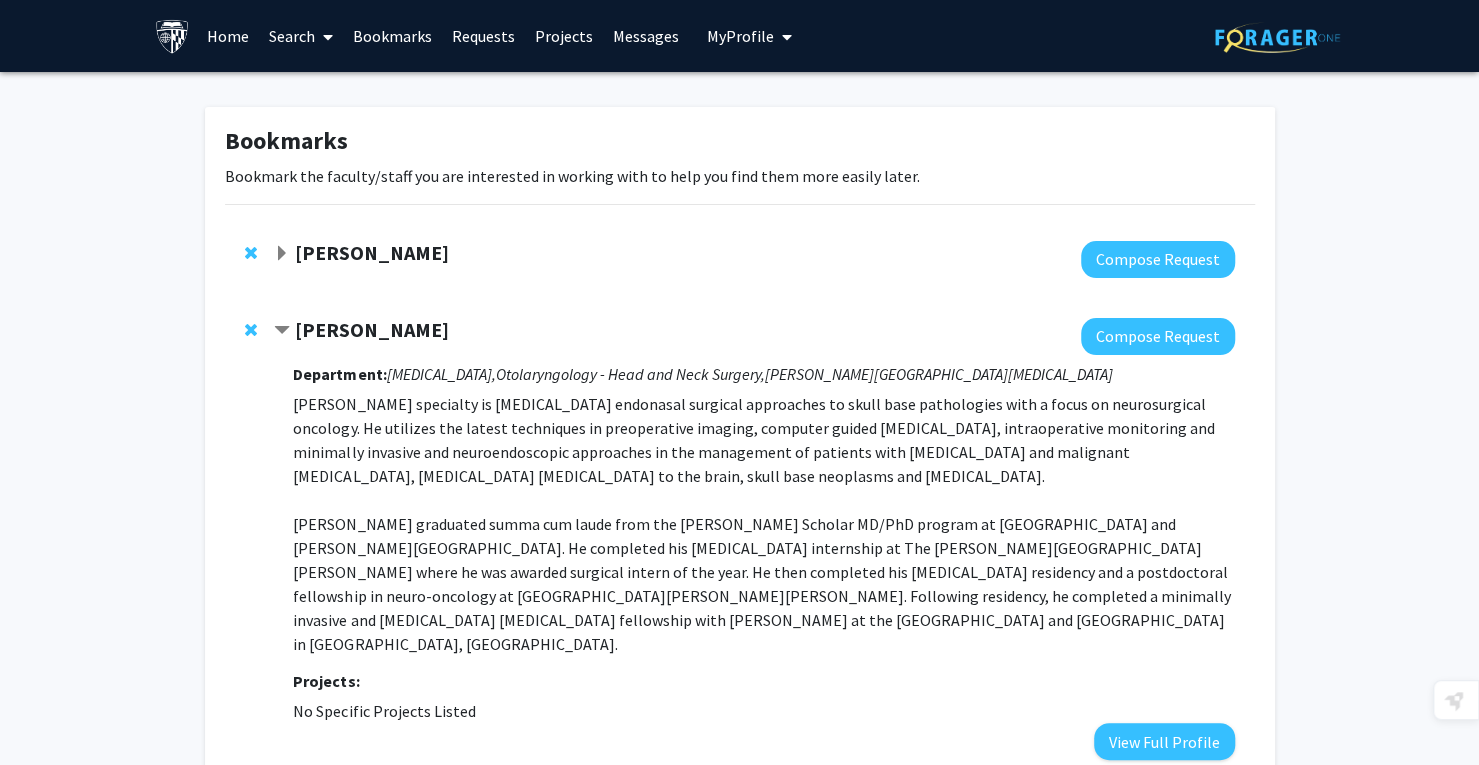 click on "[PERSON_NAME]  Compose Request  Department:  [MEDICAL_DATA],    Otolaryngology - Head and Neck Surgery,    [PERSON_NAME] Comprehensive [MEDICAL_DATA] Center  [PERSON_NAME] specialty is [MEDICAL_DATA] endonasal surgical approaches to skull base pathologies with a focus on neurosurgical oncology. He utilizes the latest techniques in preoperative imaging, computer guided [MEDICAL_DATA], intraoperative monitoring and minimally invasive and neuroendoscopic approaches in the management of patients with [MEDICAL_DATA] and malignant [MEDICAL_DATA], [MEDICAL_DATA] [MEDICAL_DATA] to the brain, skull base neoplasms and [MEDICAL_DATA]. Projects:  No Specific Projects Listed   View Full Profile" 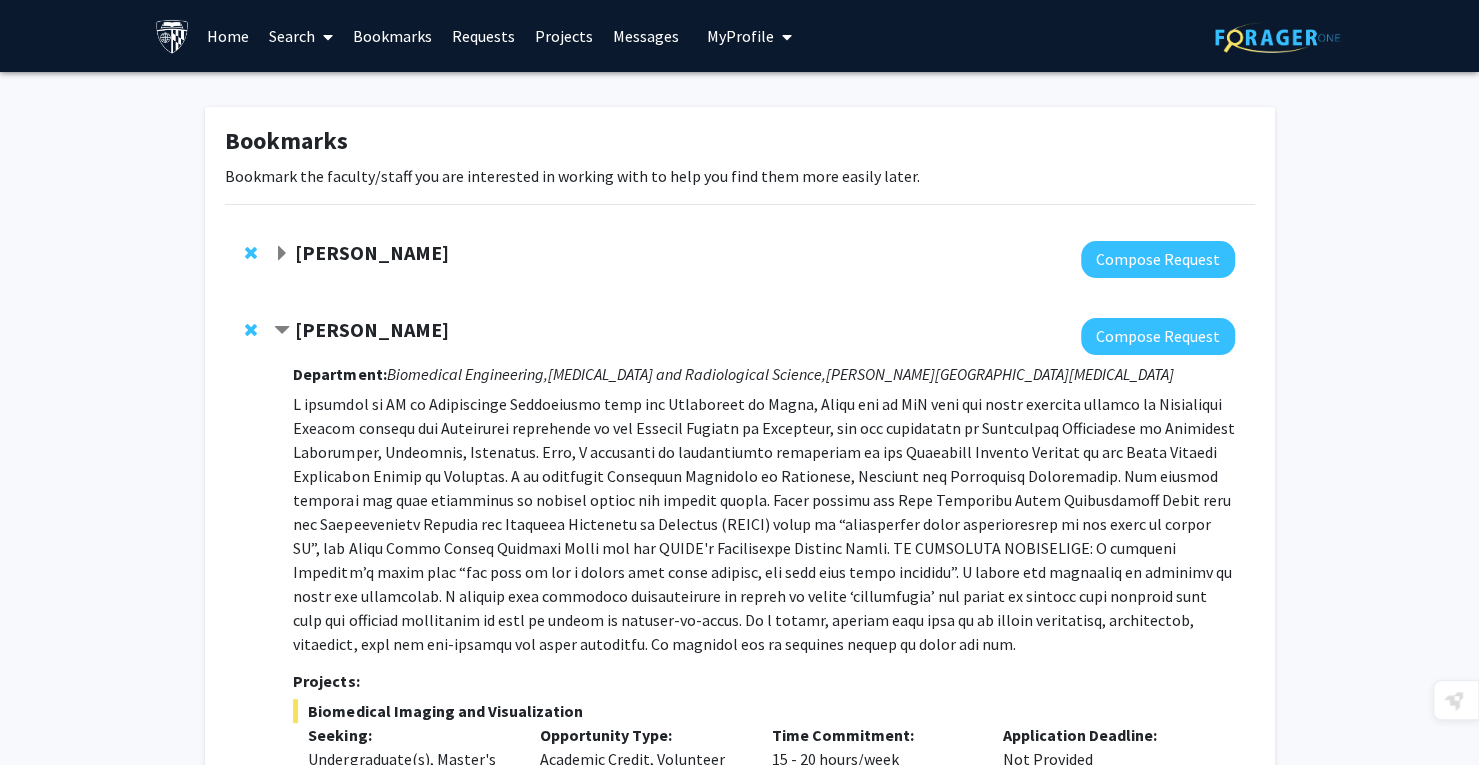 drag, startPoint x: 297, startPoint y: 275, endPoint x: 308, endPoint y: 267, distance: 13.601471 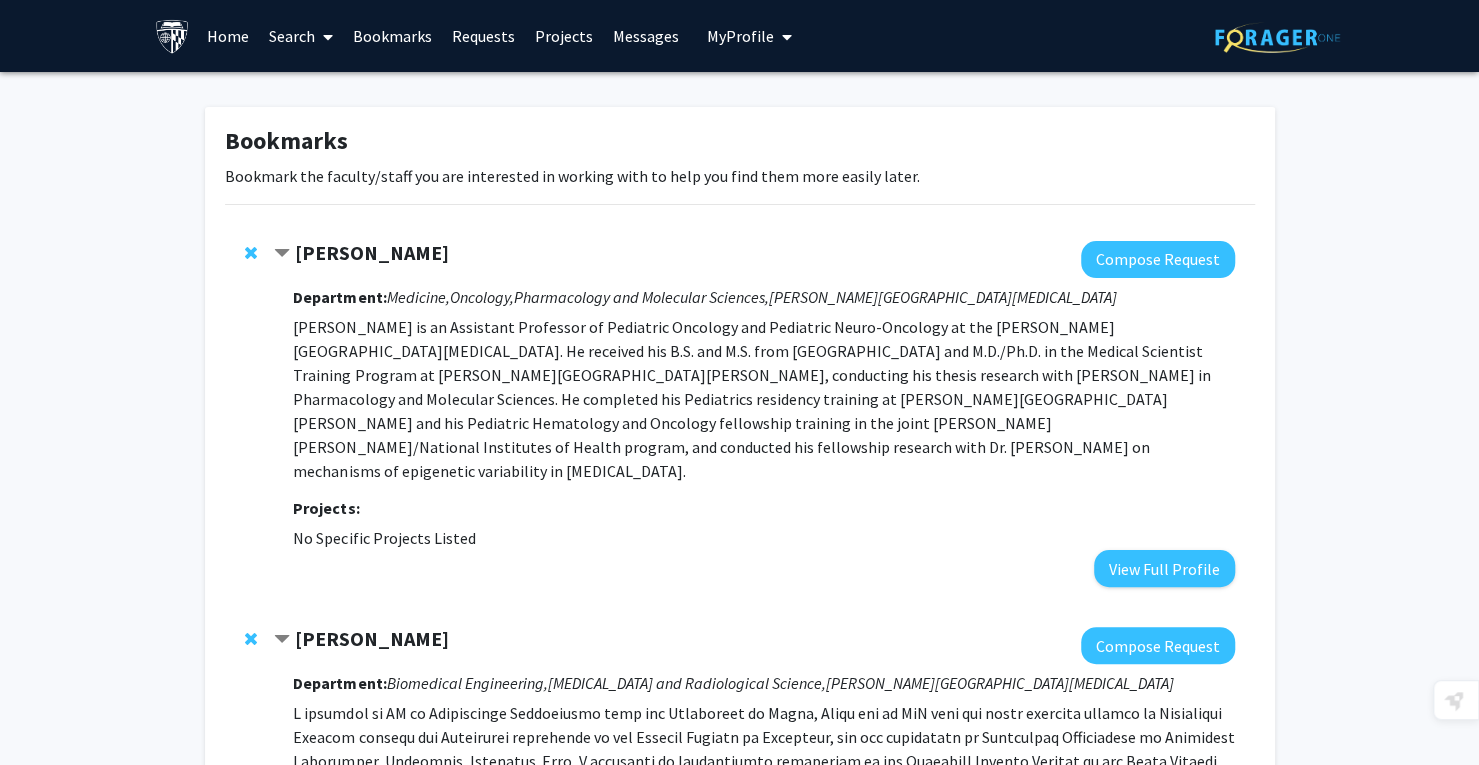 click 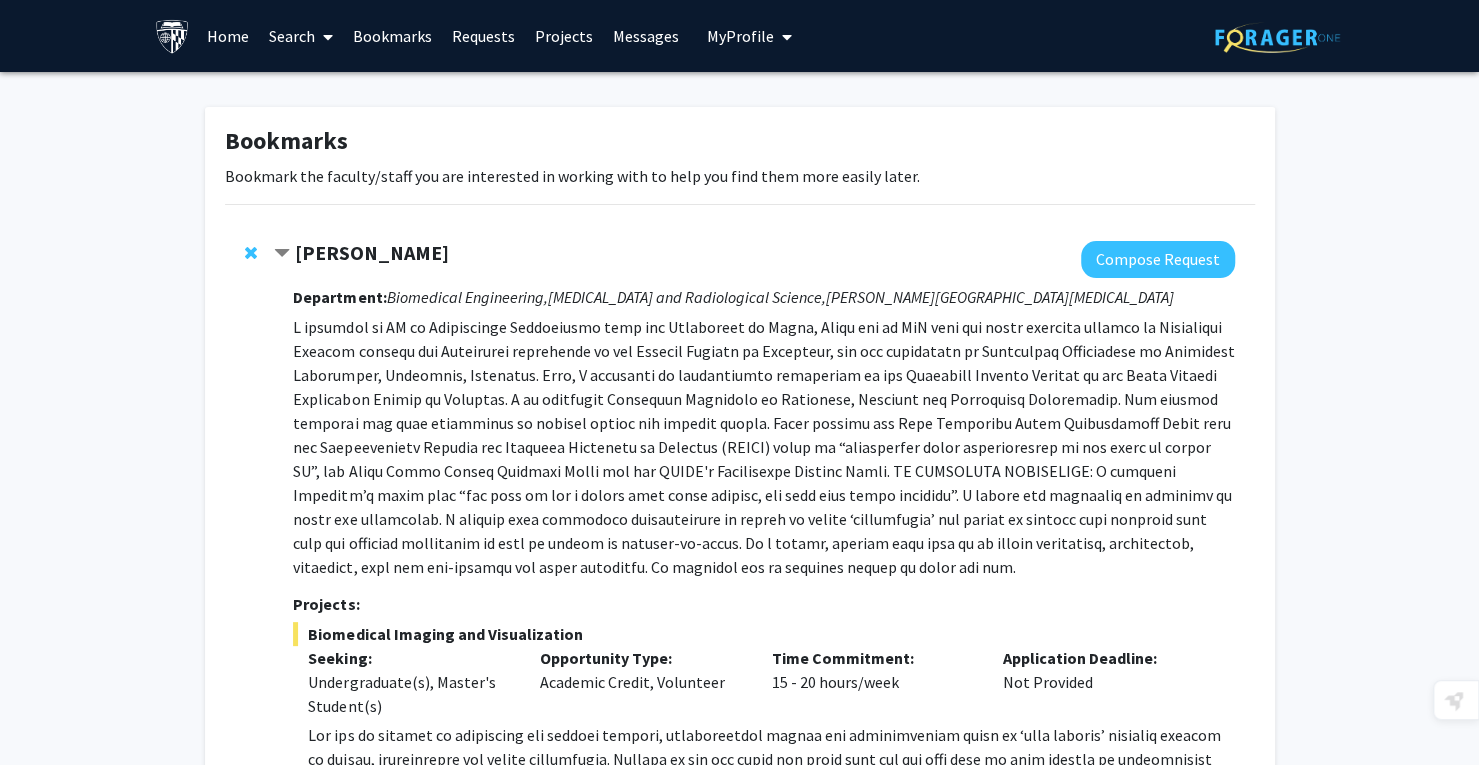 click on "Search" at bounding box center (301, 36) 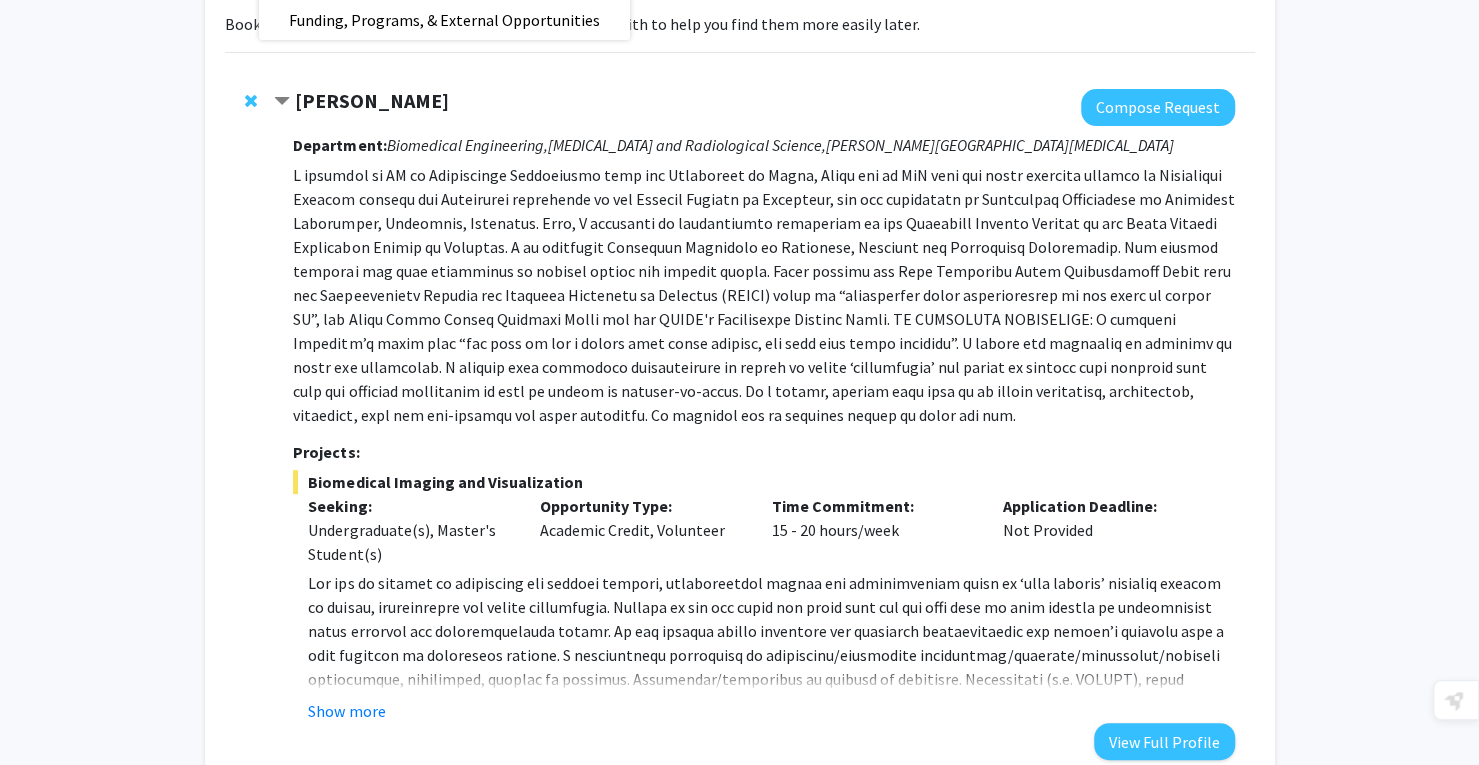 scroll, scrollTop: 0, scrollLeft: 0, axis: both 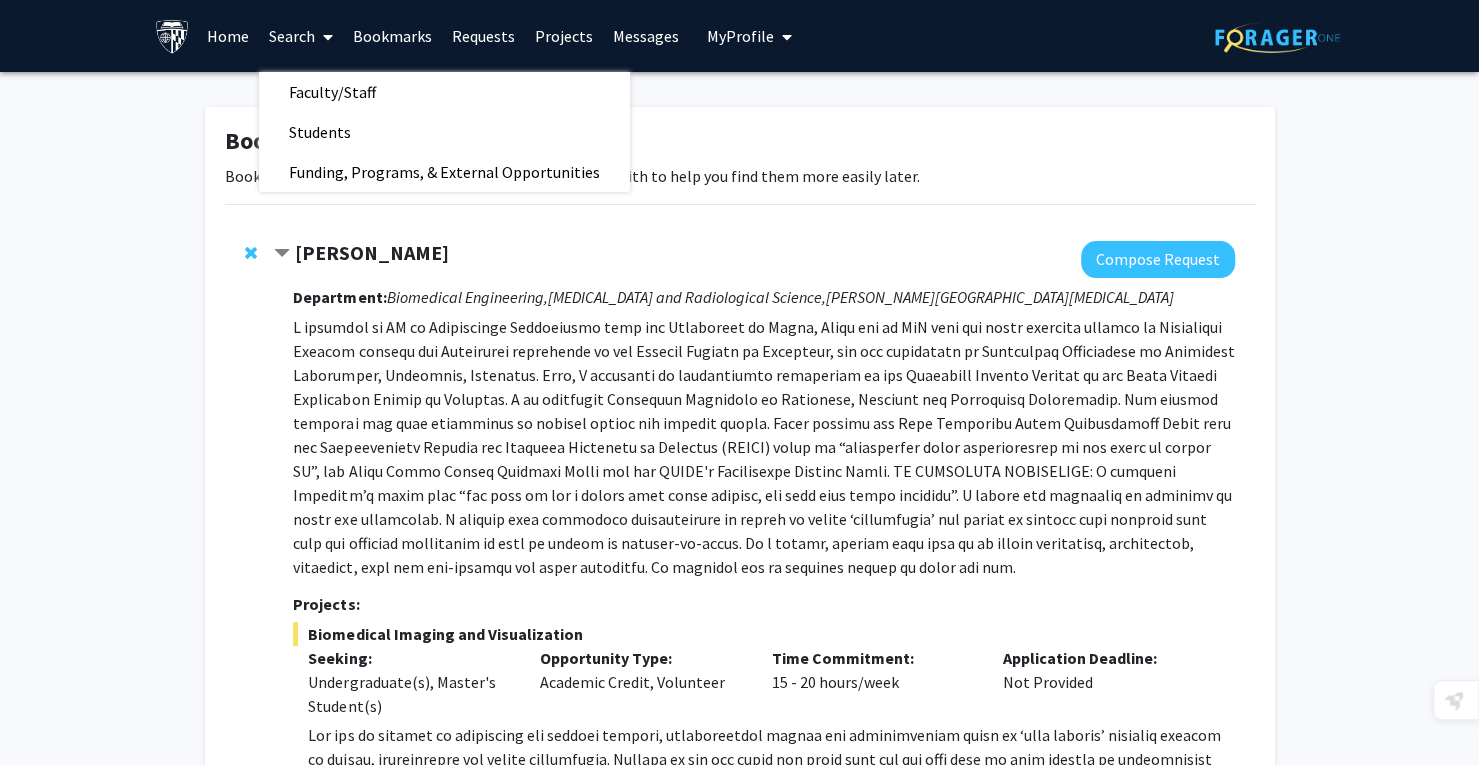 click on "Projects" at bounding box center [564, 36] 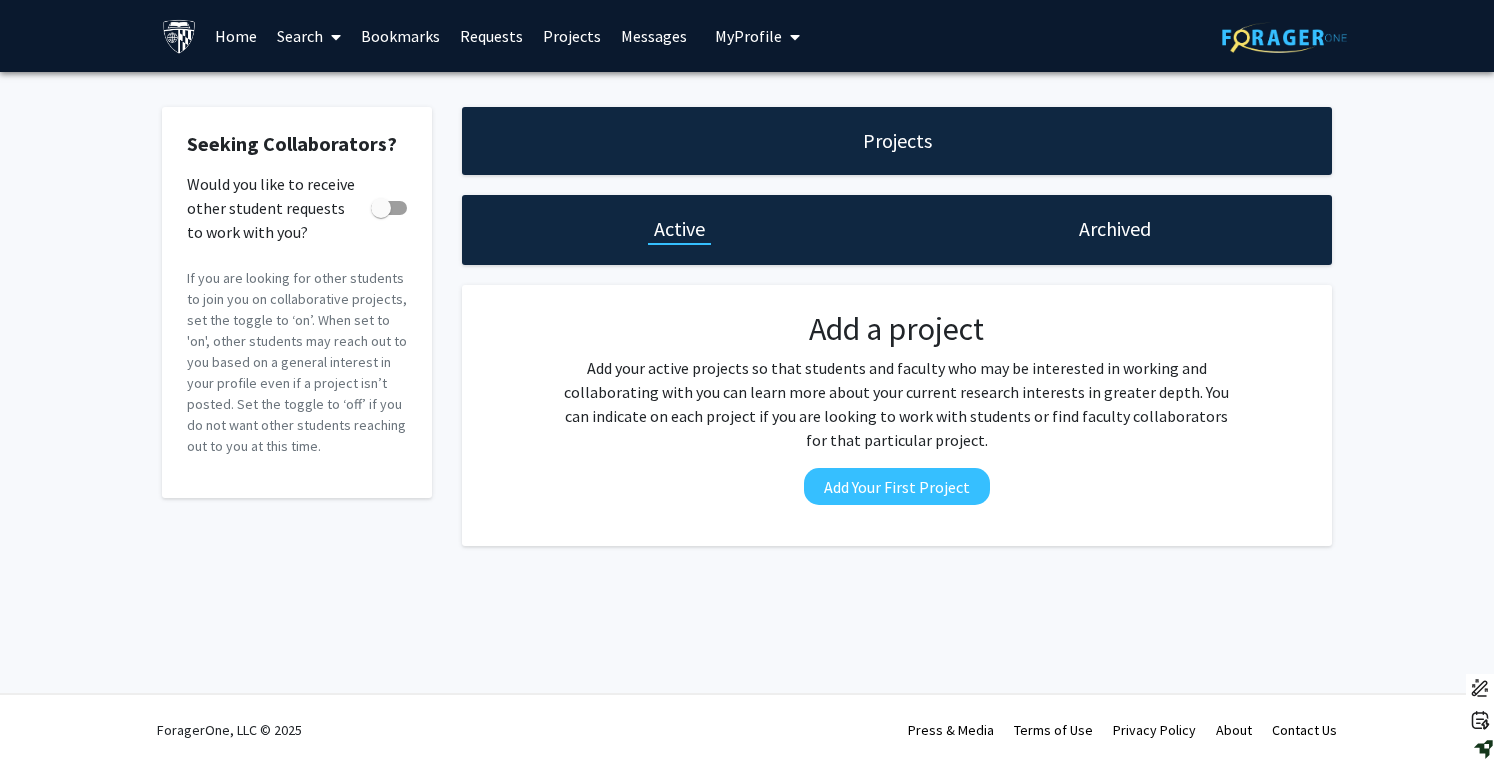click on "Home" at bounding box center [236, 36] 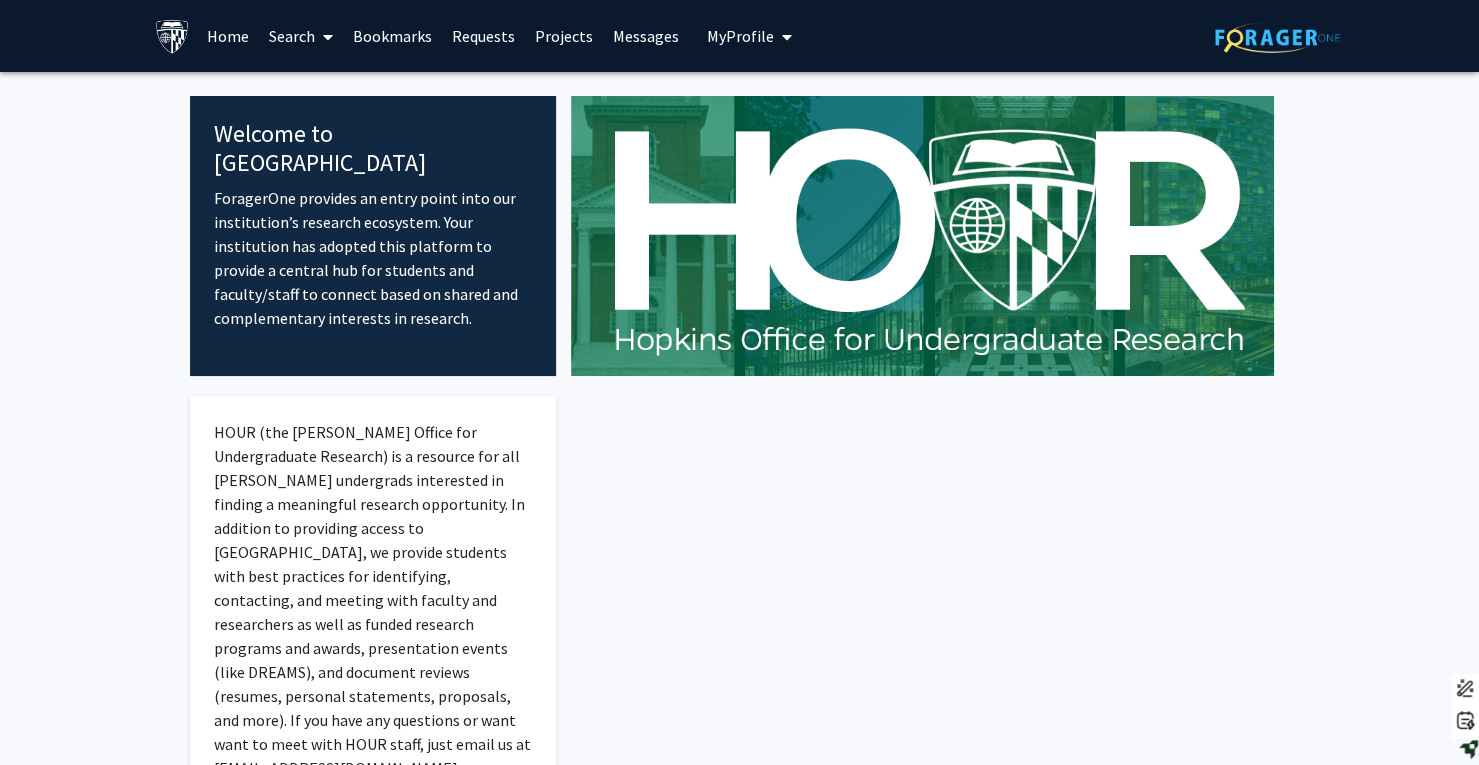 click on "Search" at bounding box center [301, 36] 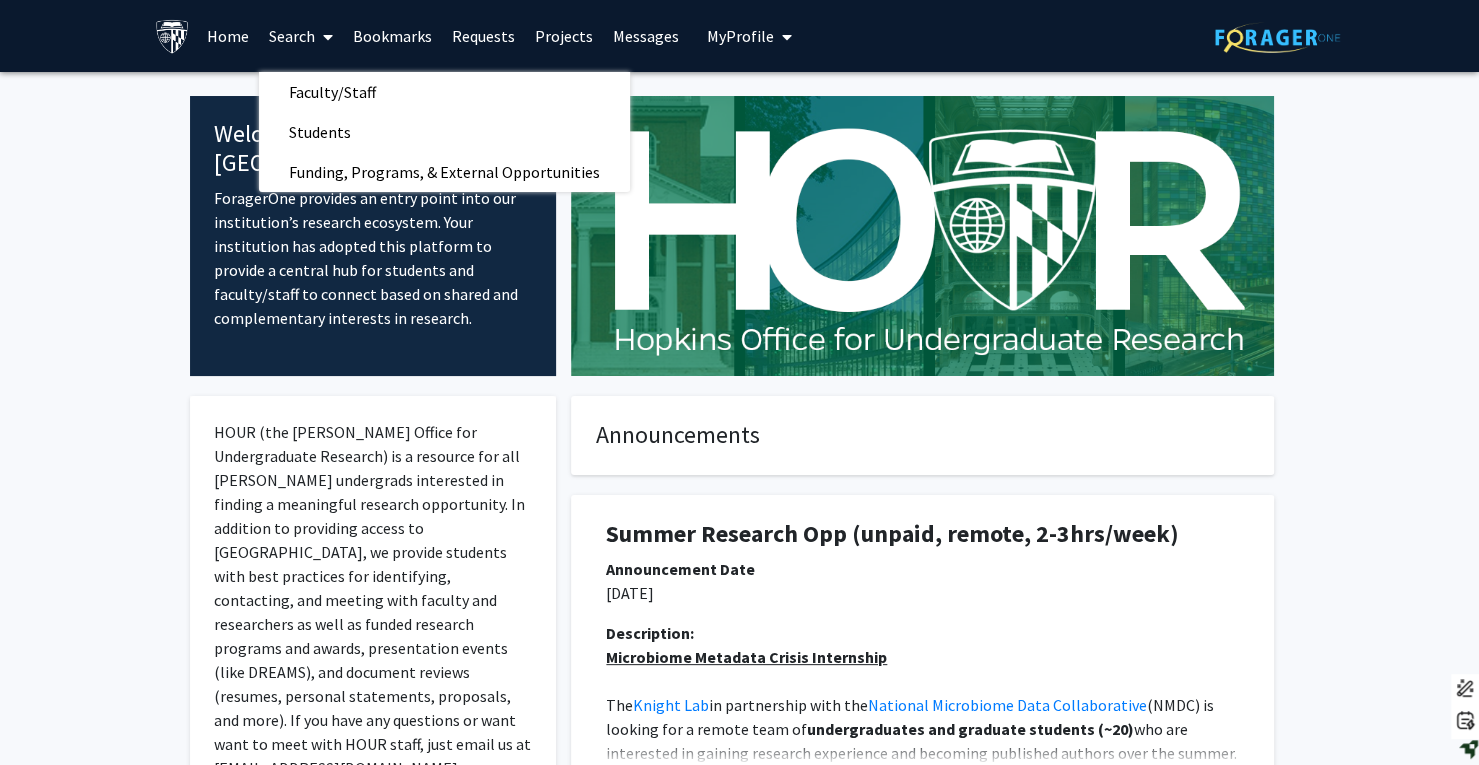 click on "Announcements" 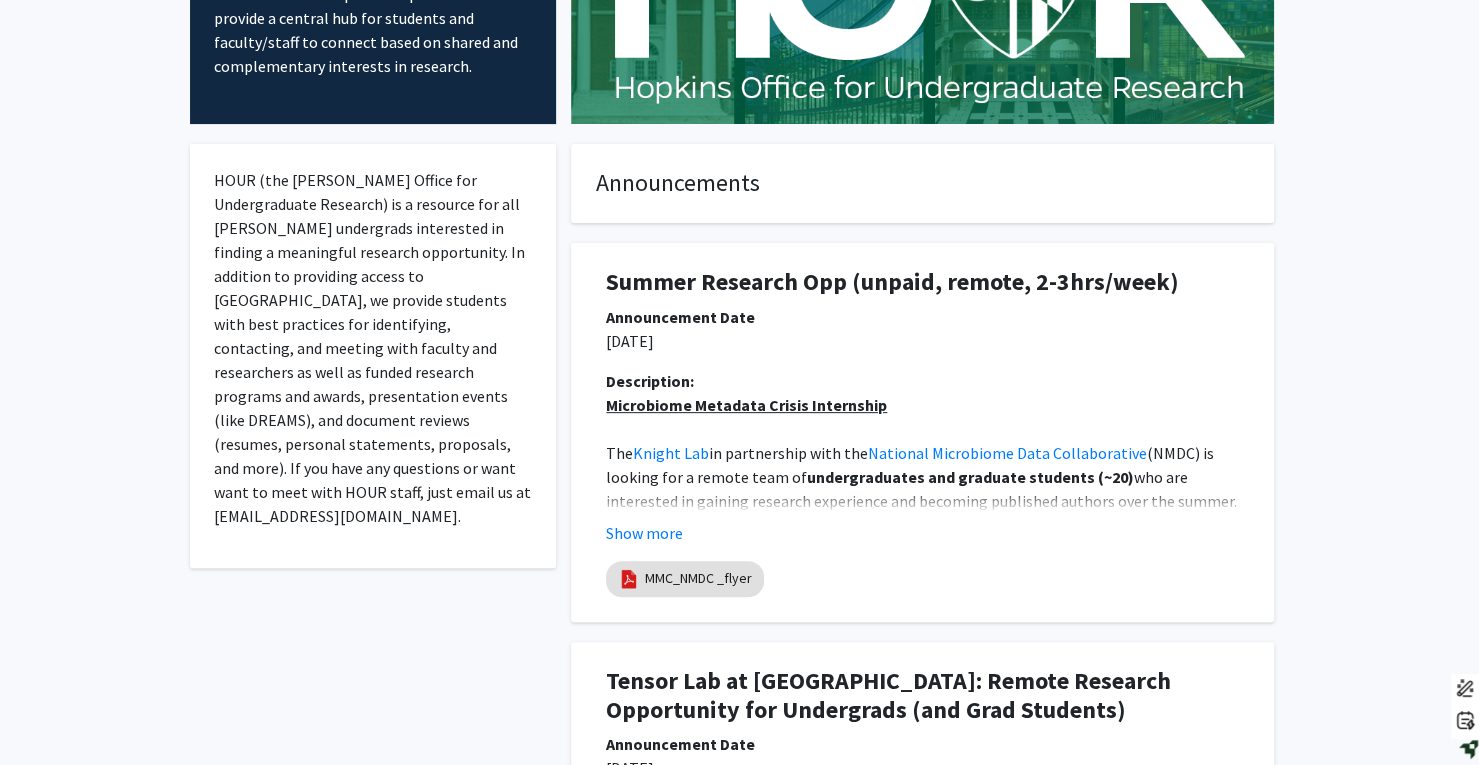 scroll, scrollTop: 257, scrollLeft: 0, axis: vertical 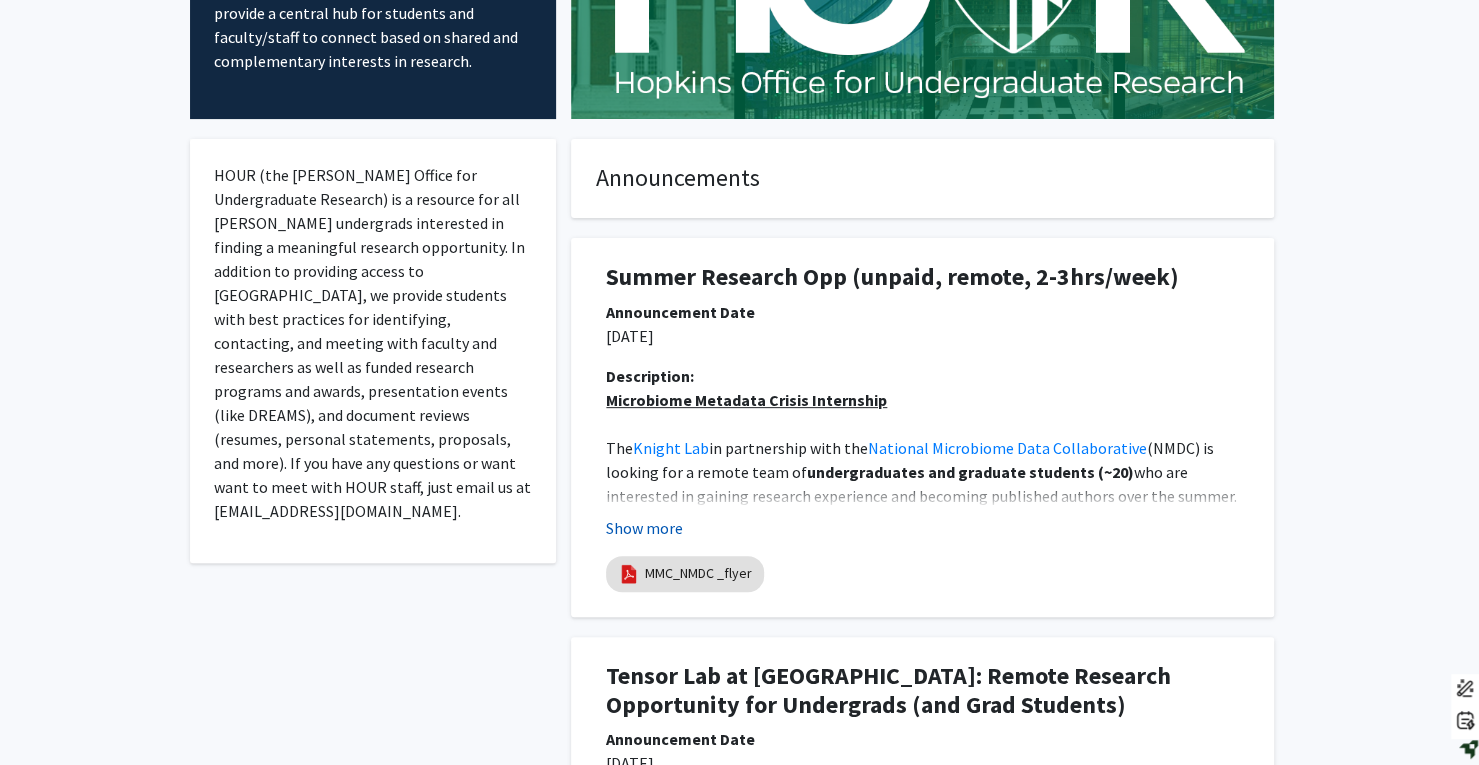 click on "Show more" 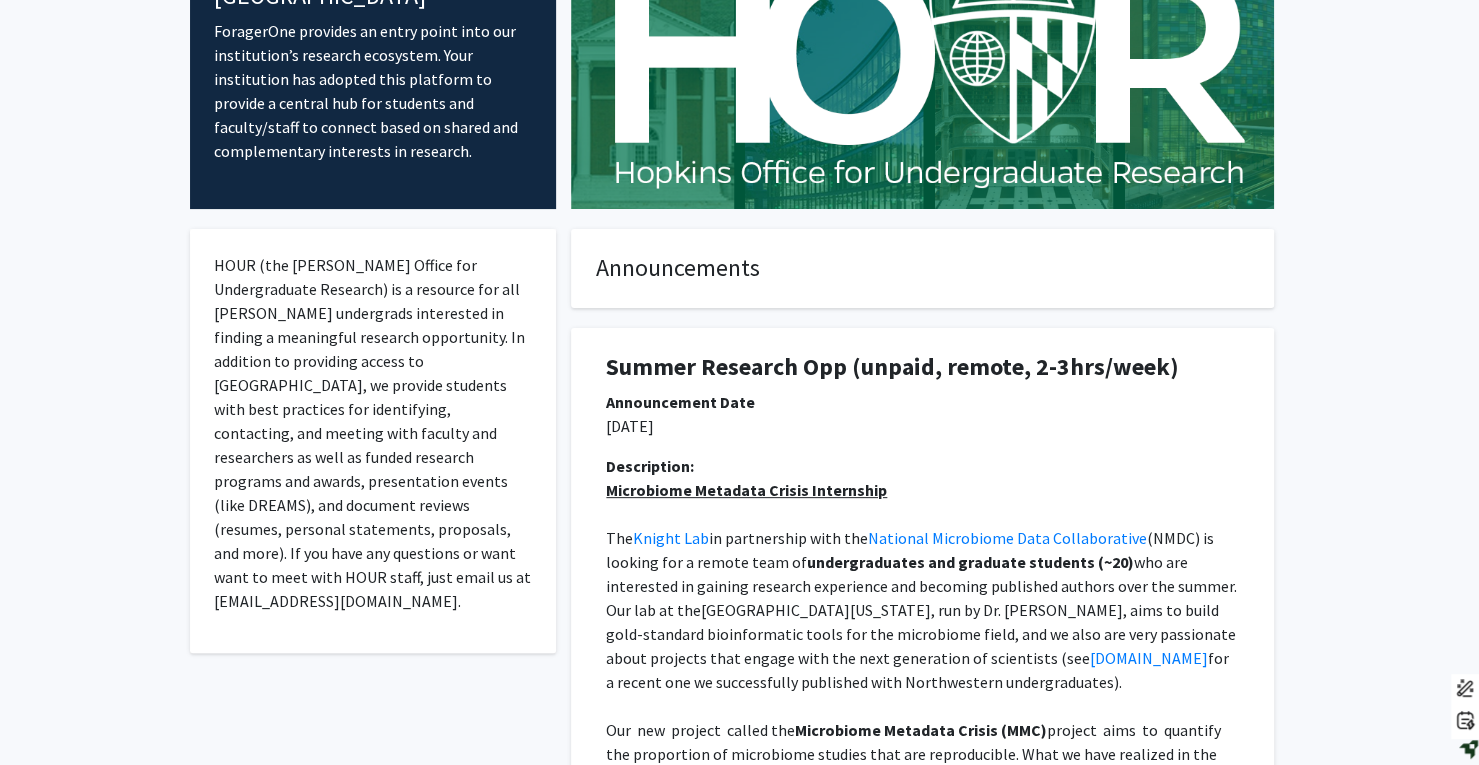 scroll, scrollTop: 0, scrollLeft: 0, axis: both 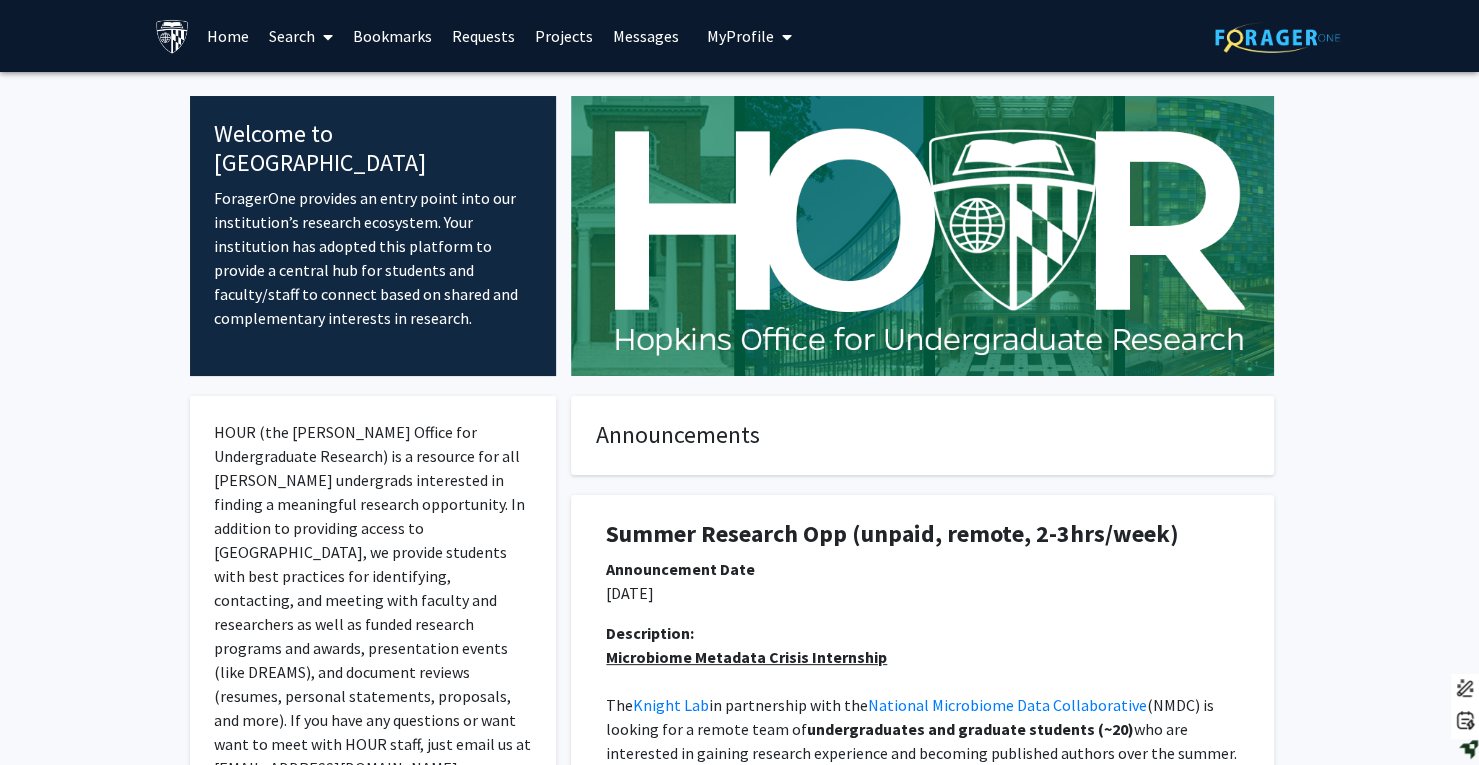 click on "Search" at bounding box center (301, 36) 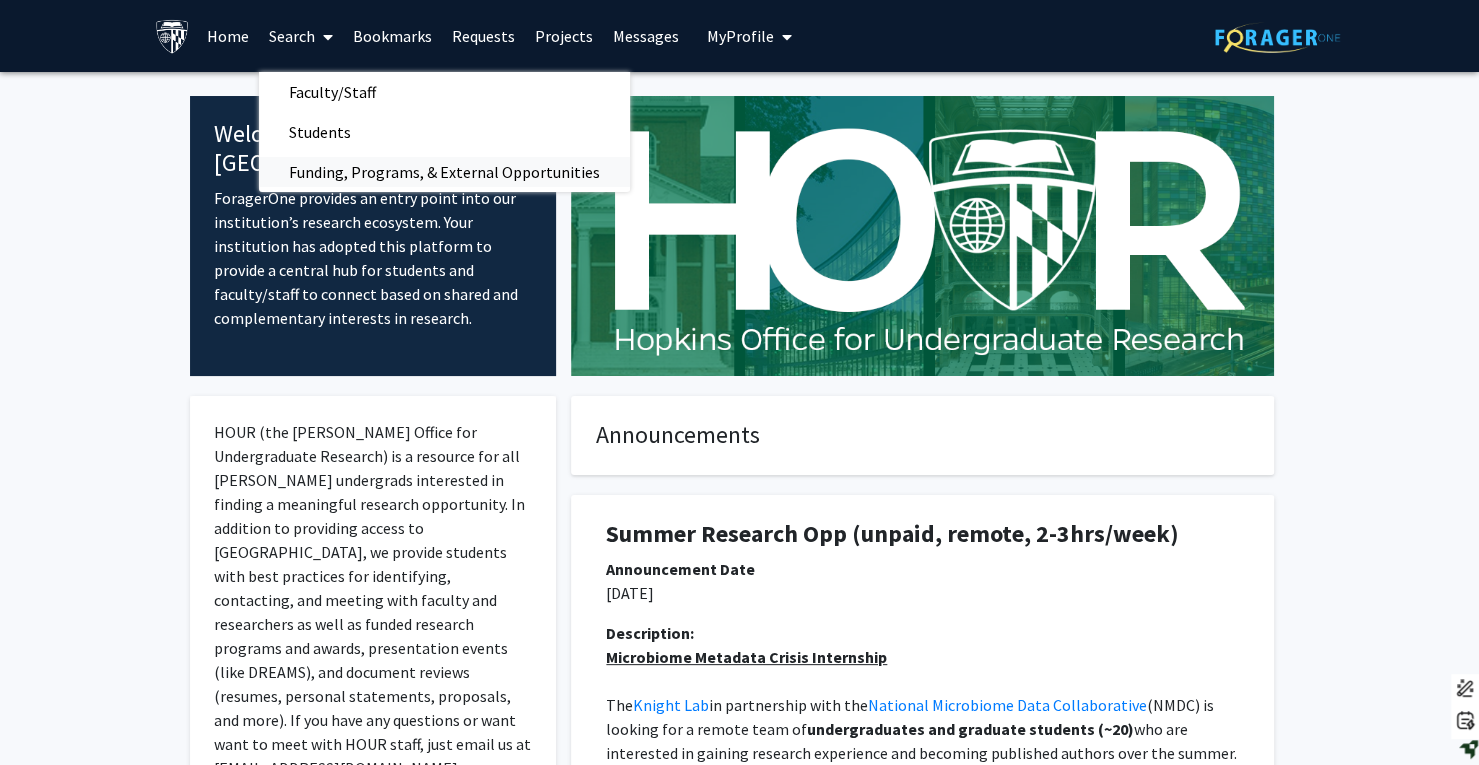 click on "Funding, Programs, & External Opportunities" at bounding box center (444, 172) 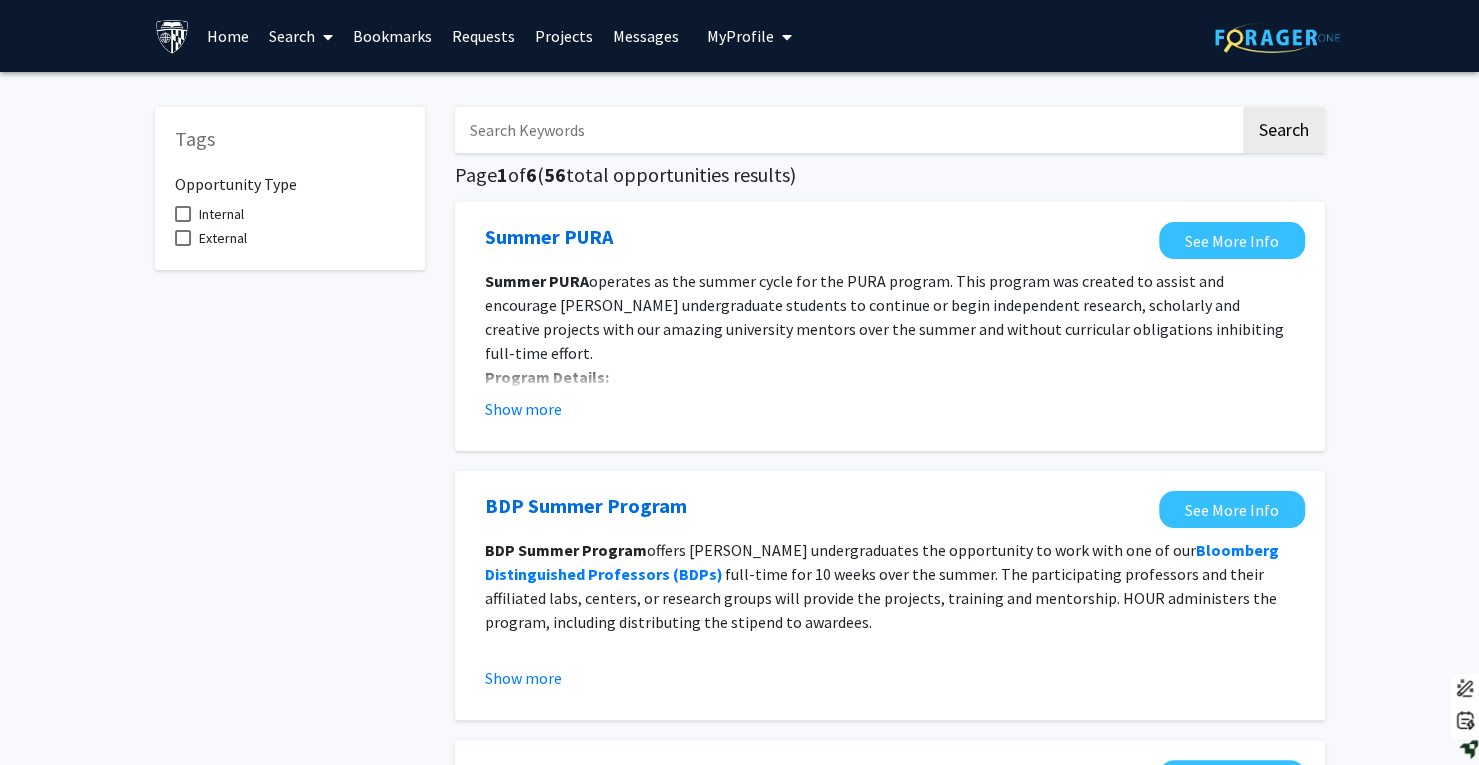 click on "Search" at bounding box center [301, 36] 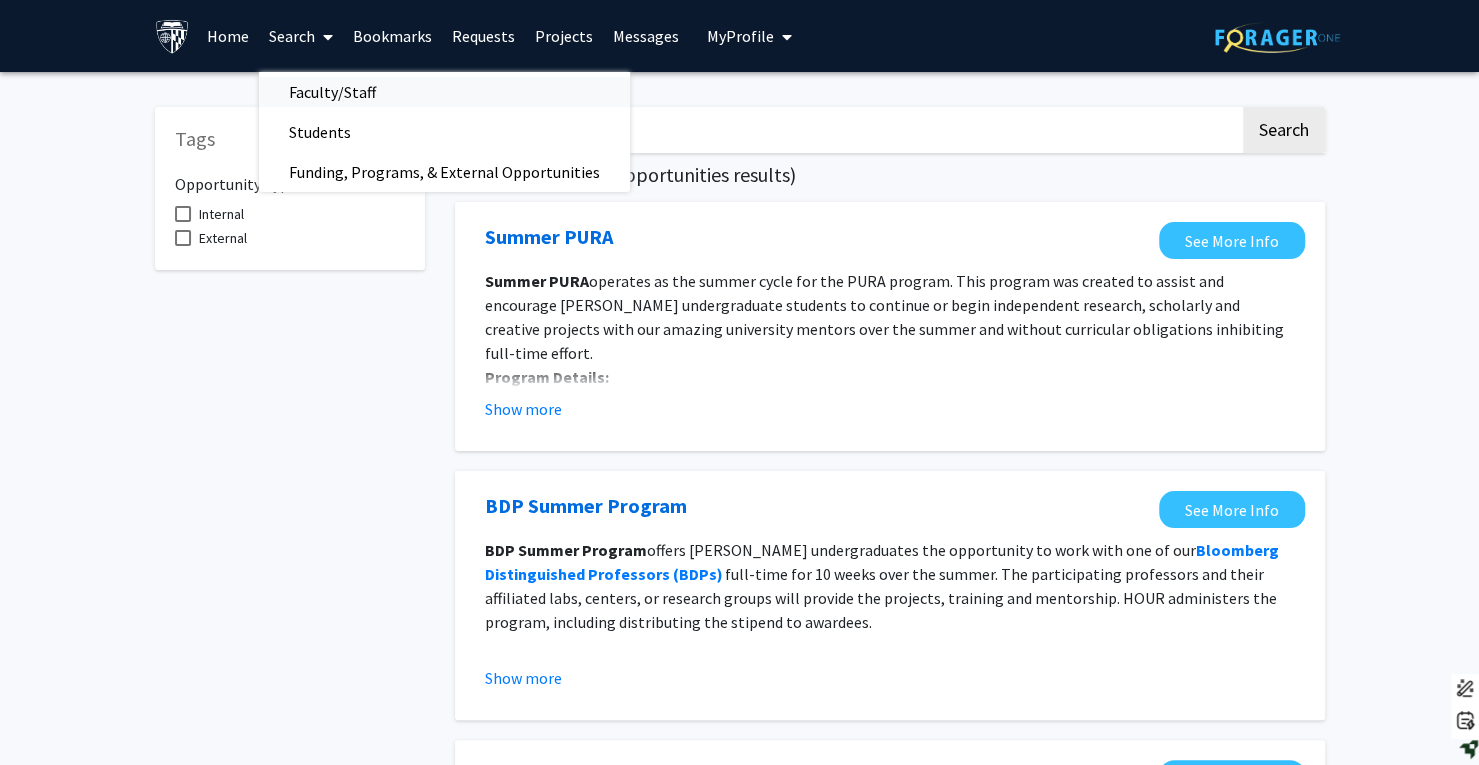 click on "Faculty/Staff" at bounding box center [332, 92] 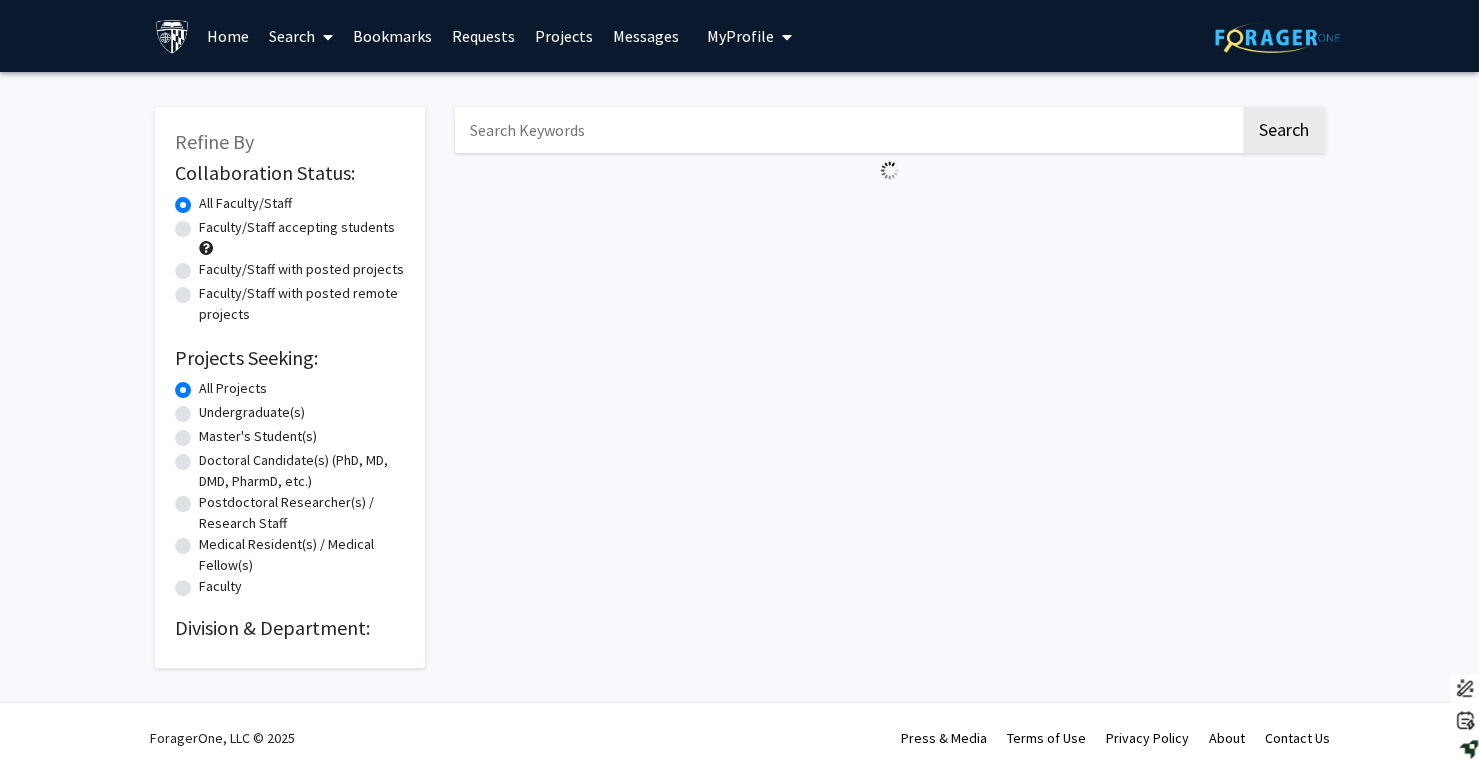 click on "Faculty/Staff accepting students" 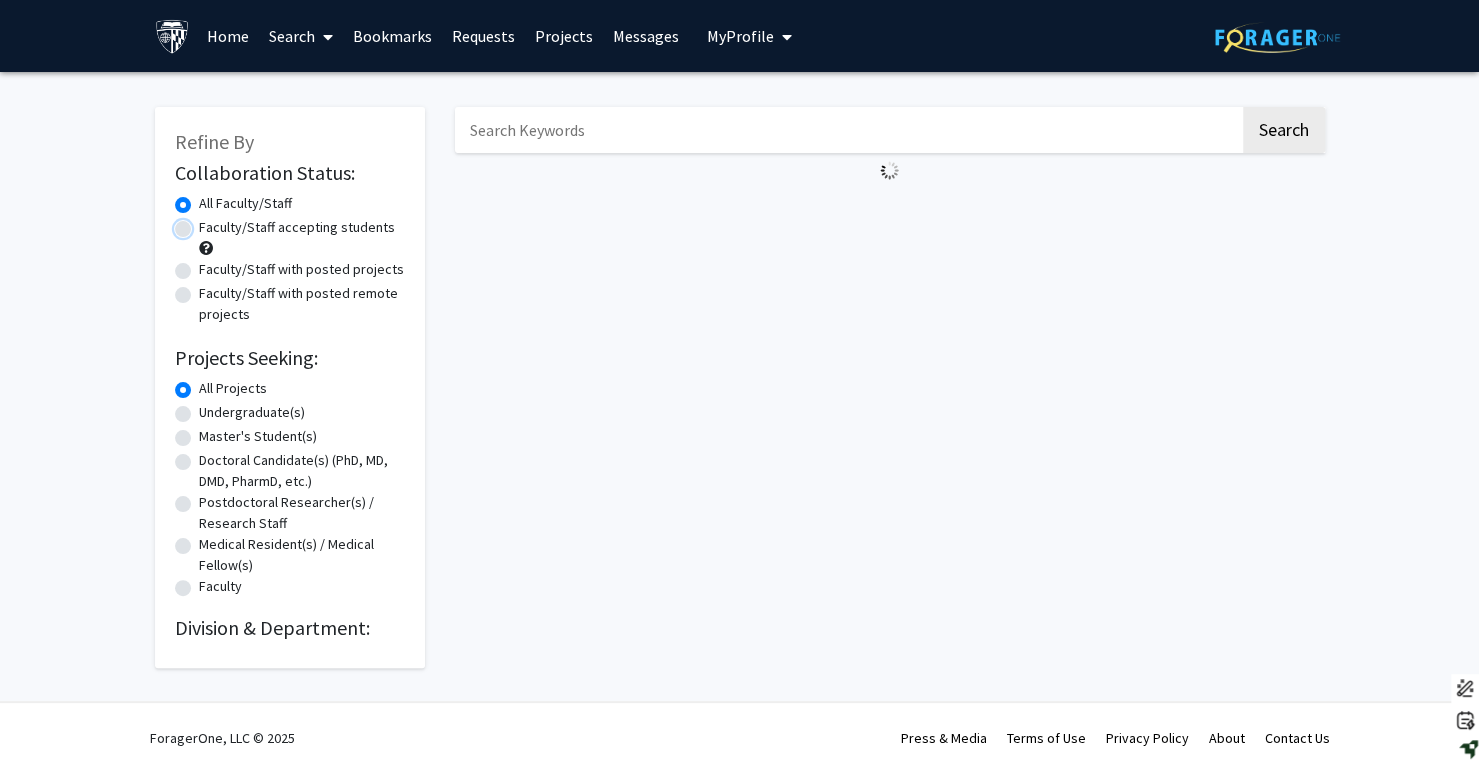 click on "Faculty/Staff accepting students" at bounding box center (205, 223) 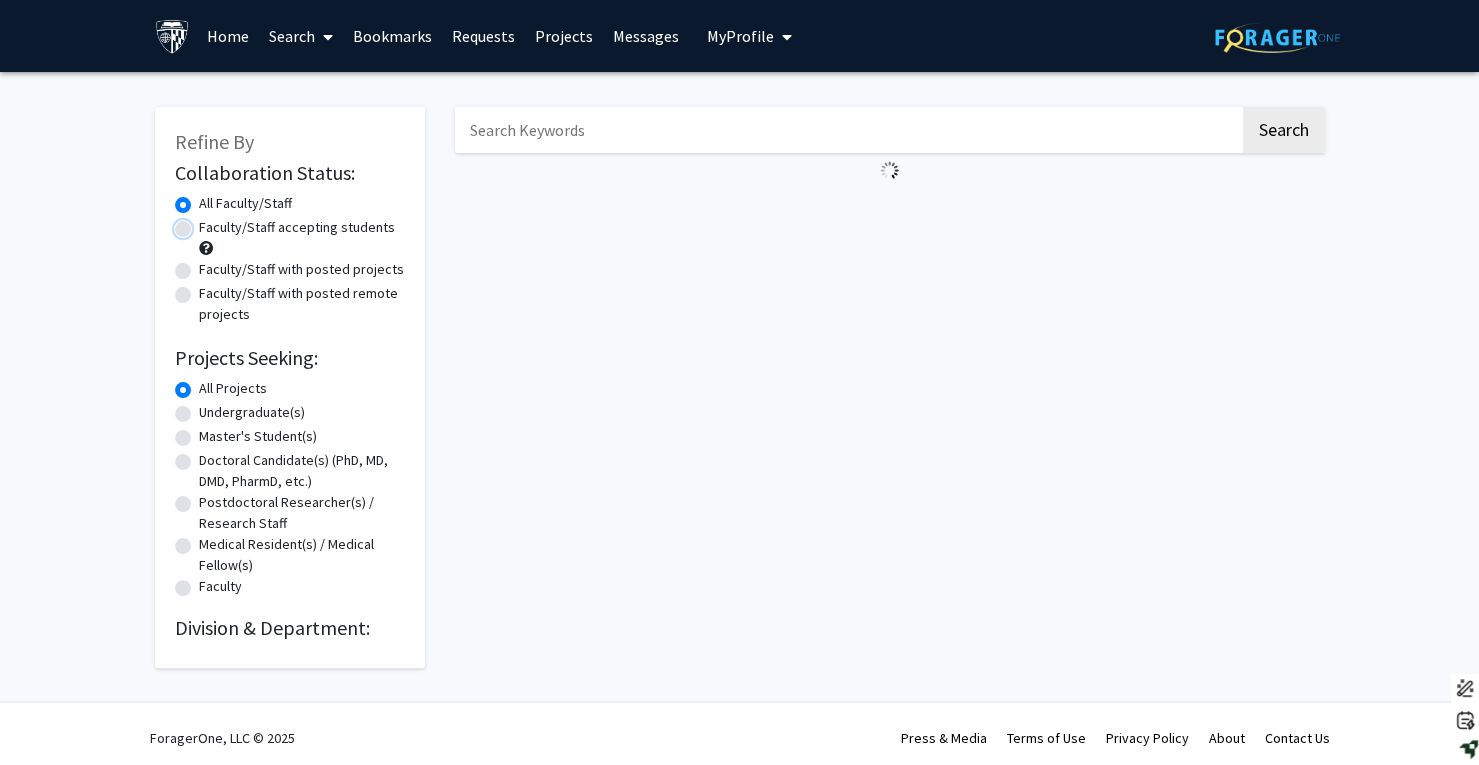 radio on "true" 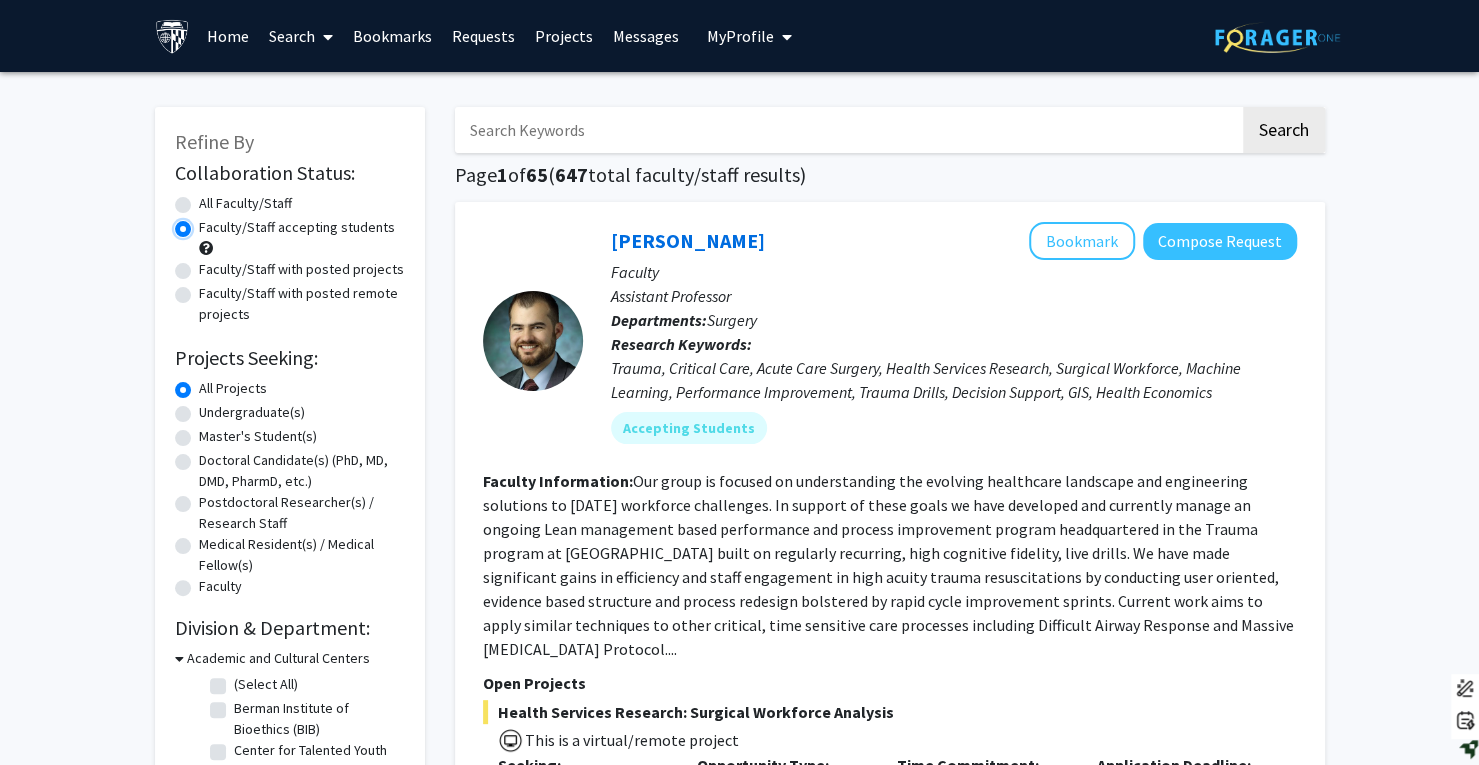 scroll, scrollTop: 12, scrollLeft: 0, axis: vertical 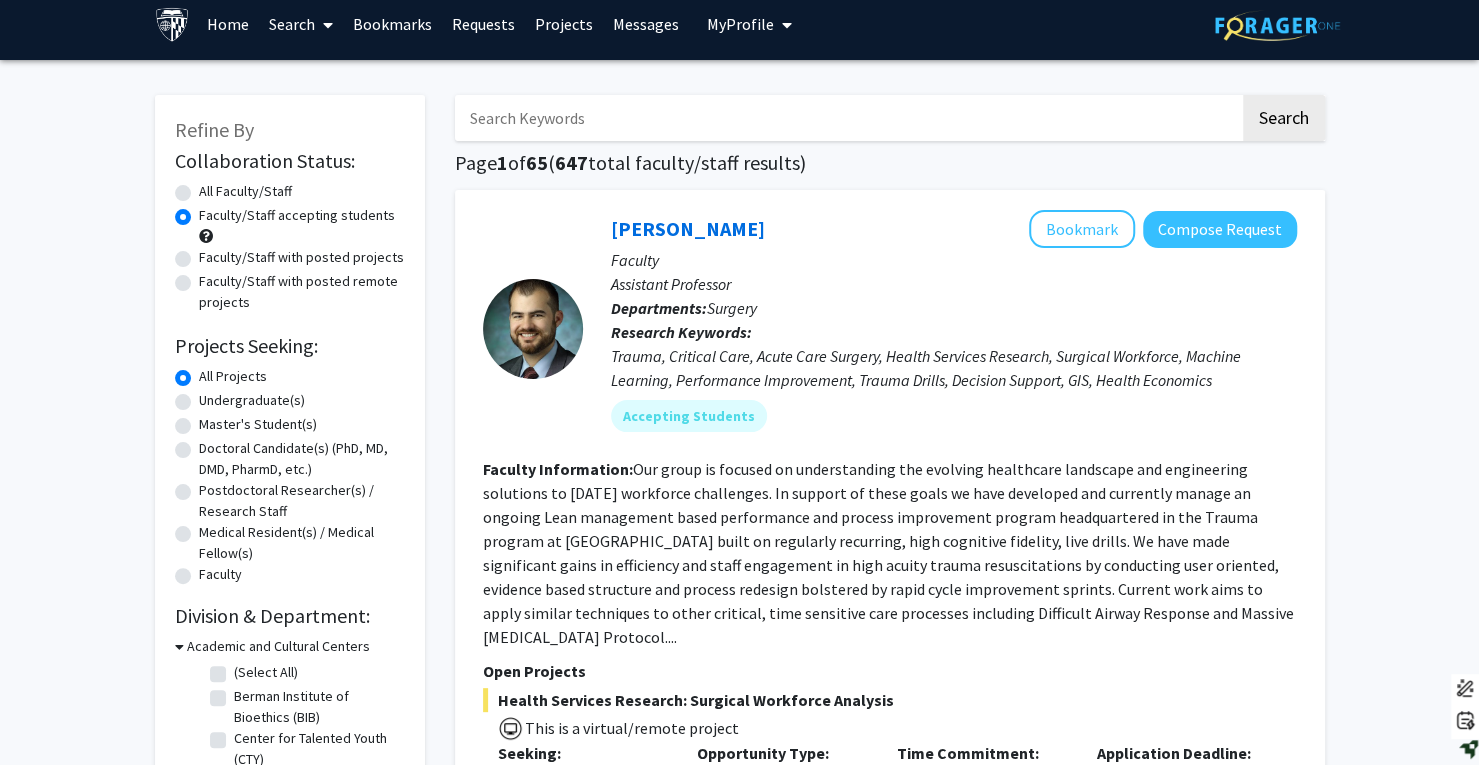 click on "Undergraduate(s)" 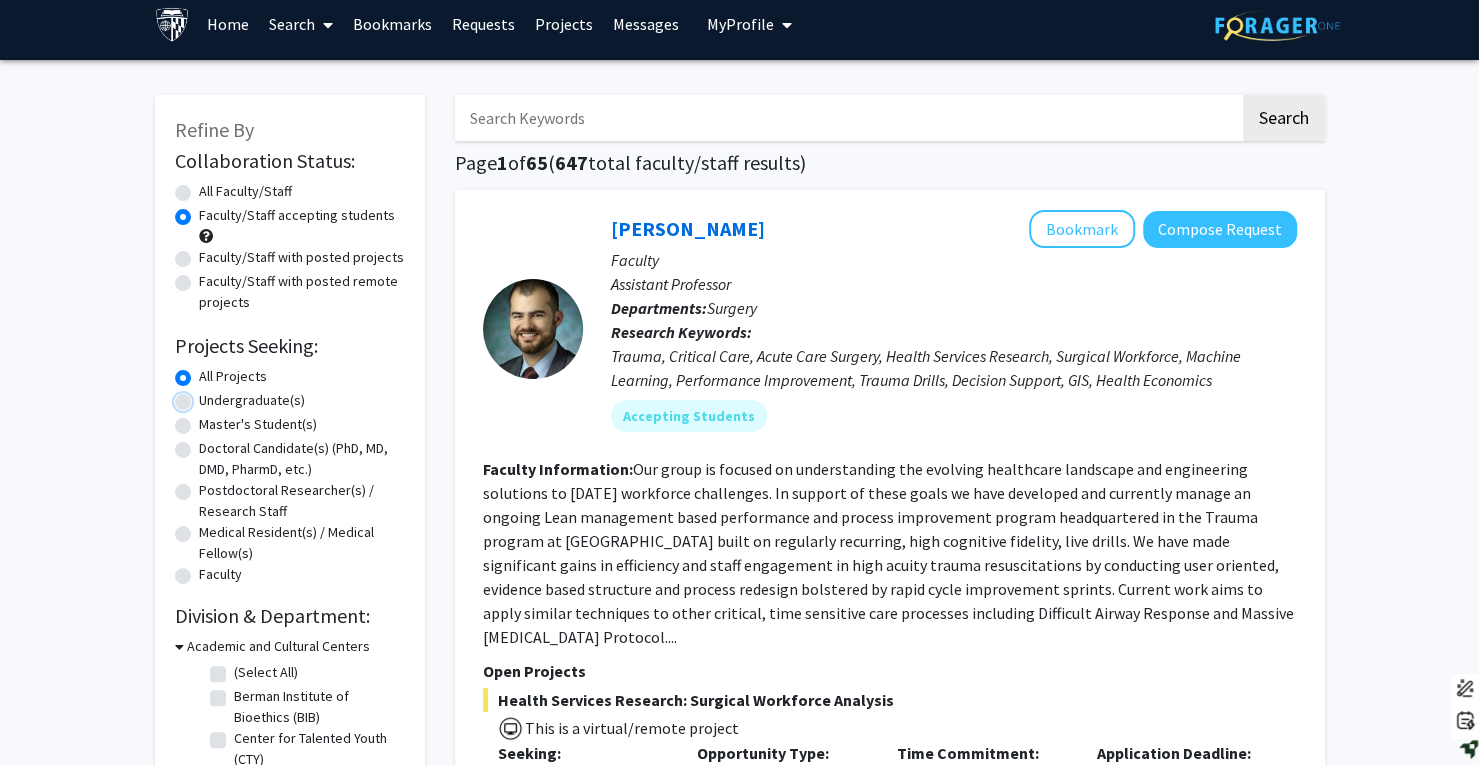 click on "Undergraduate(s)" at bounding box center (205, 396) 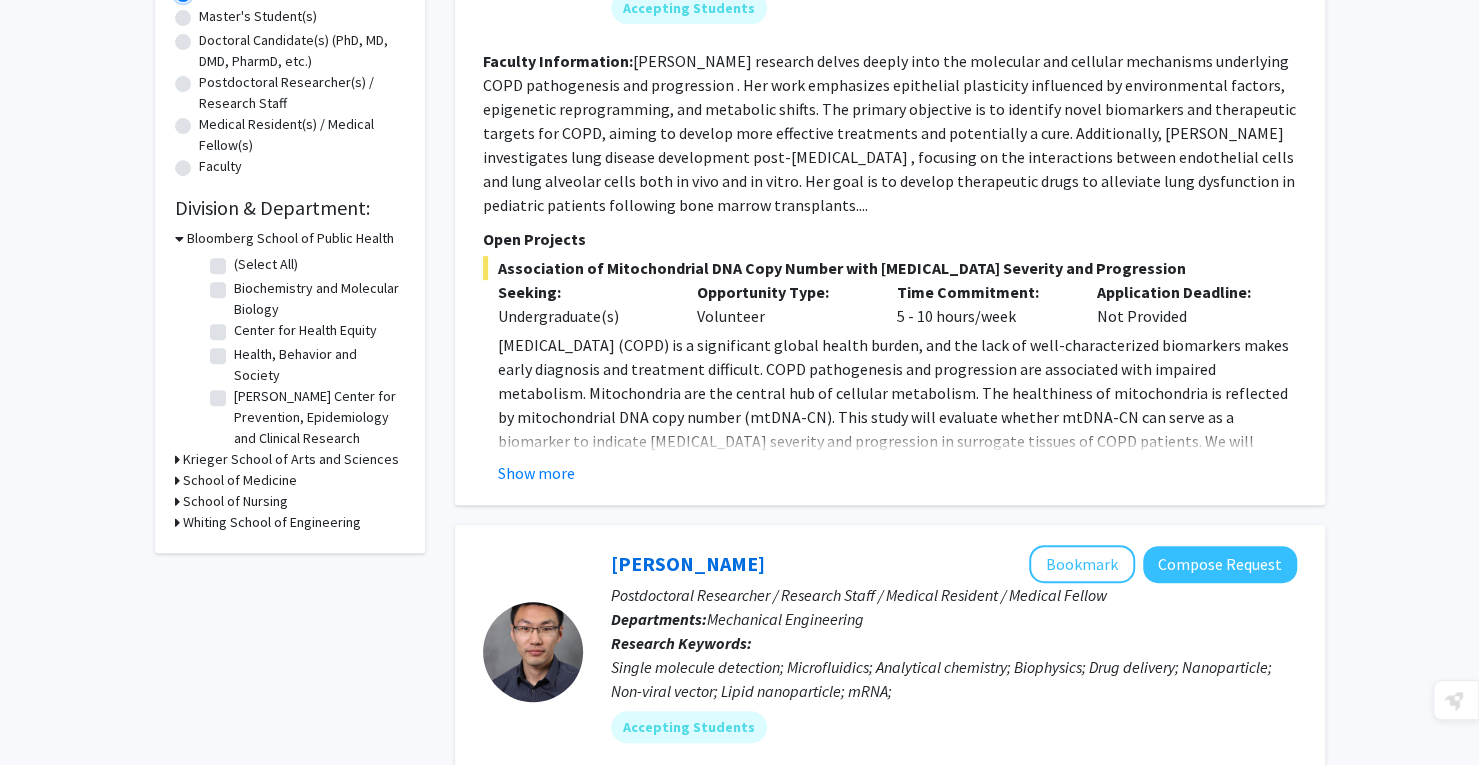 scroll, scrollTop: 421, scrollLeft: 0, axis: vertical 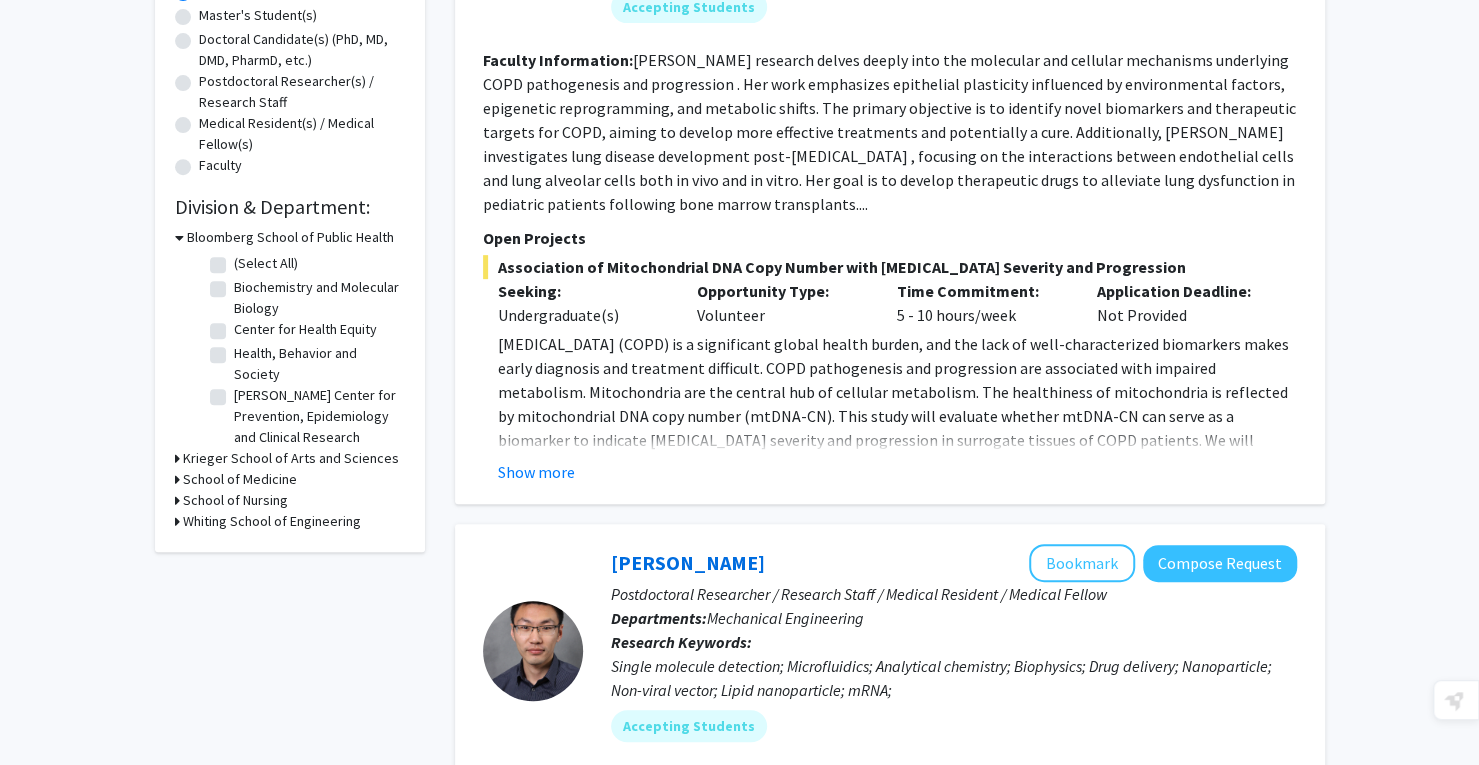 click on "Krieger School of Arts and Sciences" at bounding box center [291, 458] 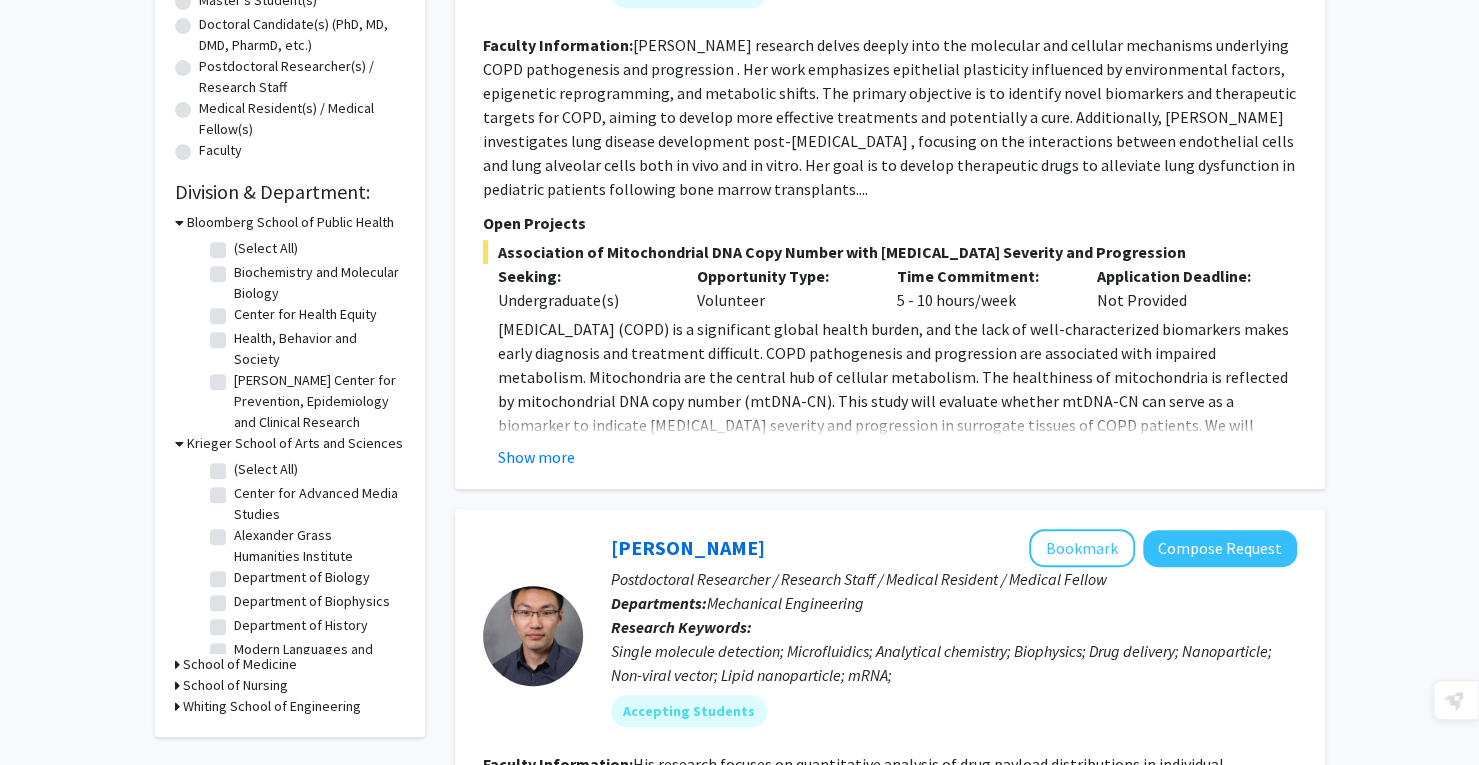 scroll, scrollTop: 438, scrollLeft: 0, axis: vertical 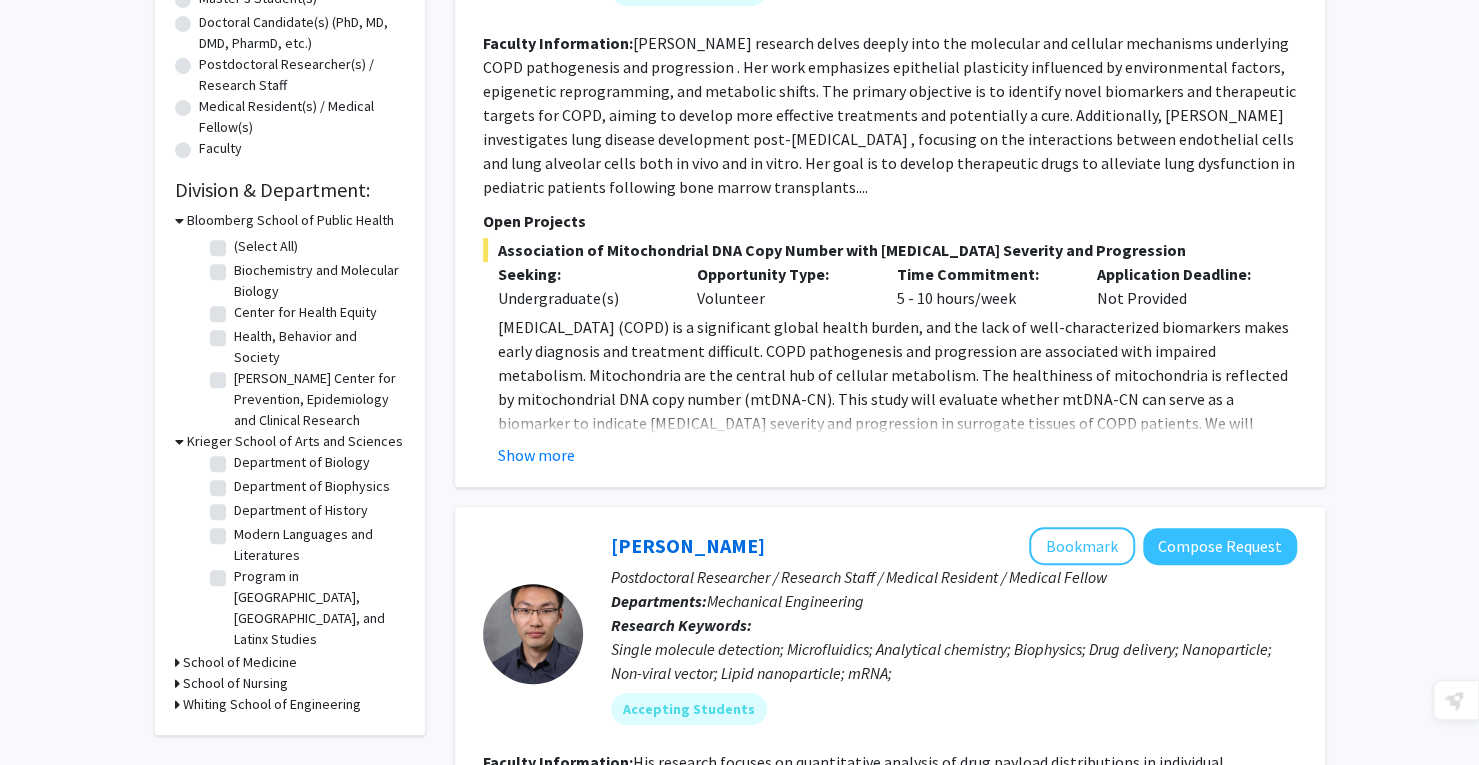 click on "School of Medicine" at bounding box center [240, 662] 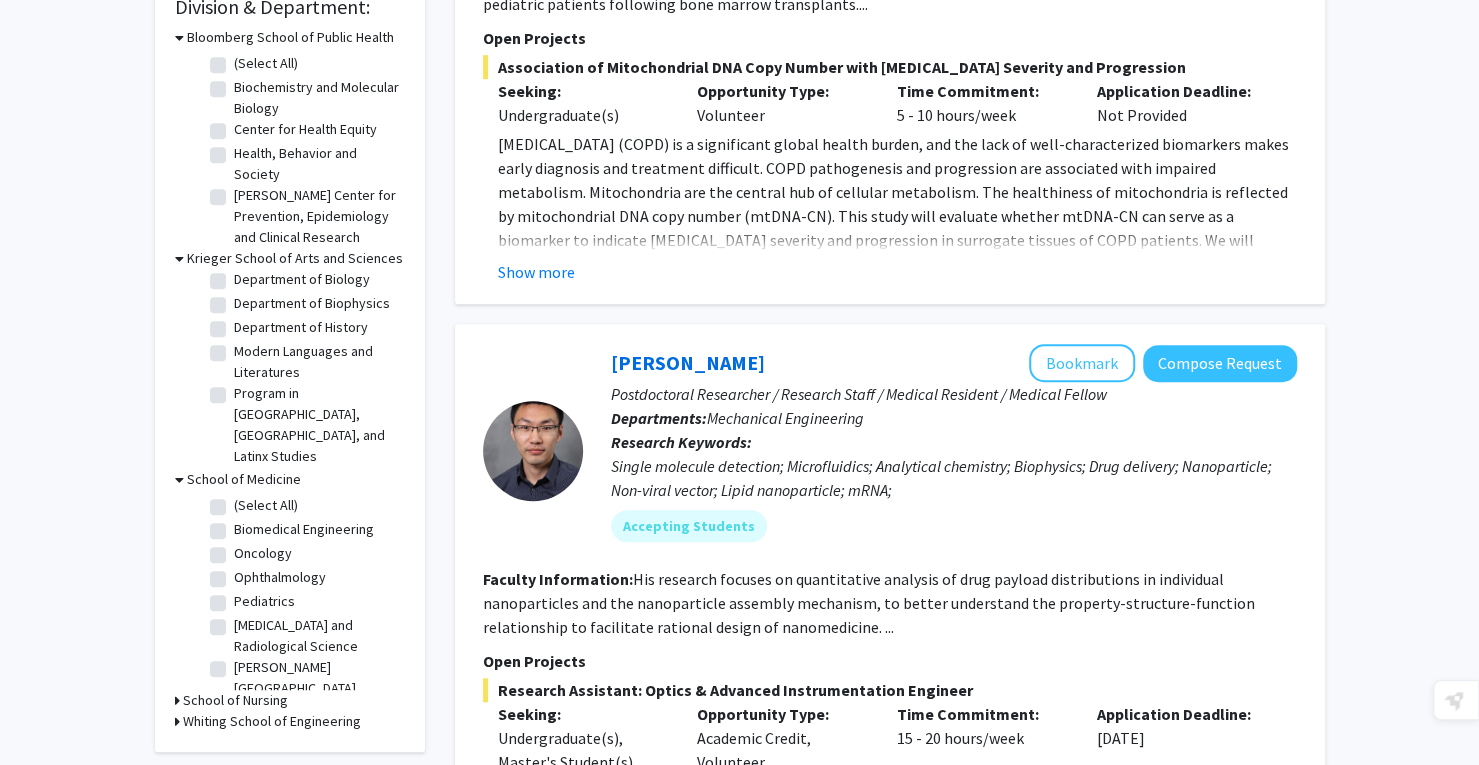 scroll, scrollTop: 622, scrollLeft: 0, axis: vertical 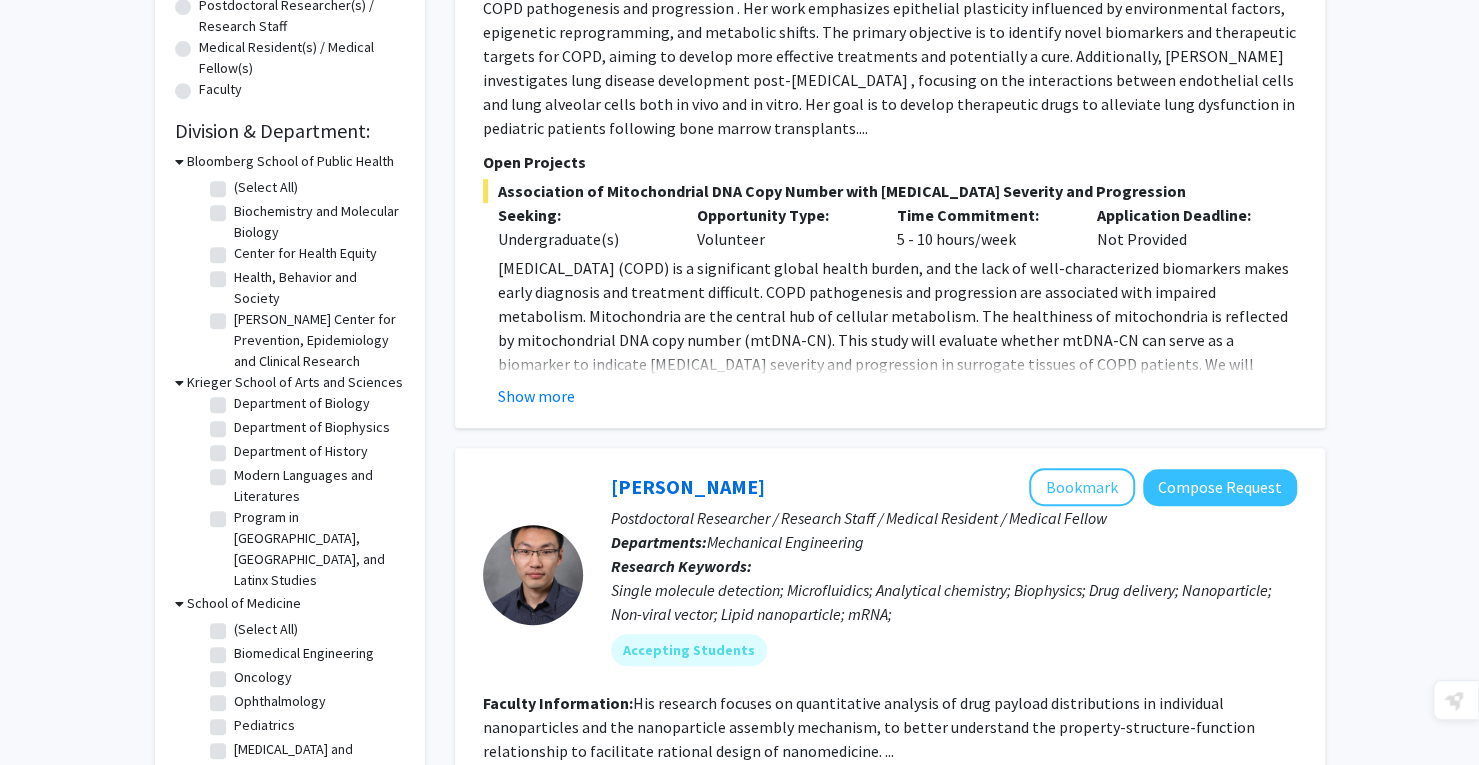 click on "Department of Biology" 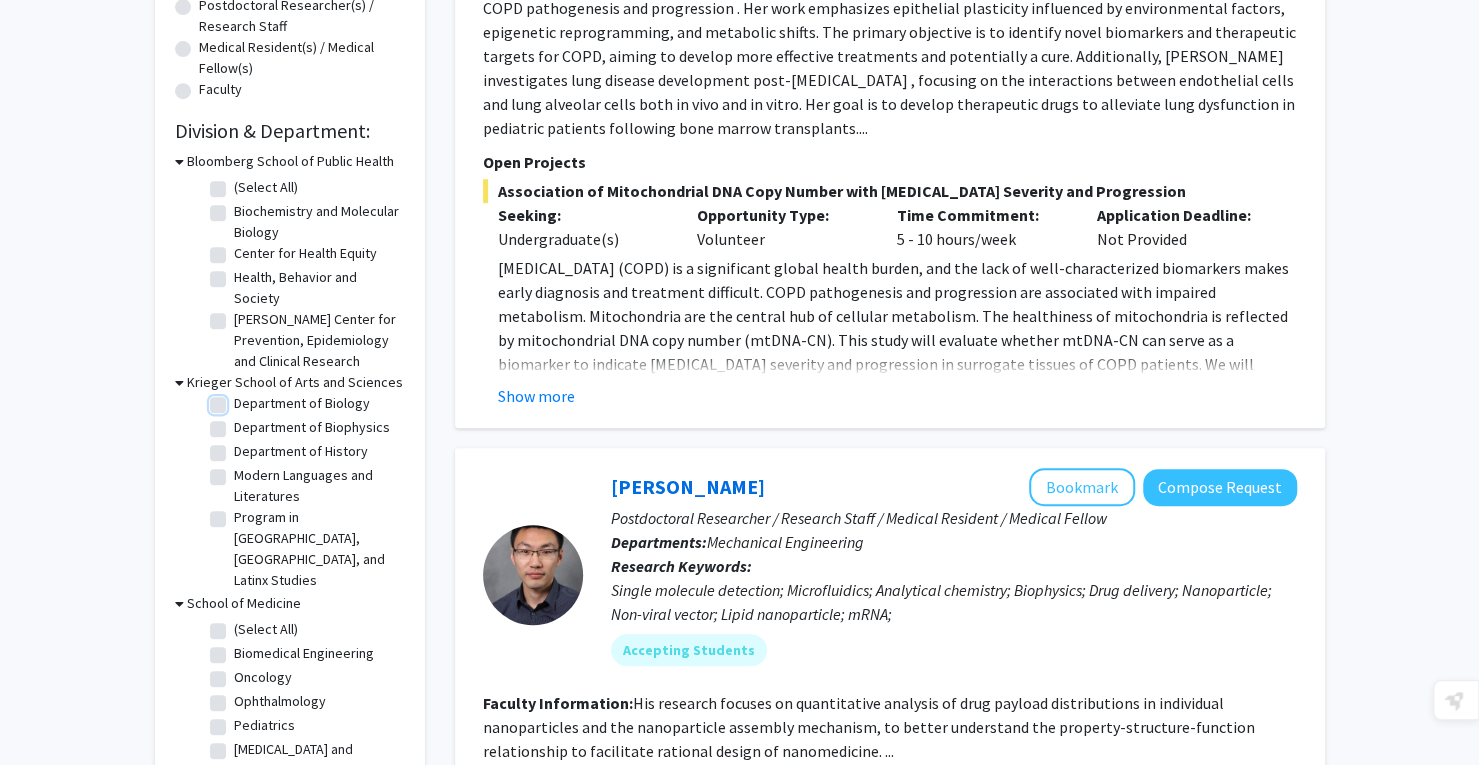 click on "Department of Biology" at bounding box center [240, 399] 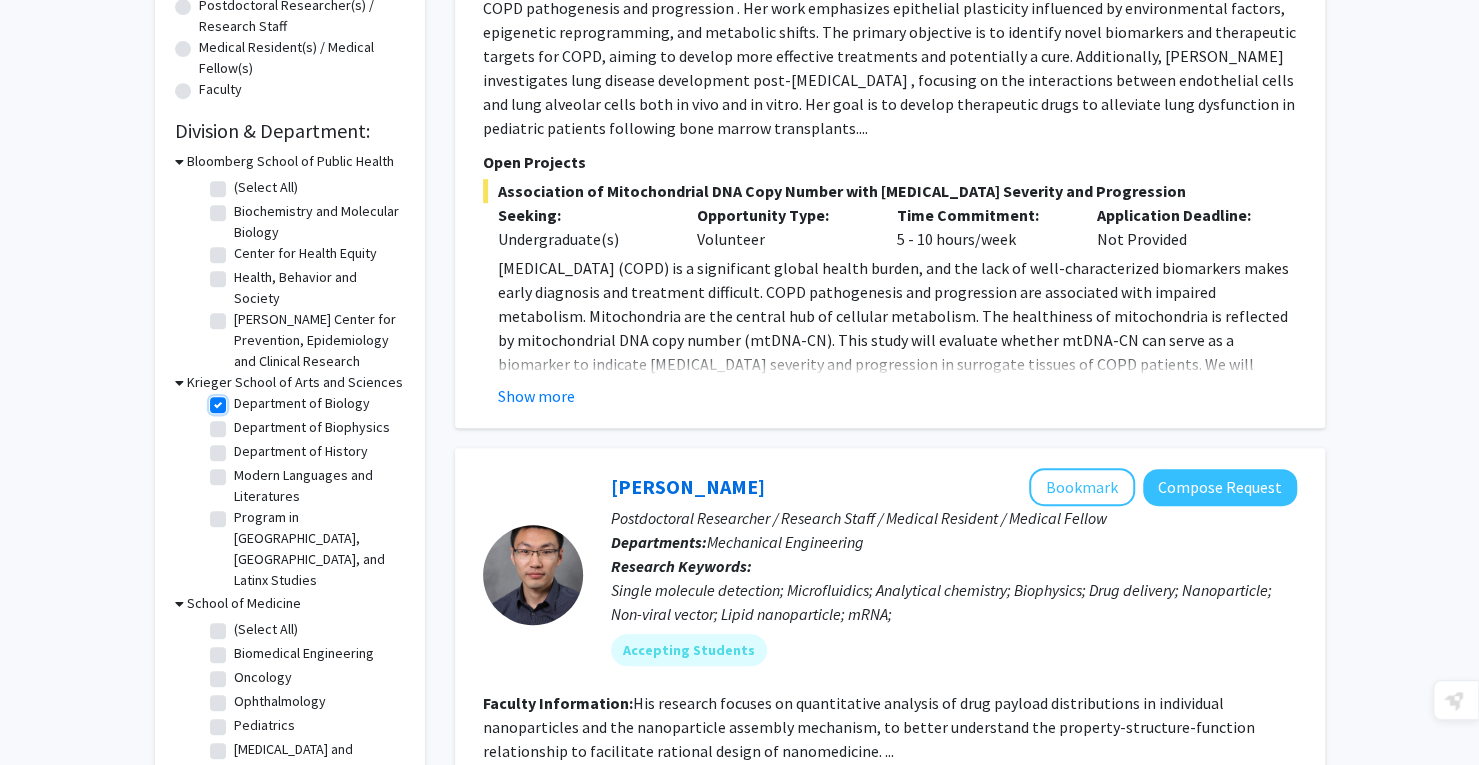 checkbox on "true" 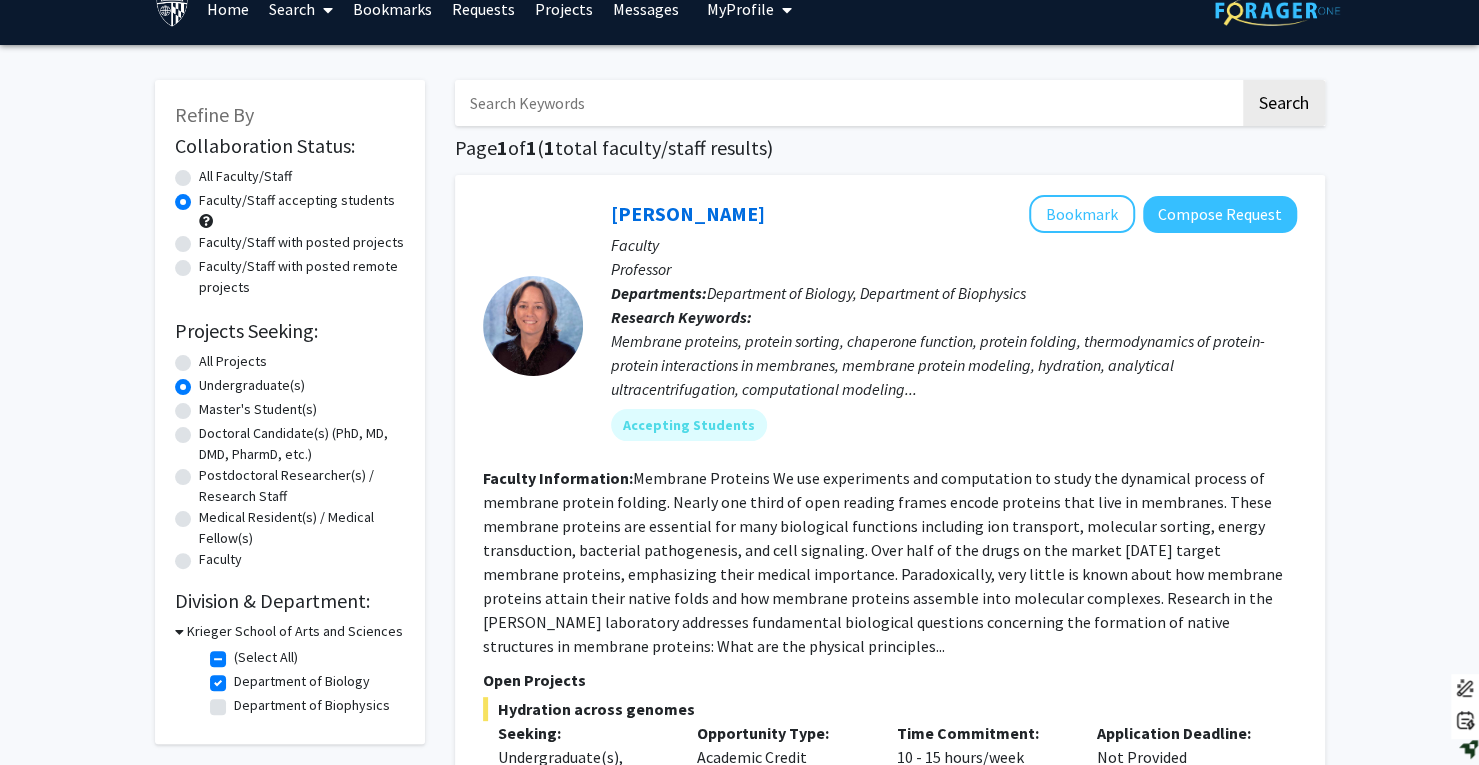 scroll, scrollTop: 28, scrollLeft: 0, axis: vertical 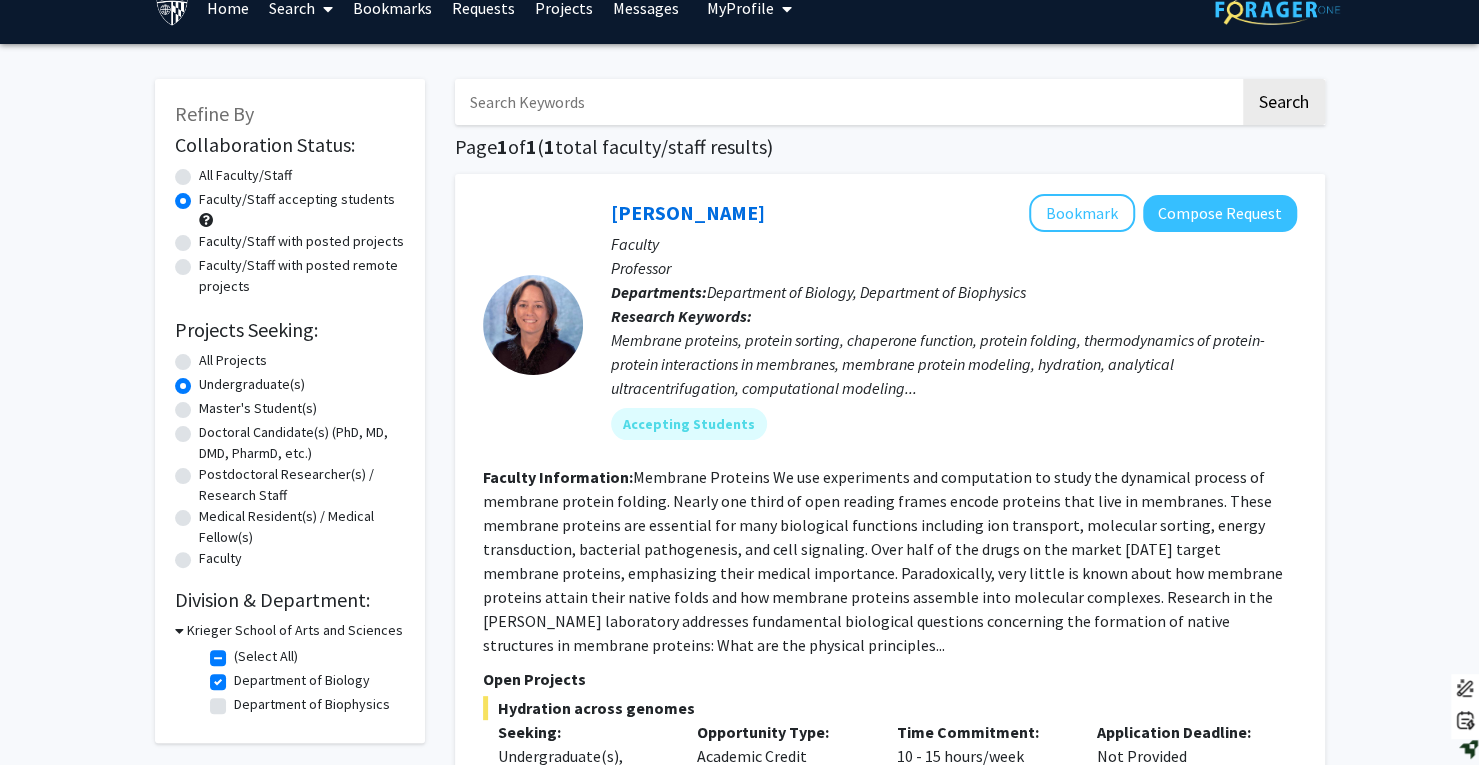 click on "Department of Biology" 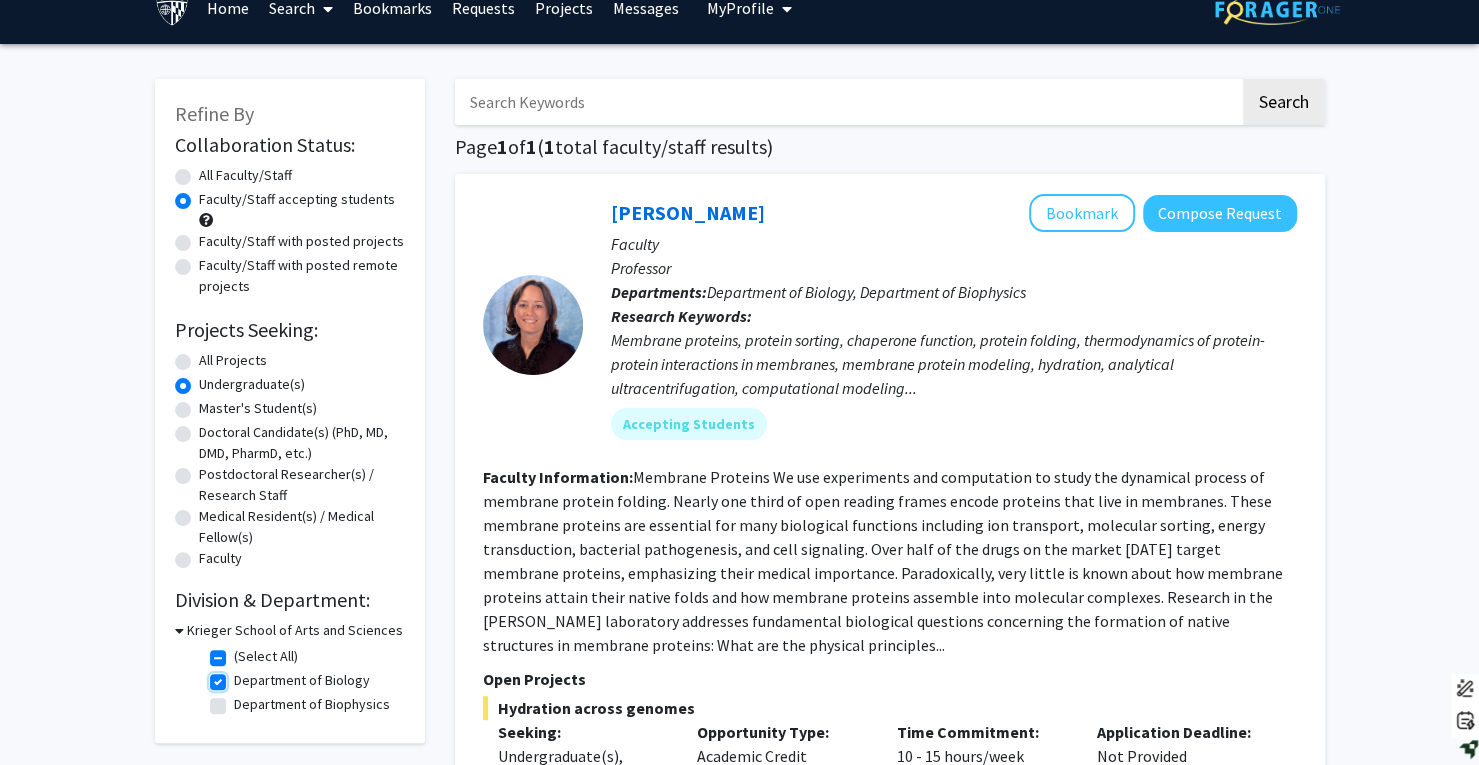 click on "Department of Biology" at bounding box center (240, 676) 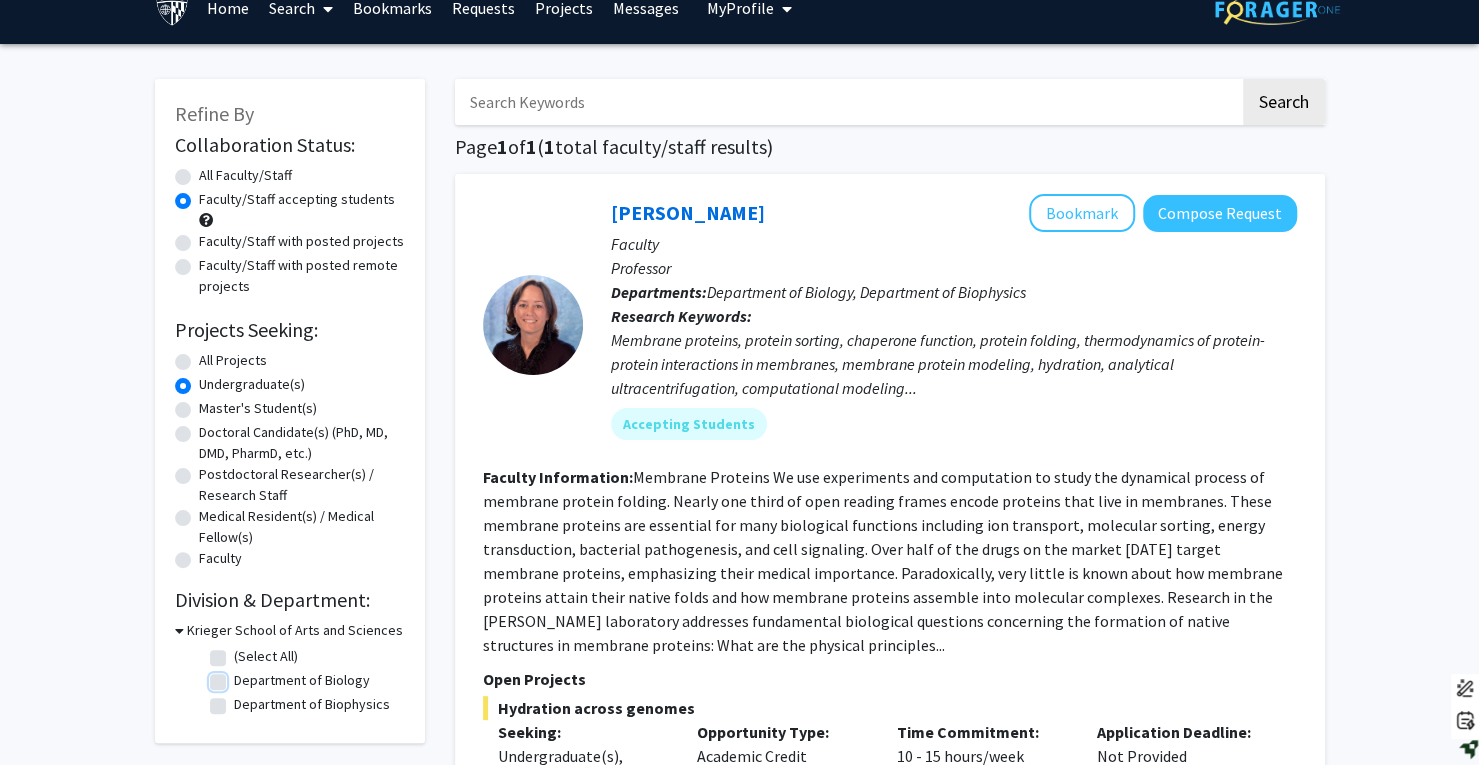 checkbox on "false" 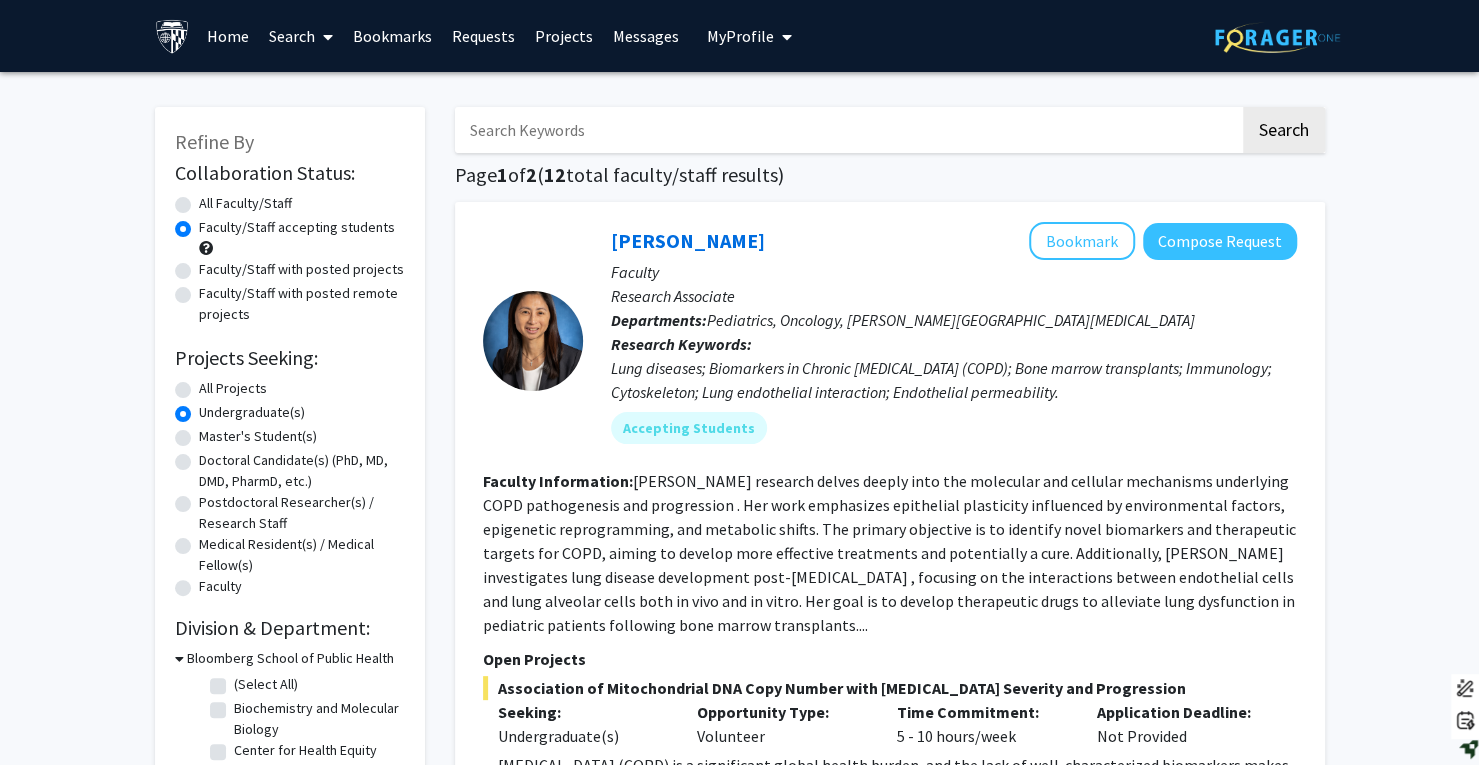 click at bounding box center (847, 130) 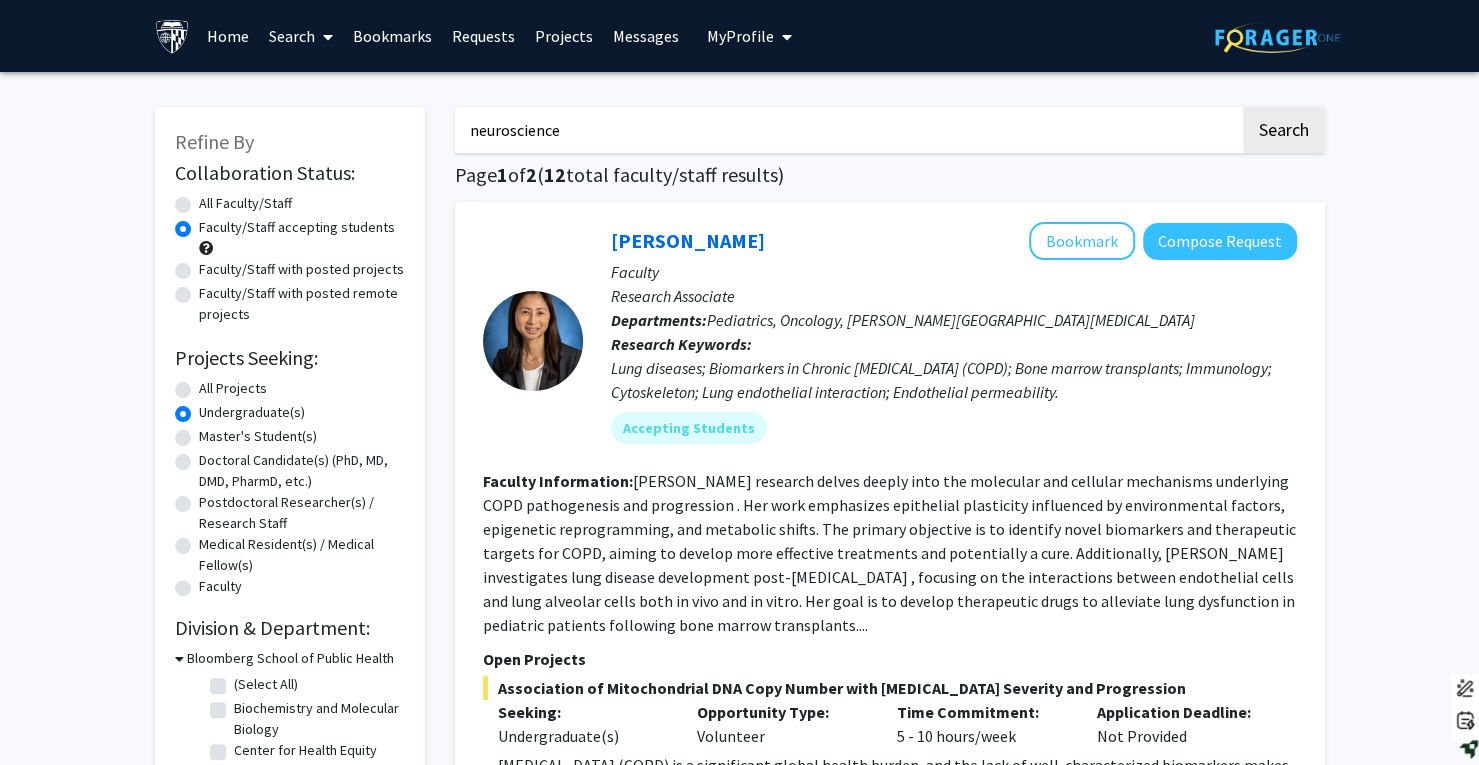 type on "neuroscience" 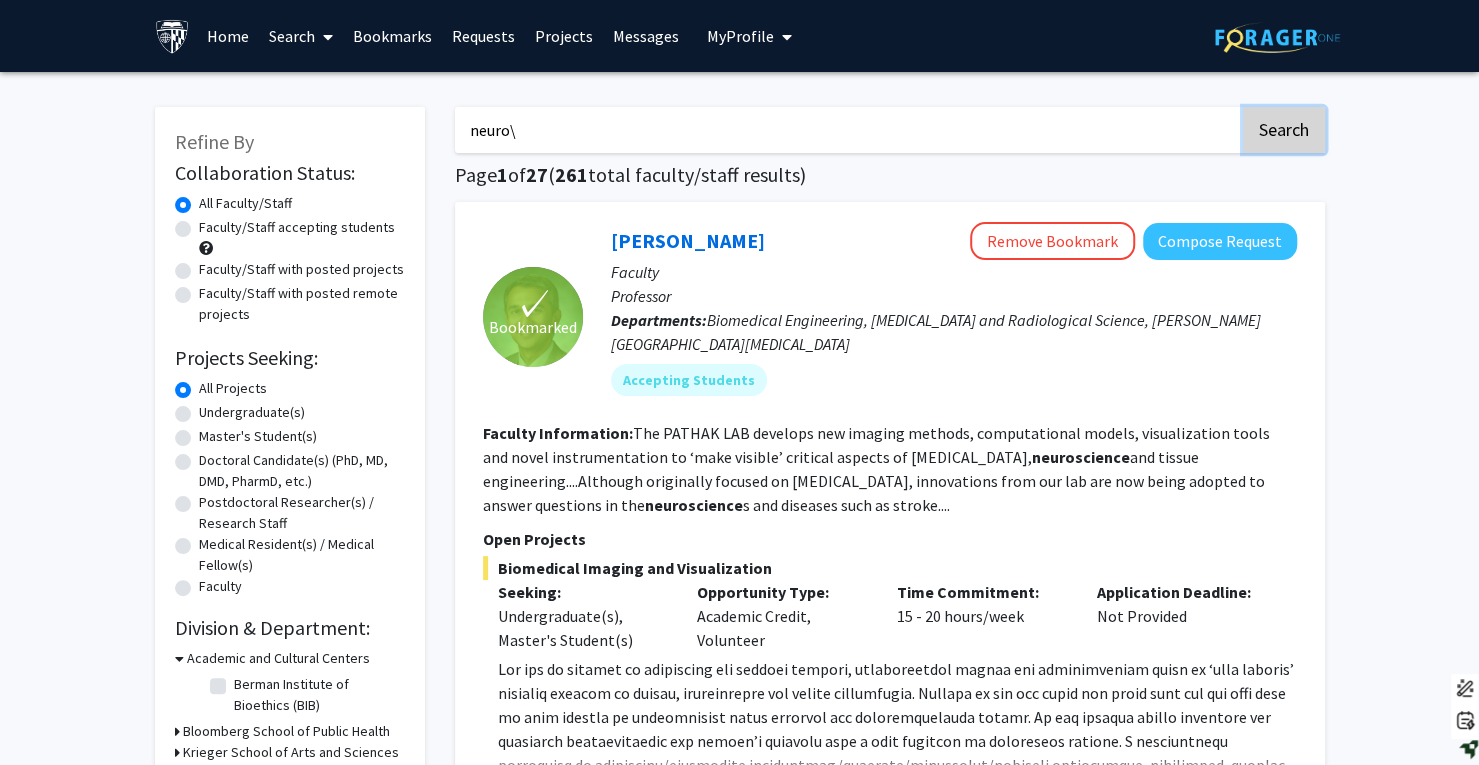 click on "Search" 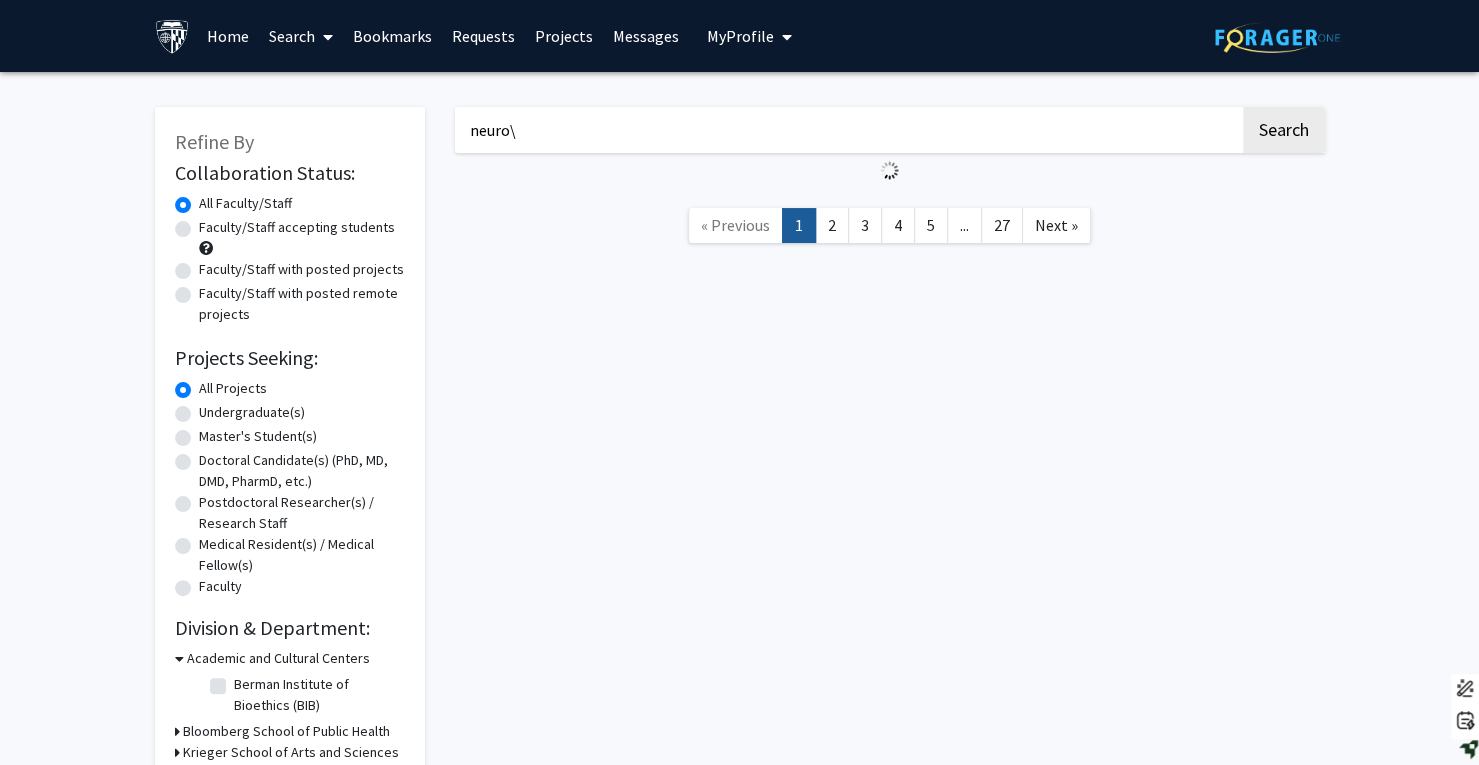 click on "neuro\" at bounding box center (847, 130) 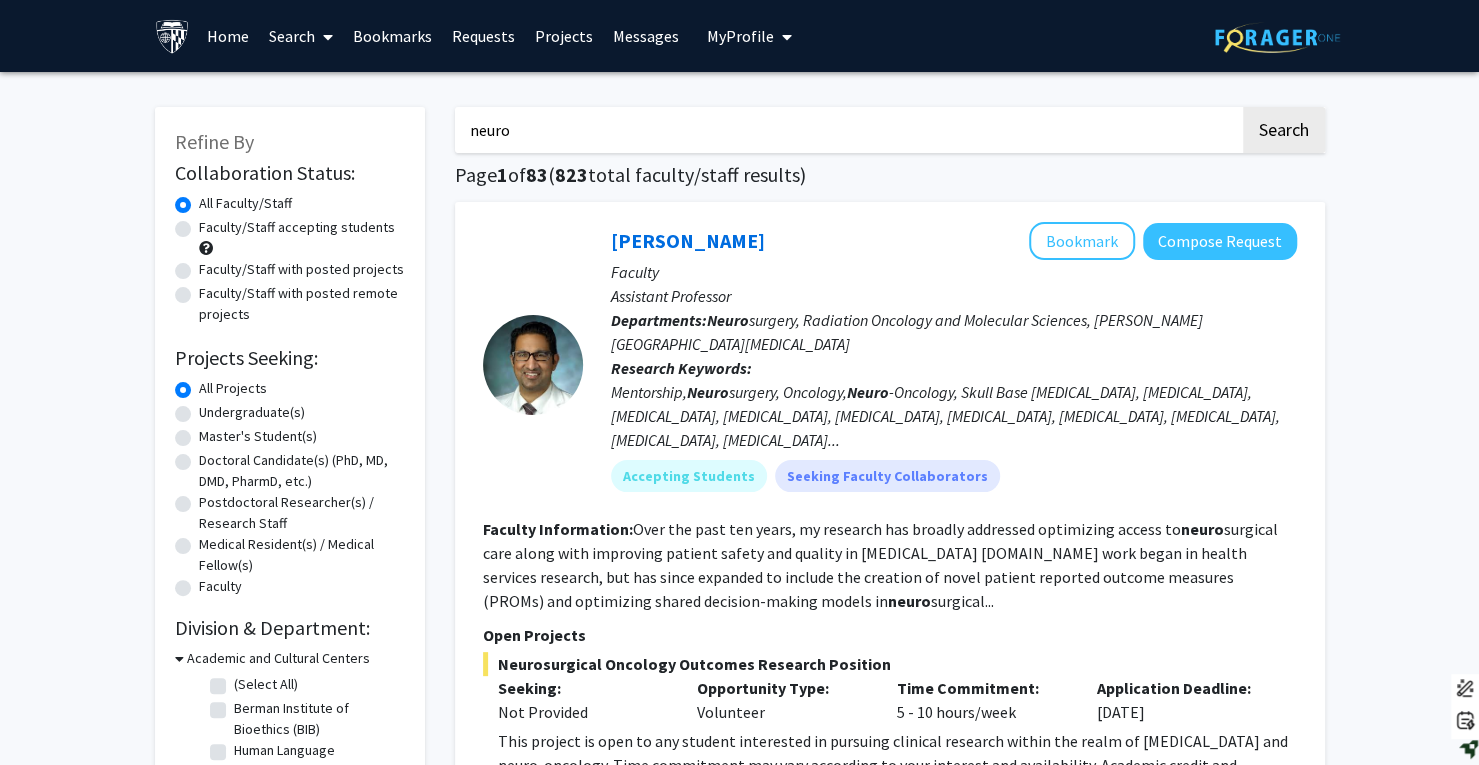 type on "neuro" 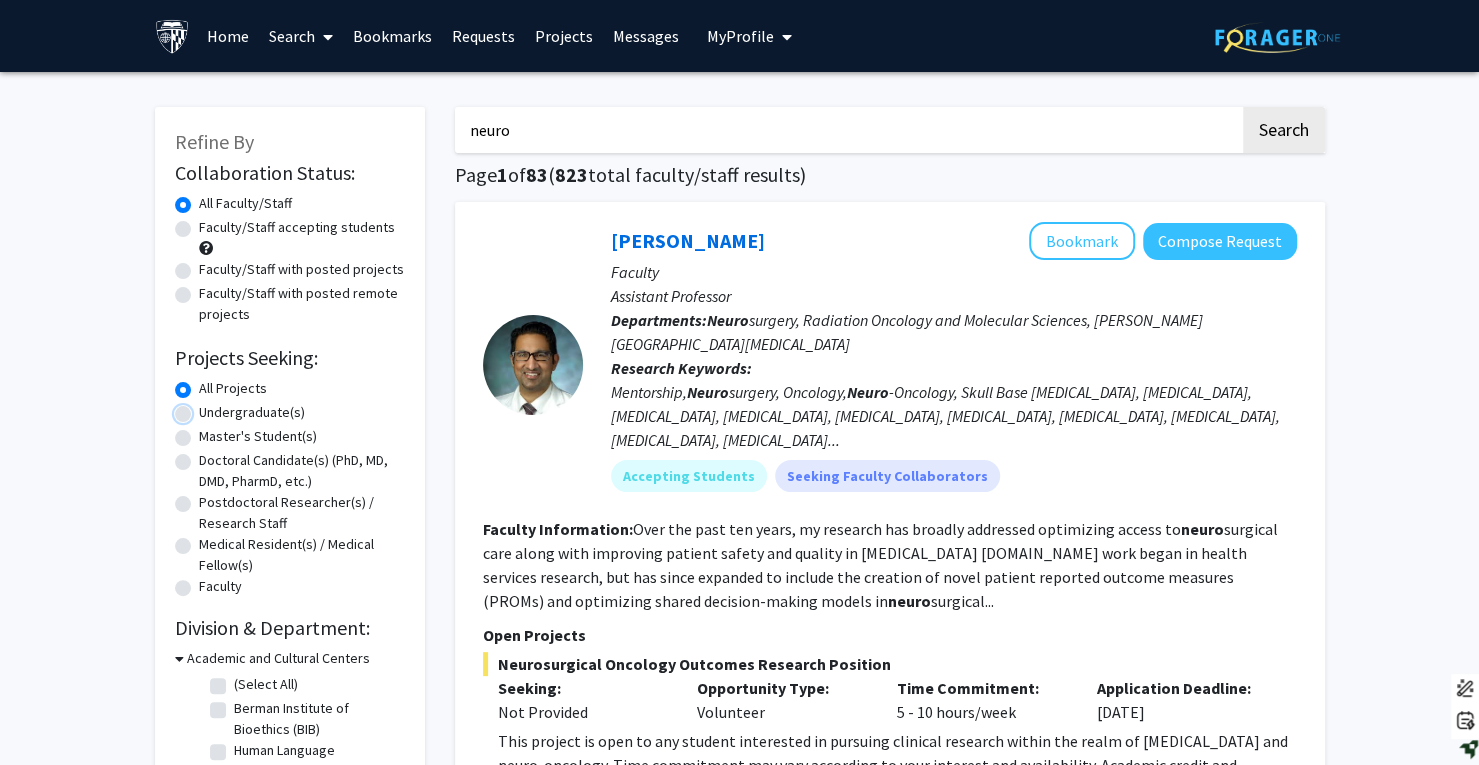 click on "Undergraduate(s)" at bounding box center (205, 408) 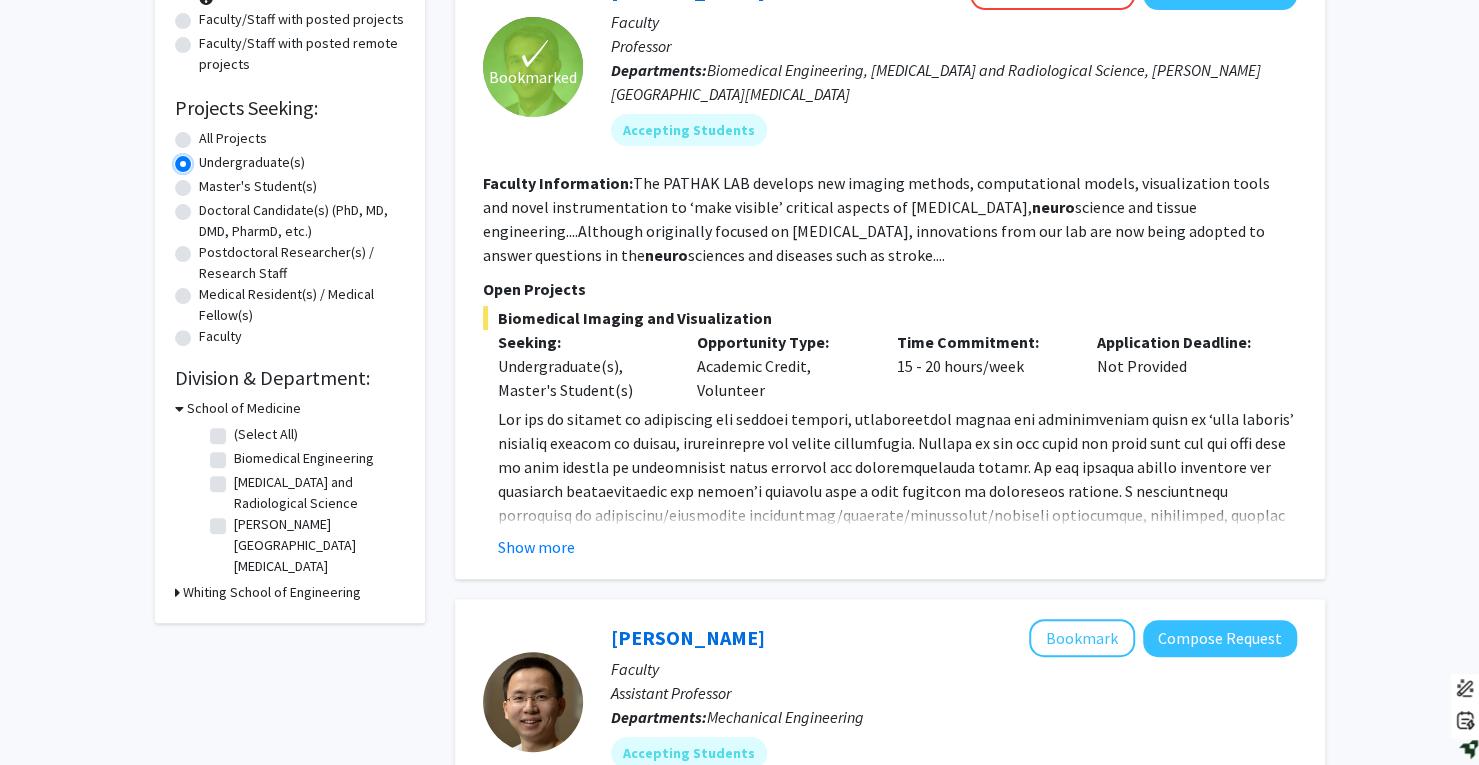 scroll, scrollTop: 255, scrollLeft: 0, axis: vertical 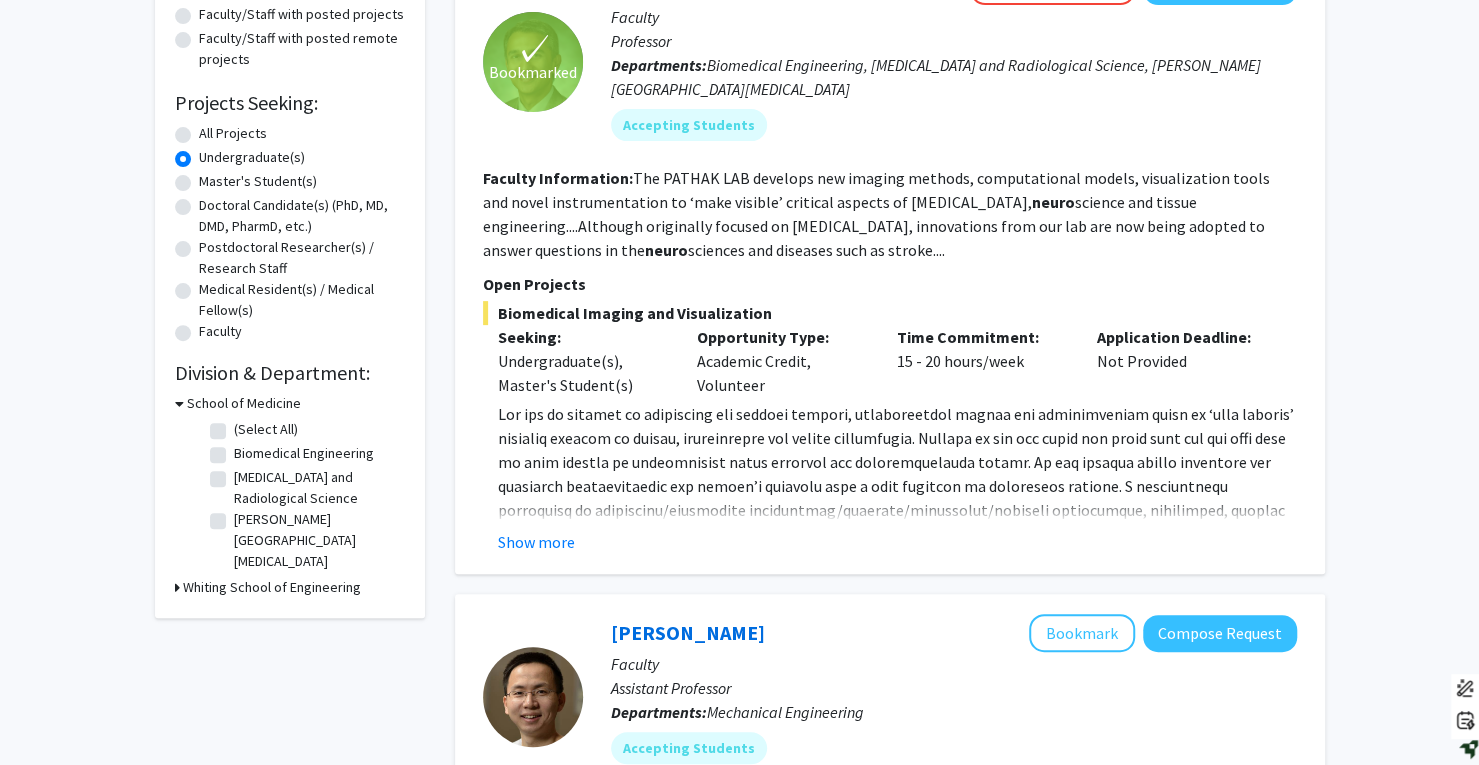 click on "Whiting School of Engineering" at bounding box center [272, 587] 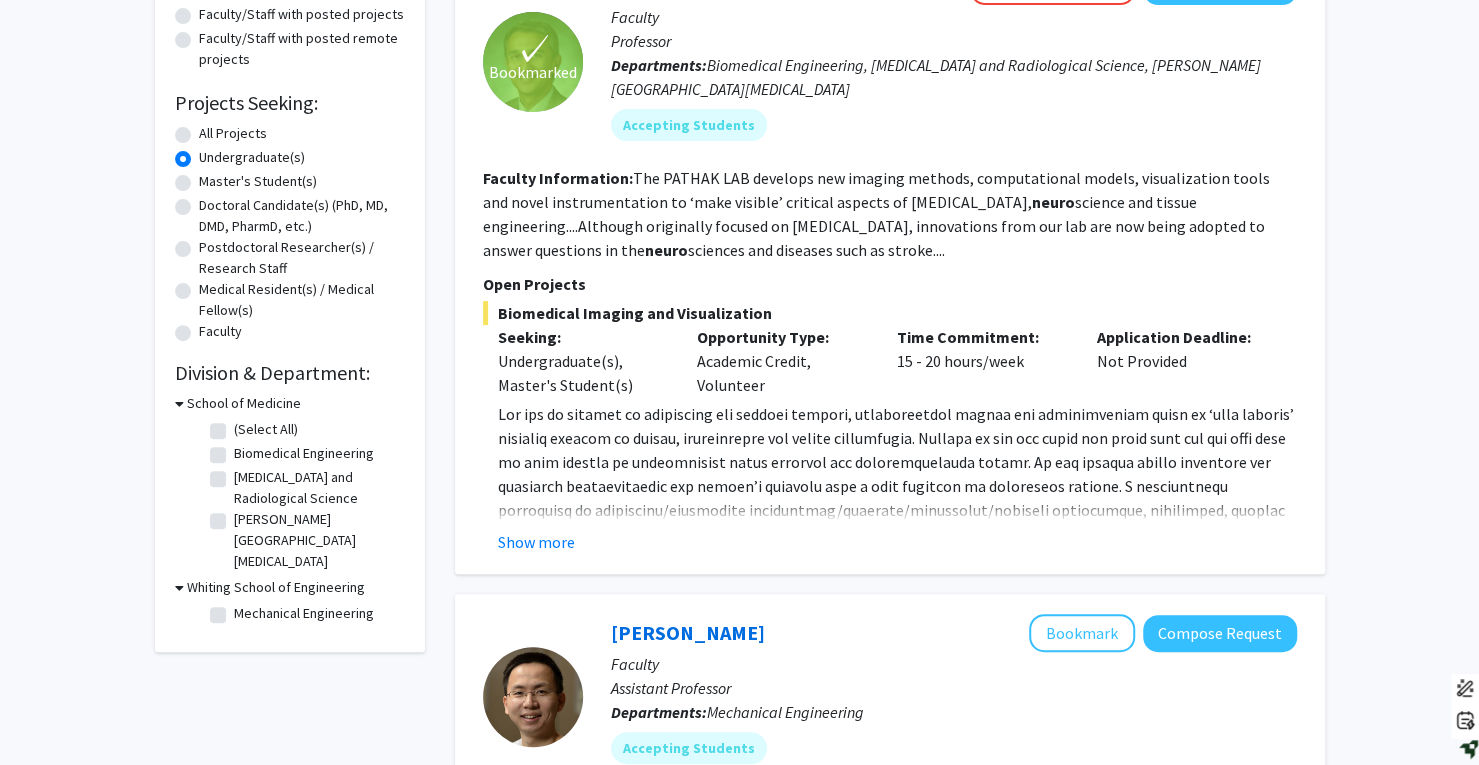 scroll, scrollTop: 257, scrollLeft: 0, axis: vertical 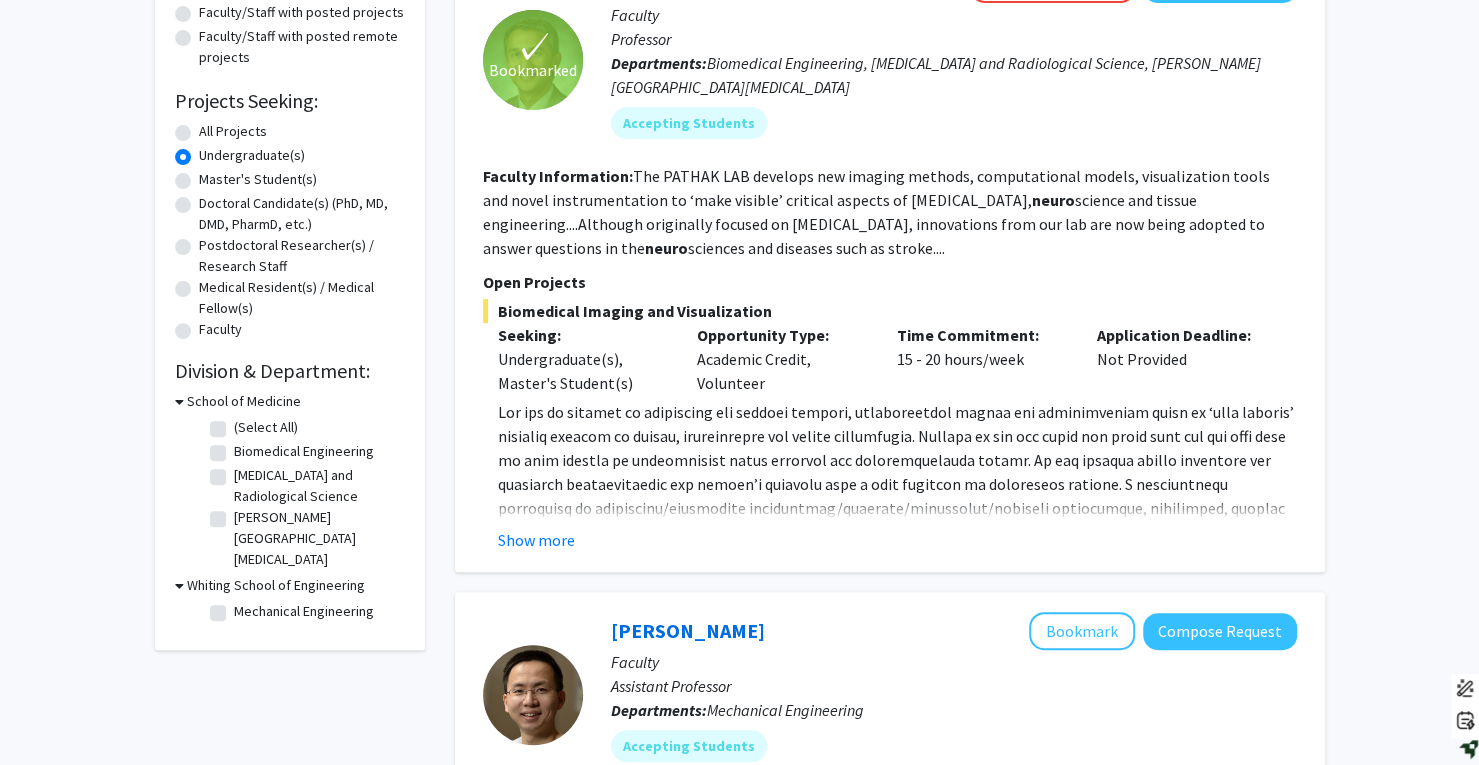 click on "School of Medicine" at bounding box center (244, 401) 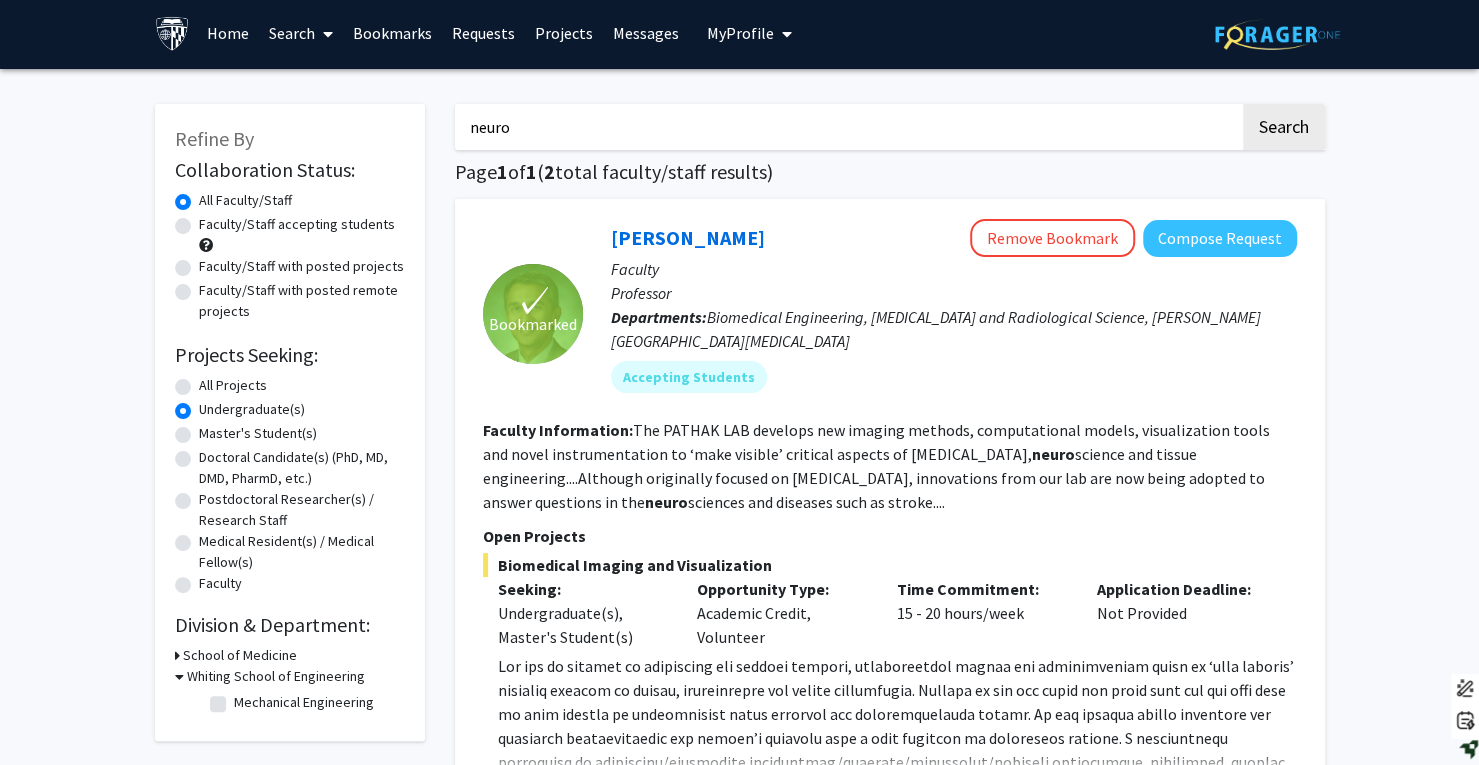 scroll, scrollTop: 1, scrollLeft: 0, axis: vertical 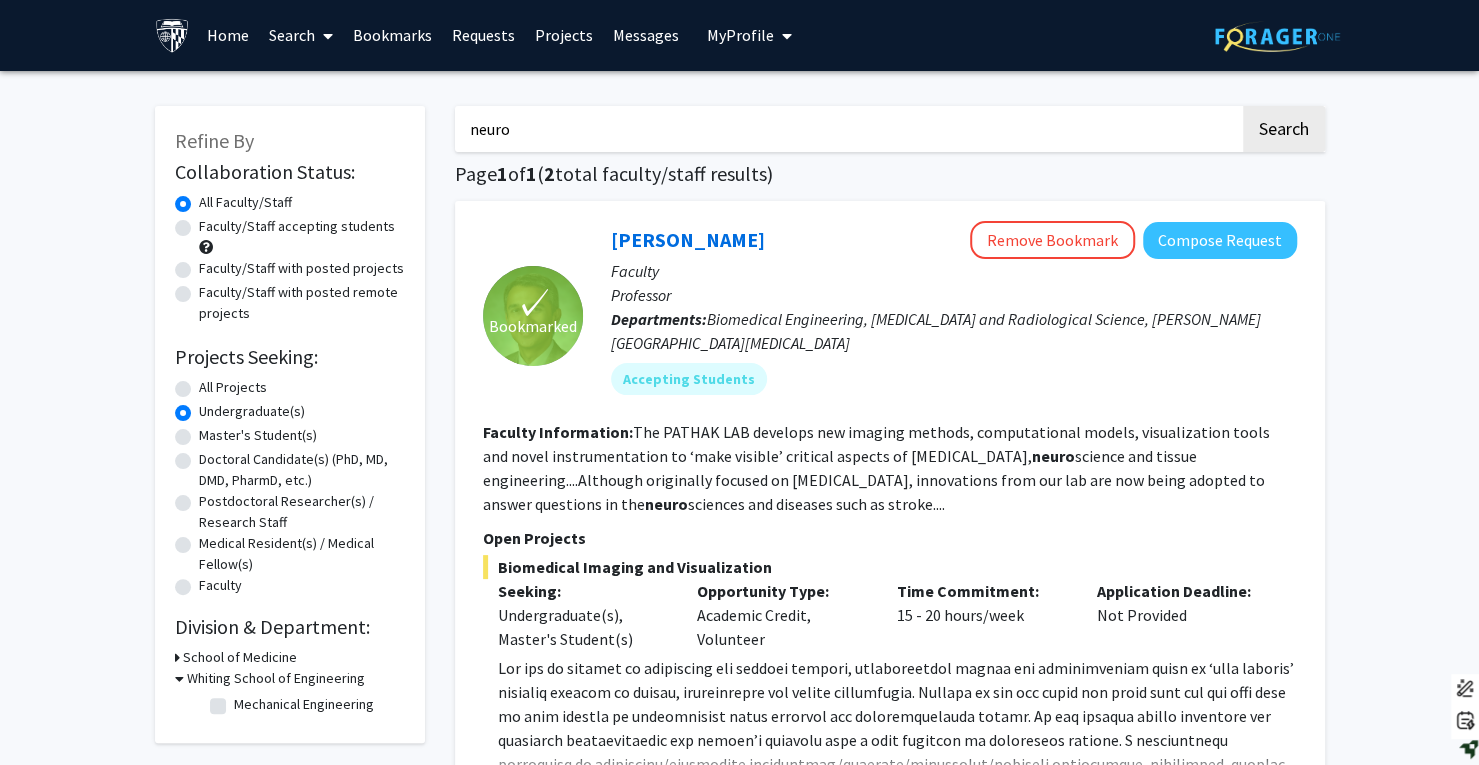 click on "All Projects" 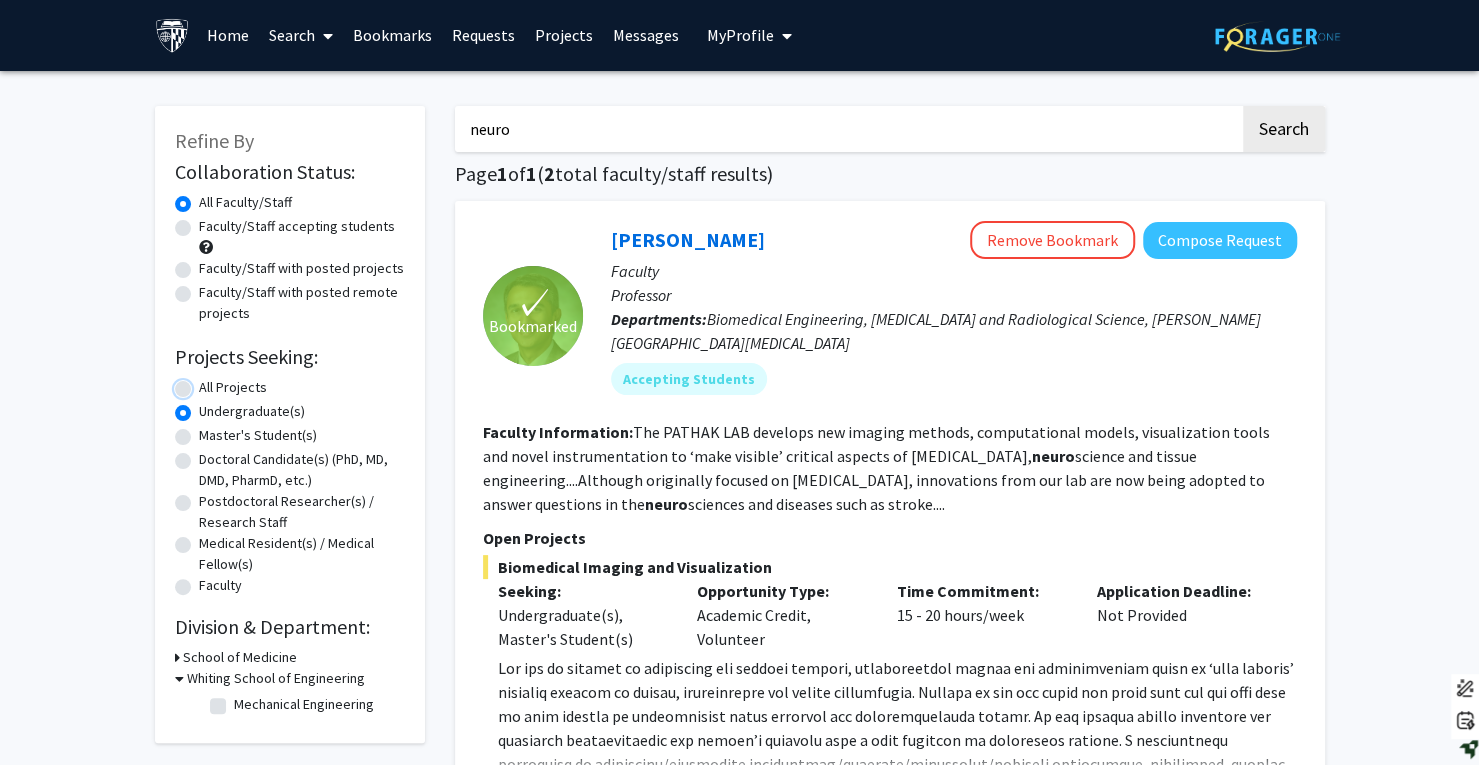 click on "All Projects" at bounding box center [205, 383] 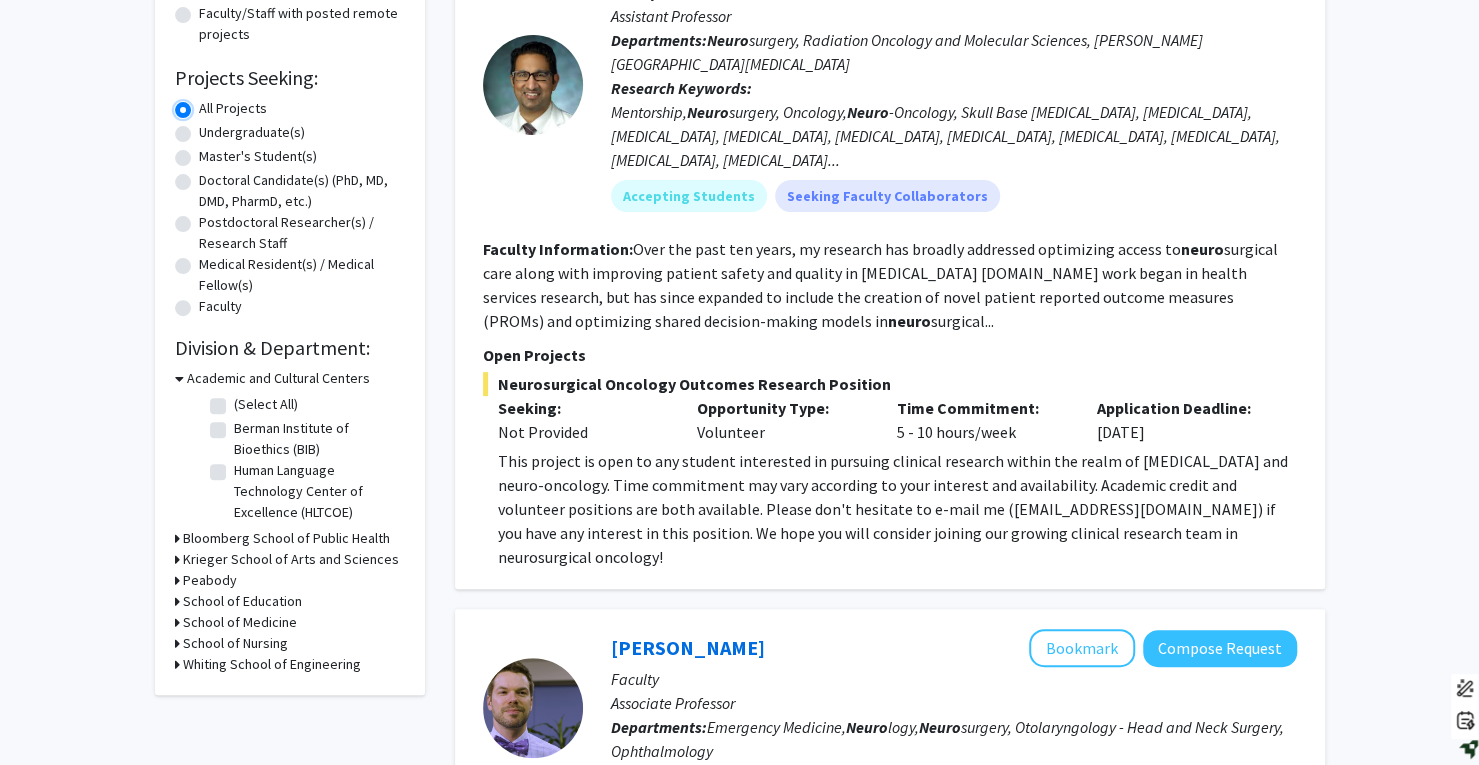 scroll, scrollTop: 282, scrollLeft: 0, axis: vertical 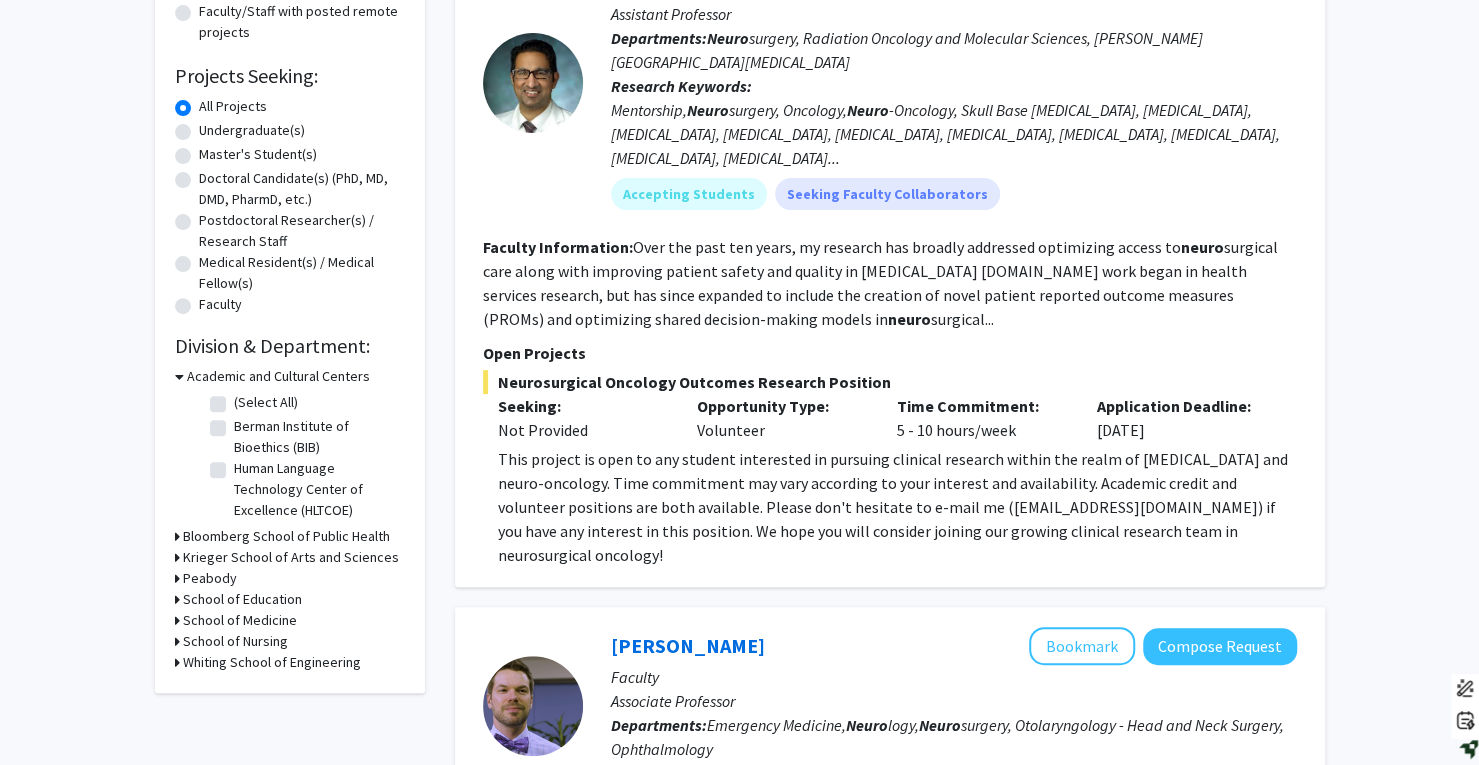 click on "Krieger School of Arts and Sciences" at bounding box center [291, 557] 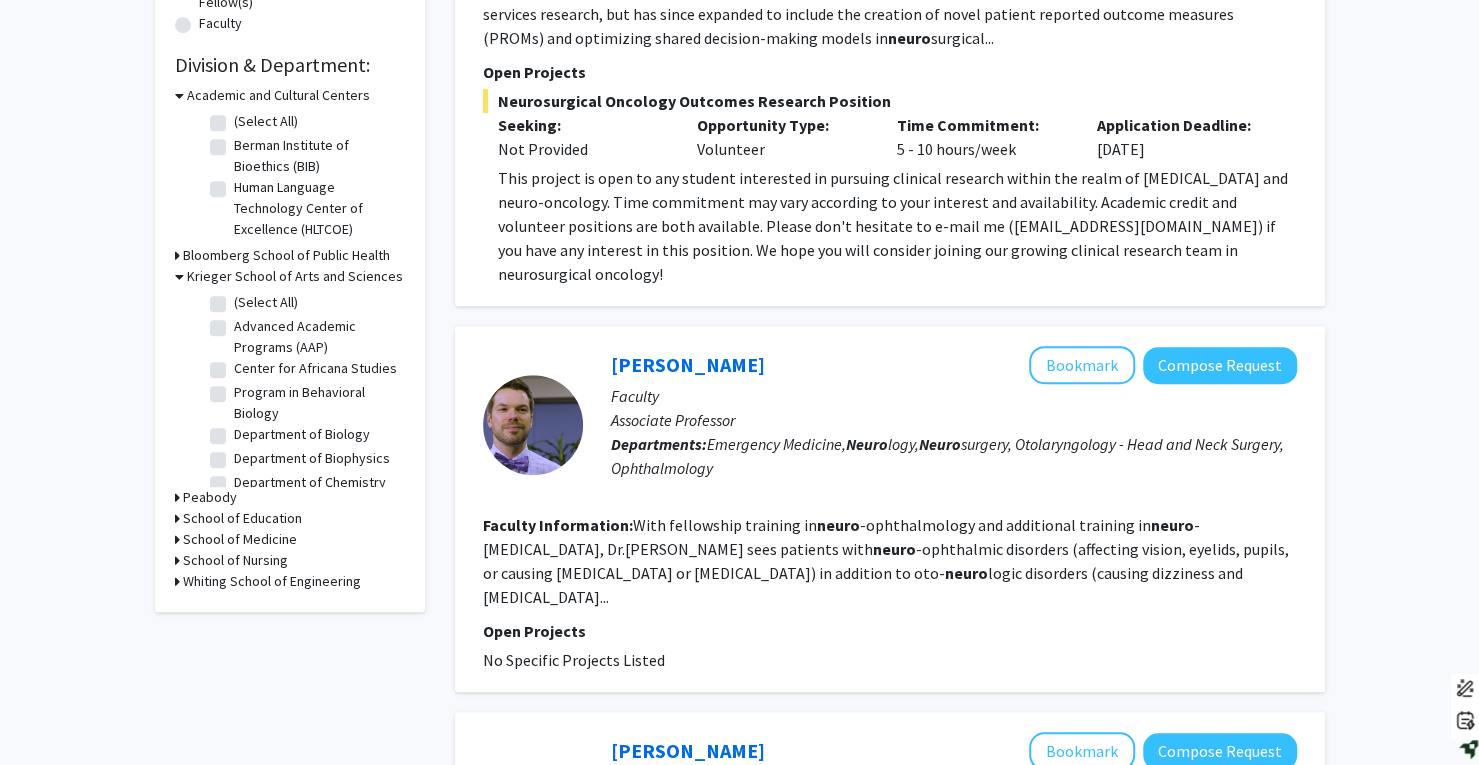 scroll, scrollTop: 566, scrollLeft: 0, axis: vertical 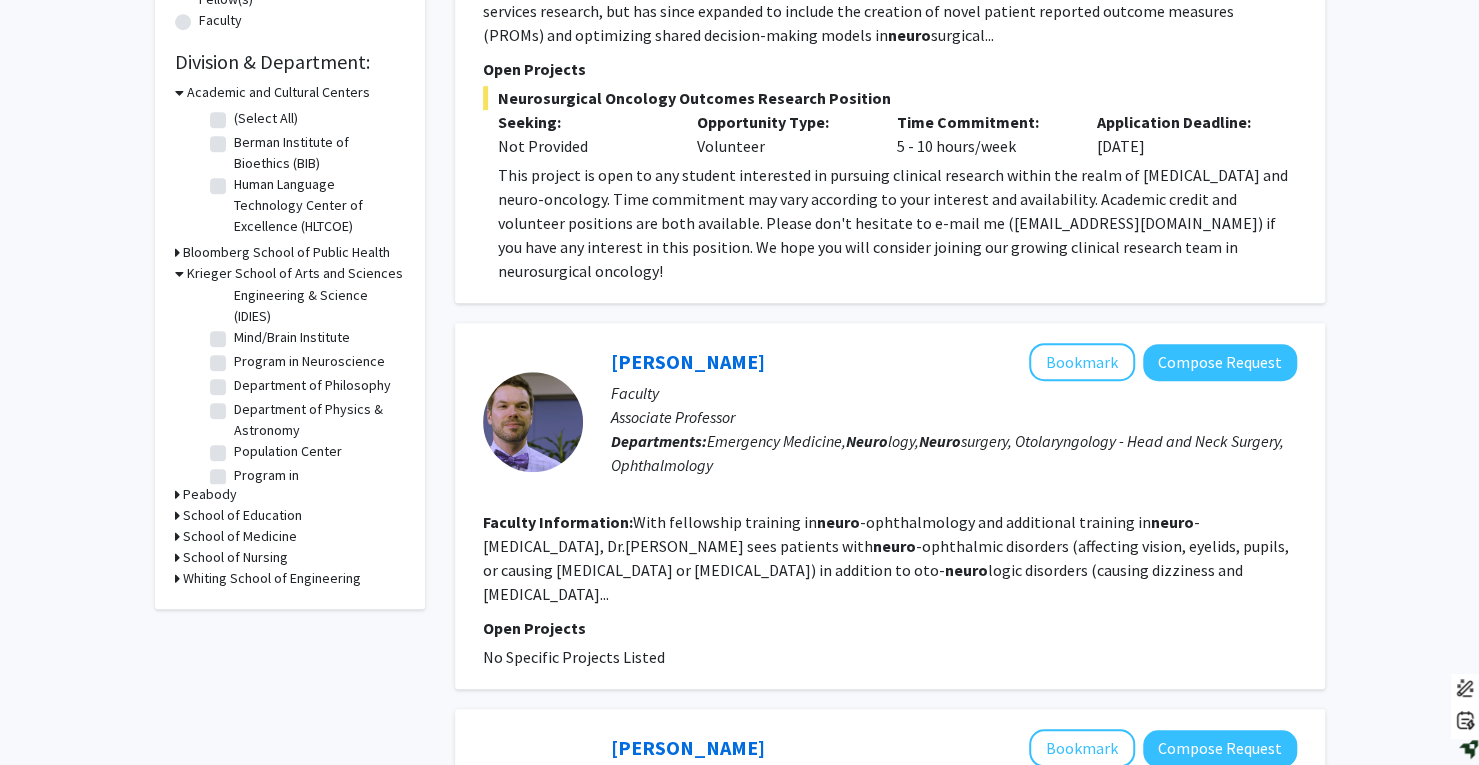 click on "Program in Neuroscience" 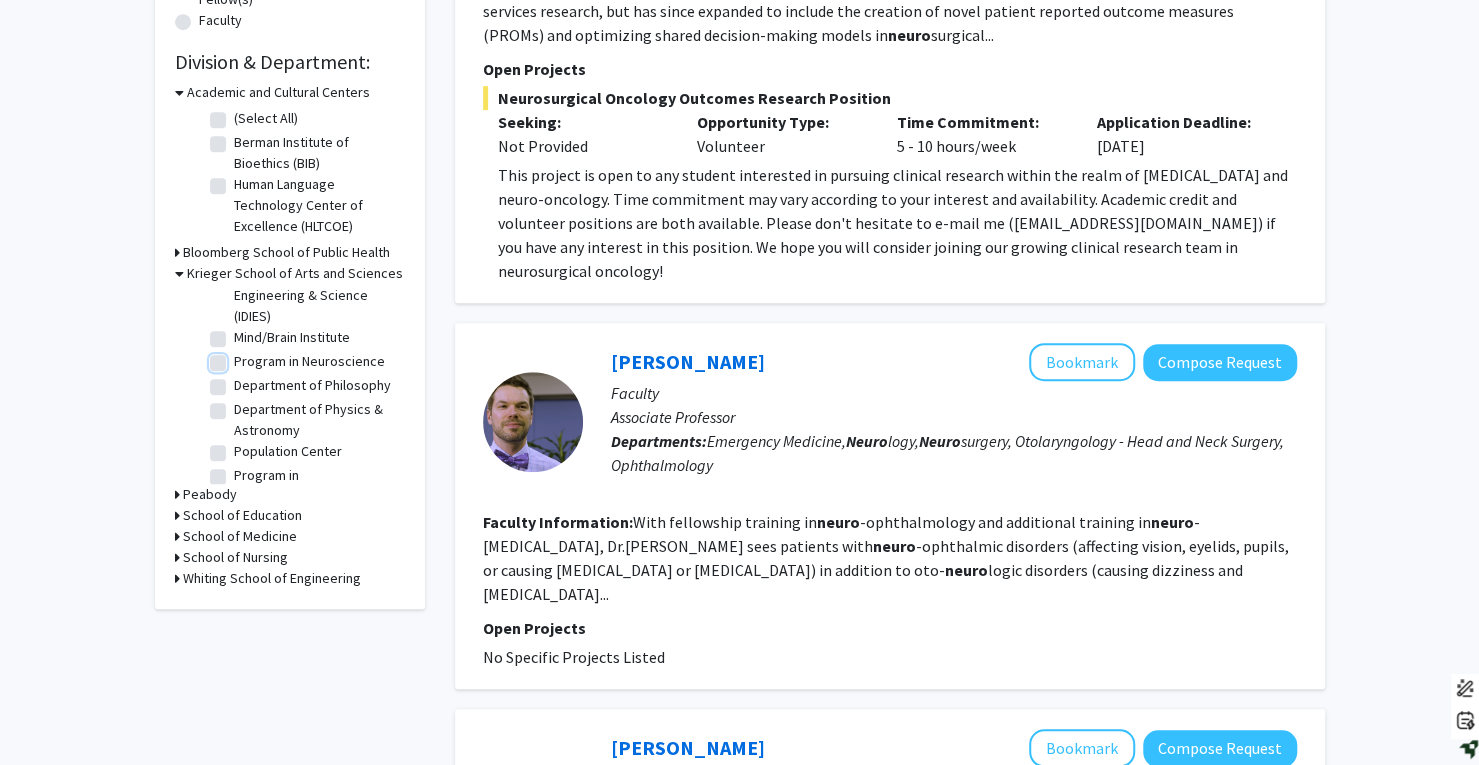 click on "Program in Neuroscience" at bounding box center [240, 357] 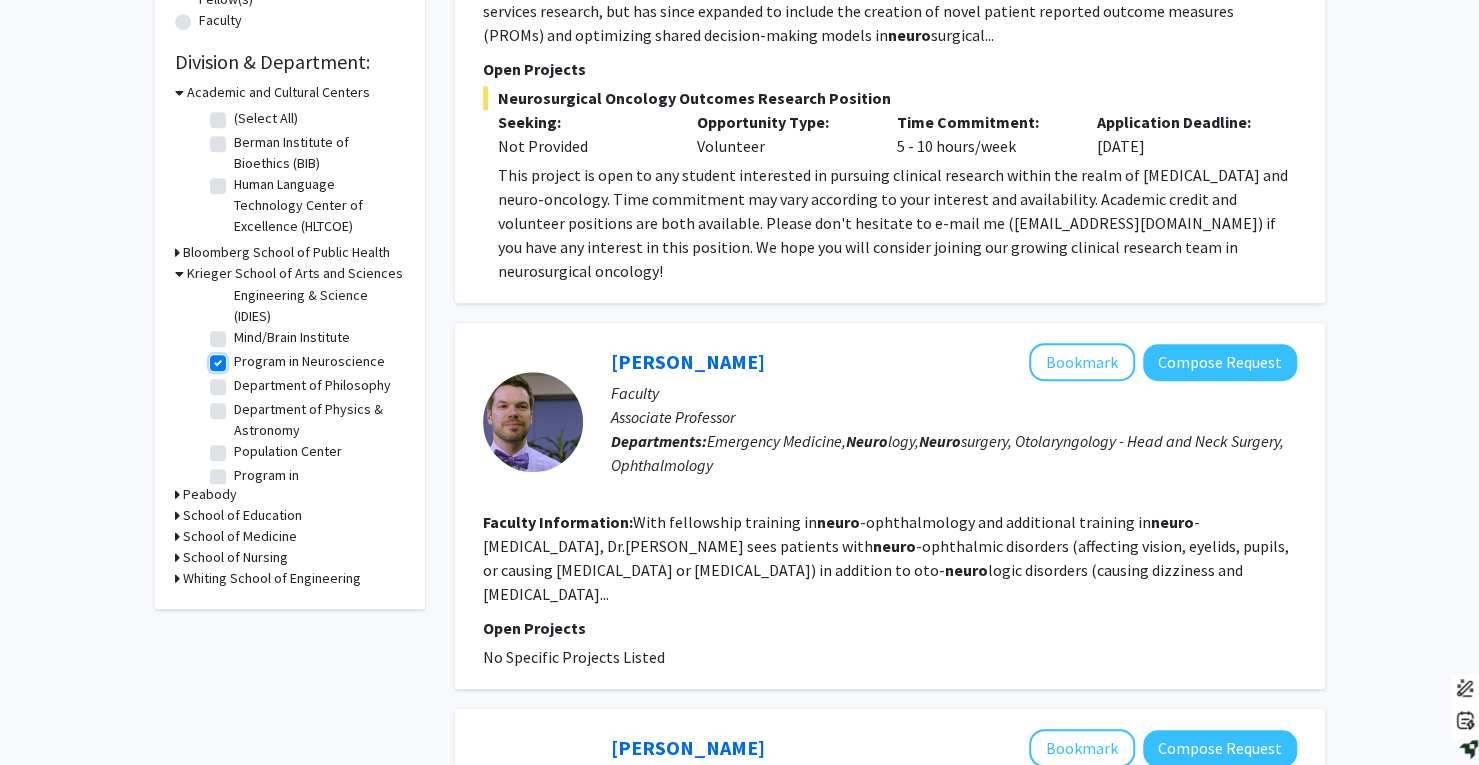 checkbox on "true" 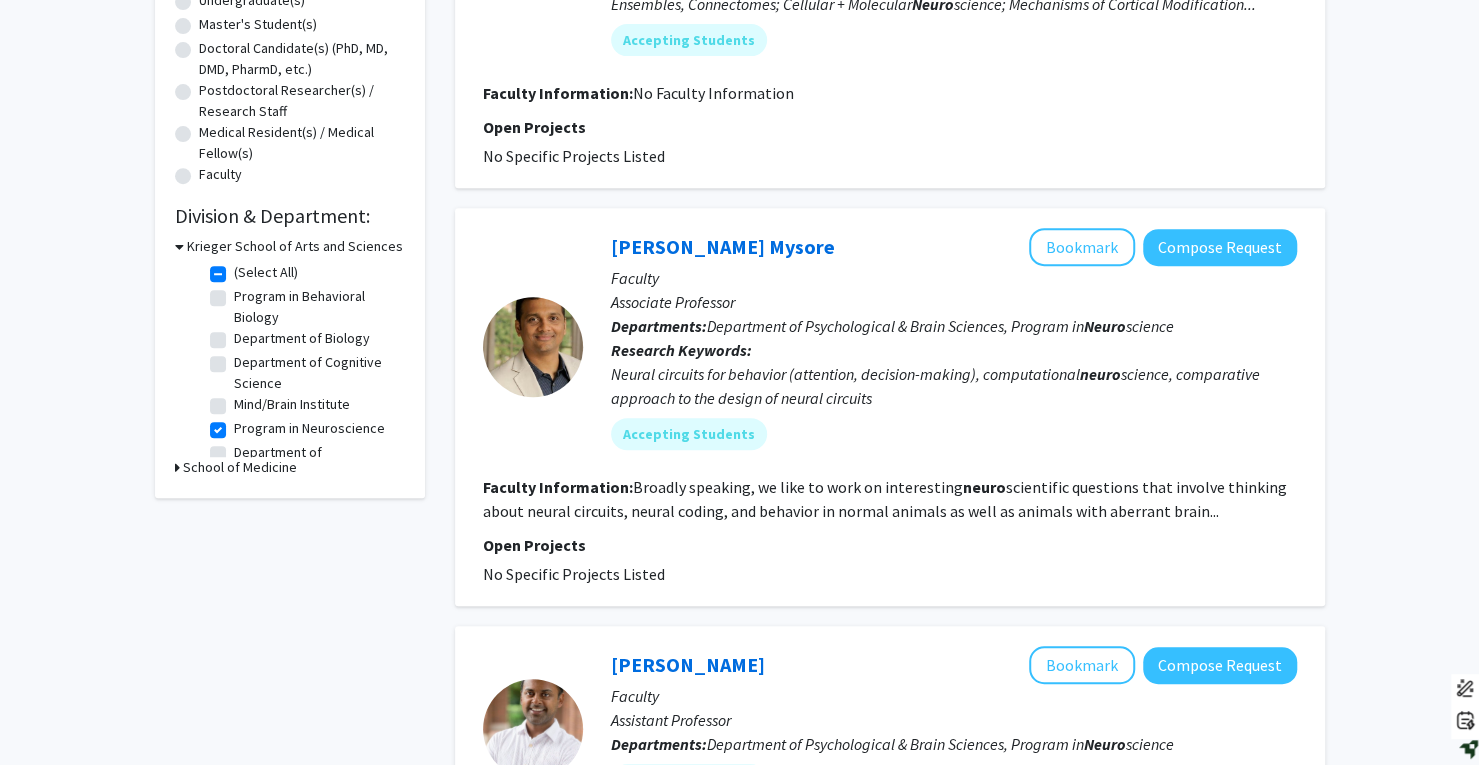 scroll, scrollTop: 410, scrollLeft: 0, axis: vertical 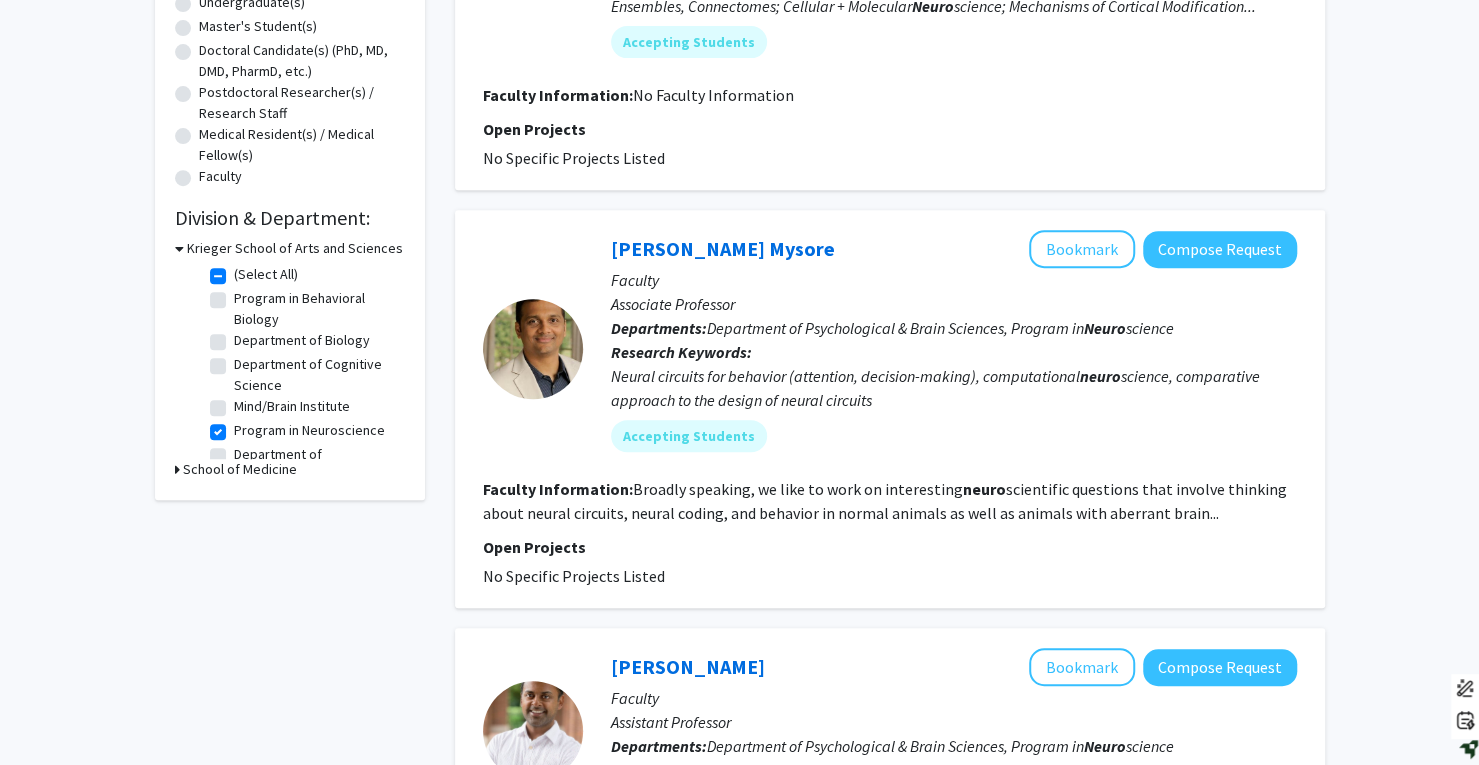 click on "School of Medicine" at bounding box center [240, 469] 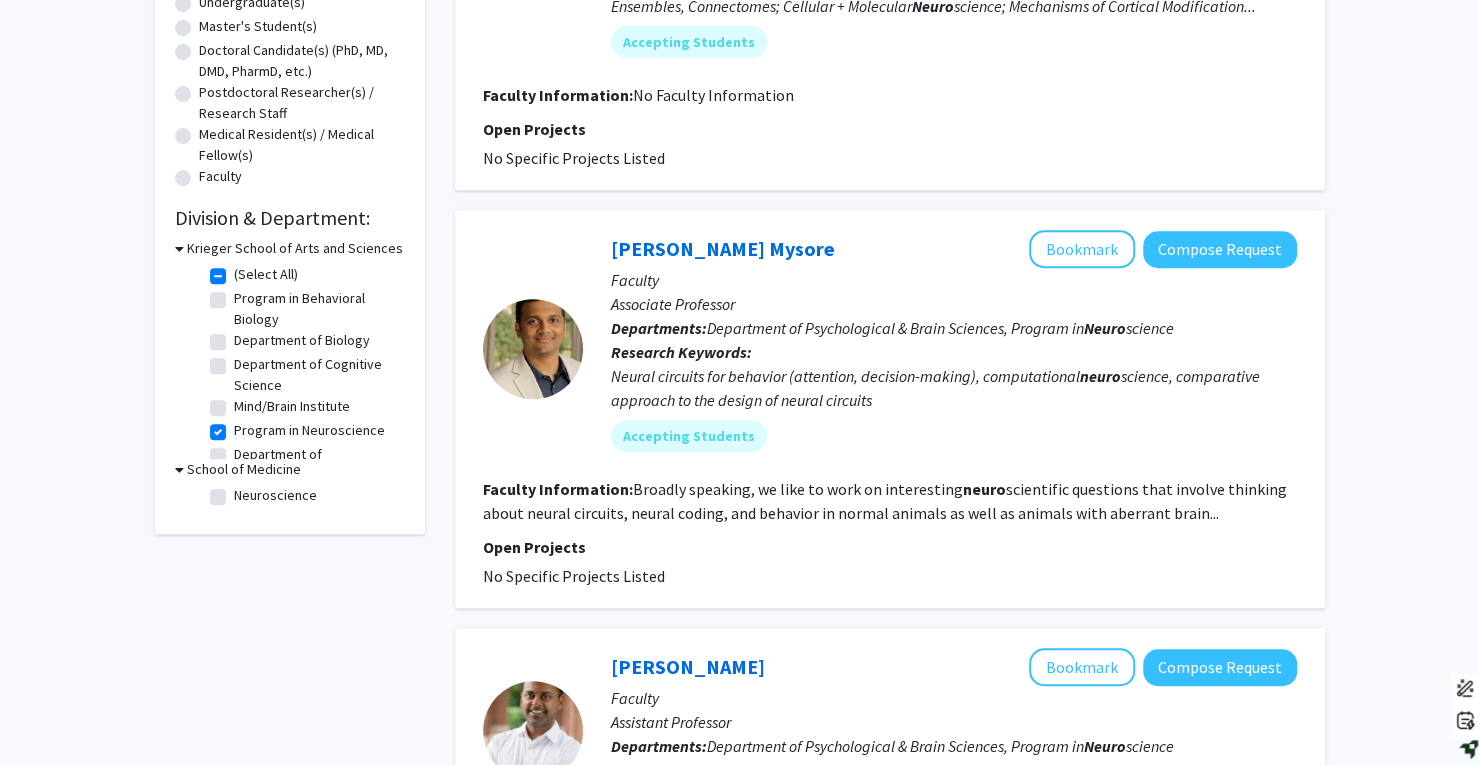 click on "Neuroscience" 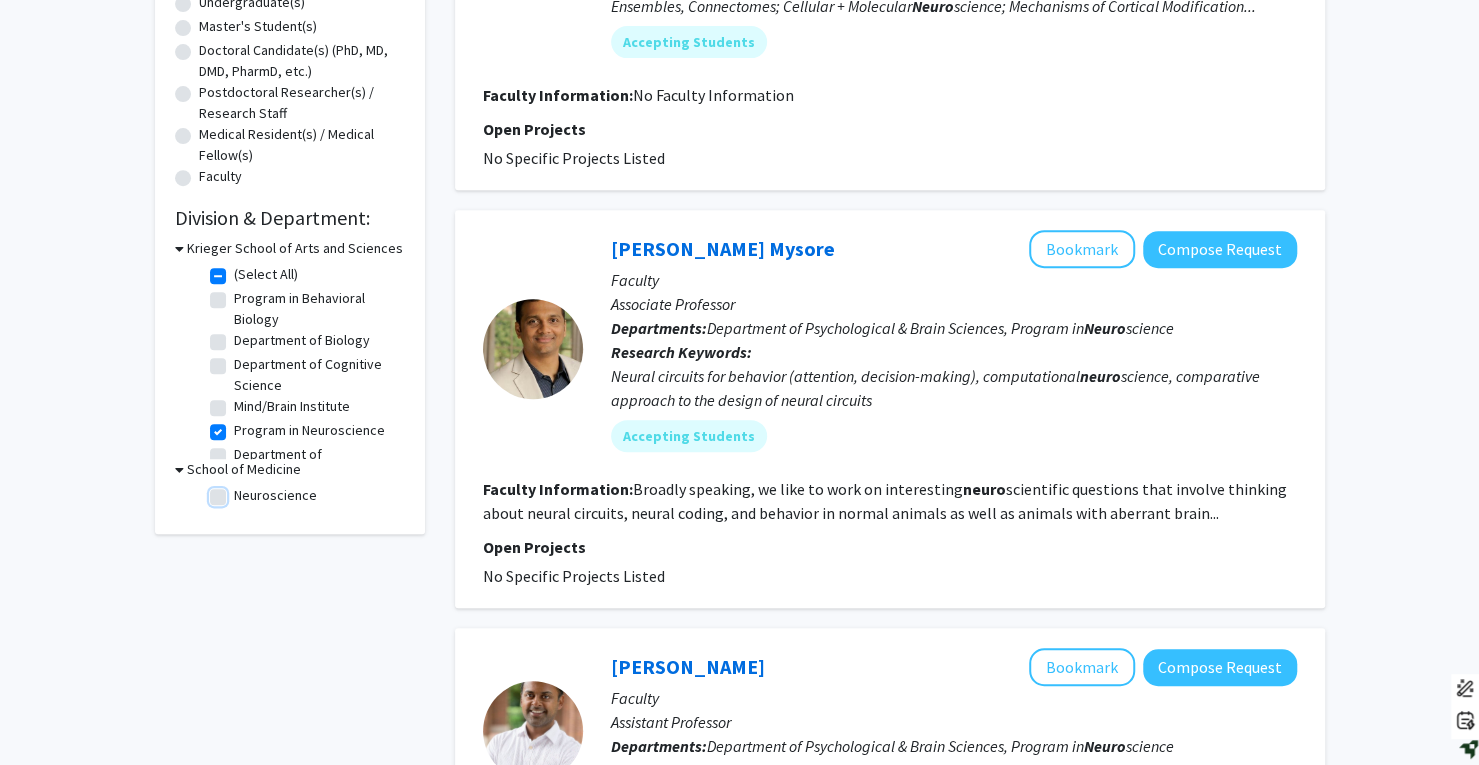 click on "Neuroscience" at bounding box center (240, 491) 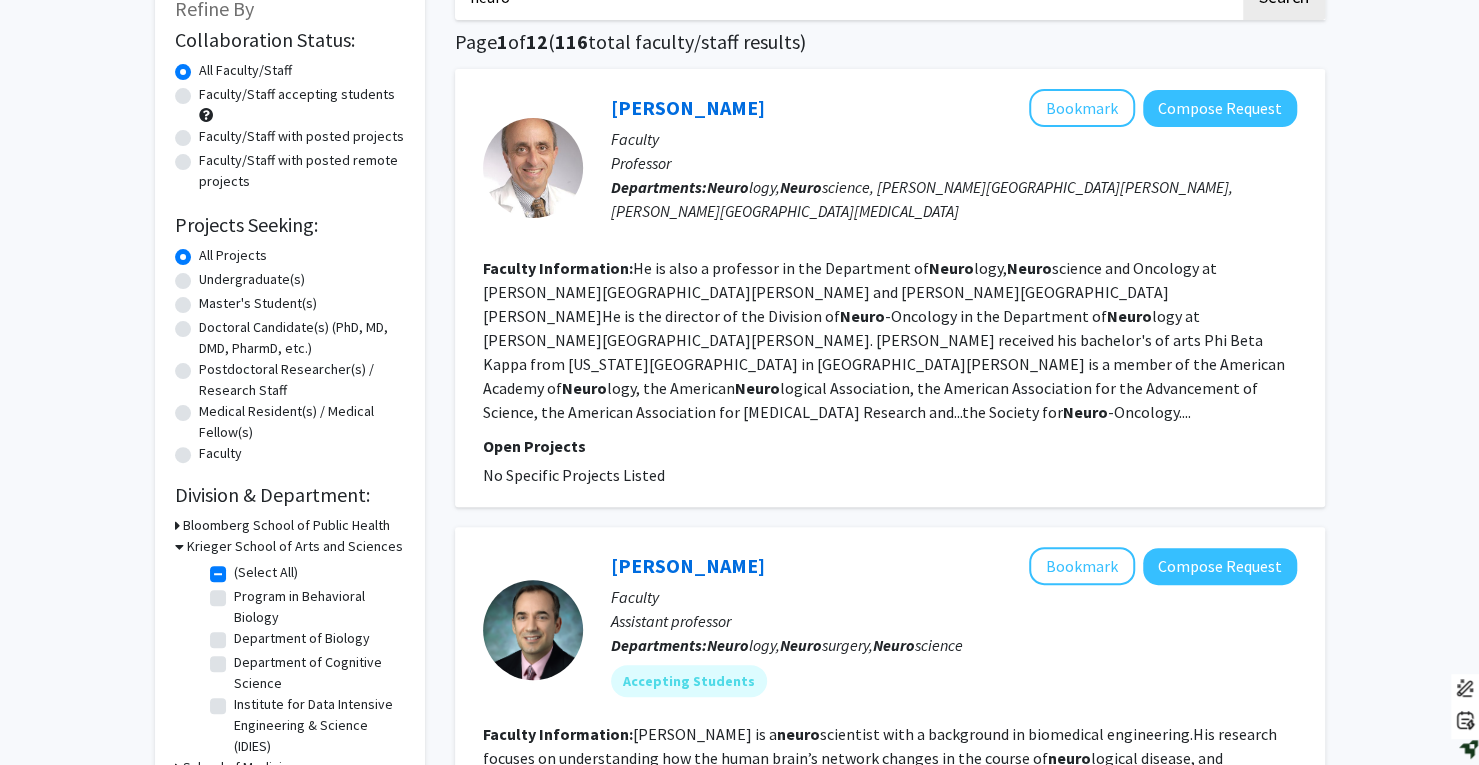 scroll, scrollTop: 132, scrollLeft: 0, axis: vertical 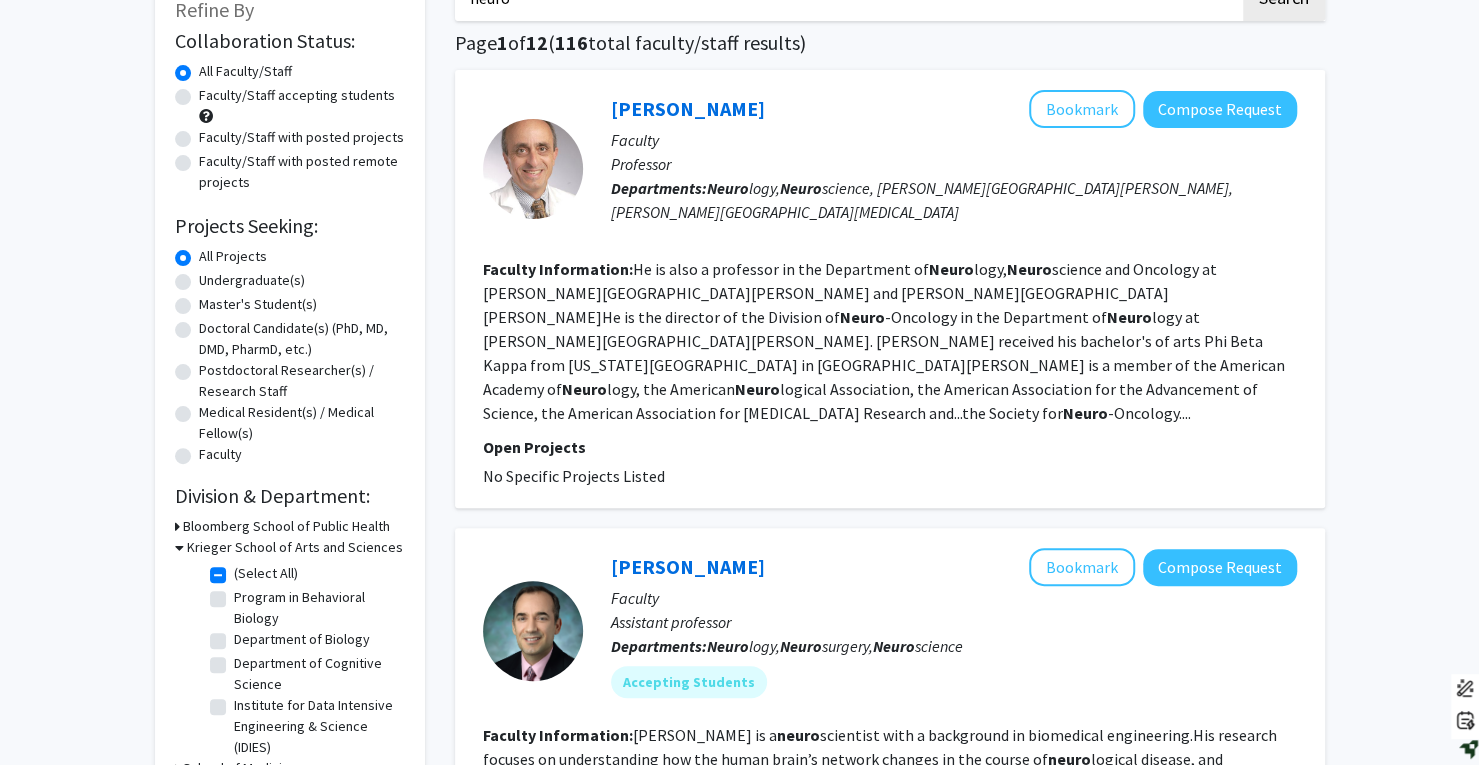 click on "Faculty/Staff accepting students" 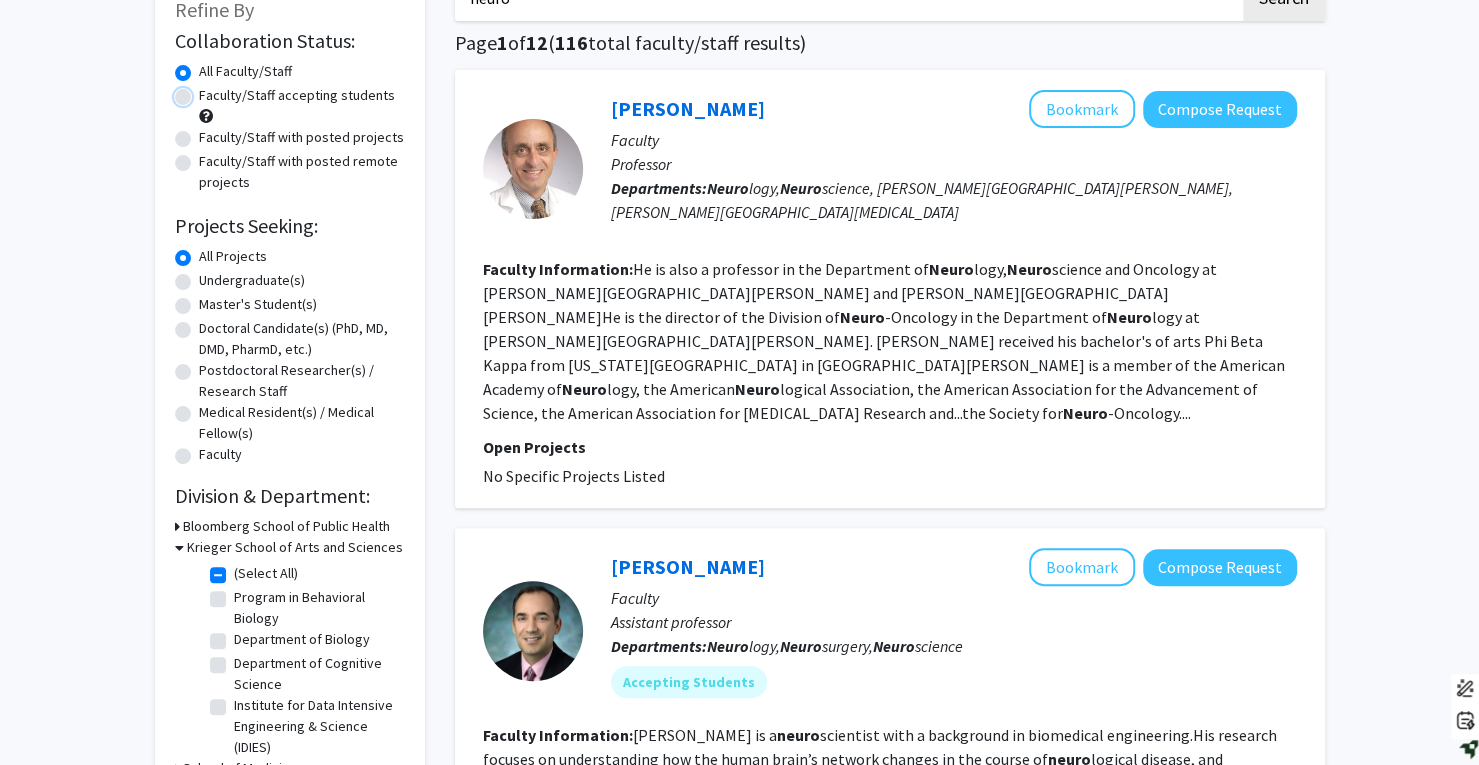 click on "Faculty/Staff accepting students" at bounding box center [205, 91] 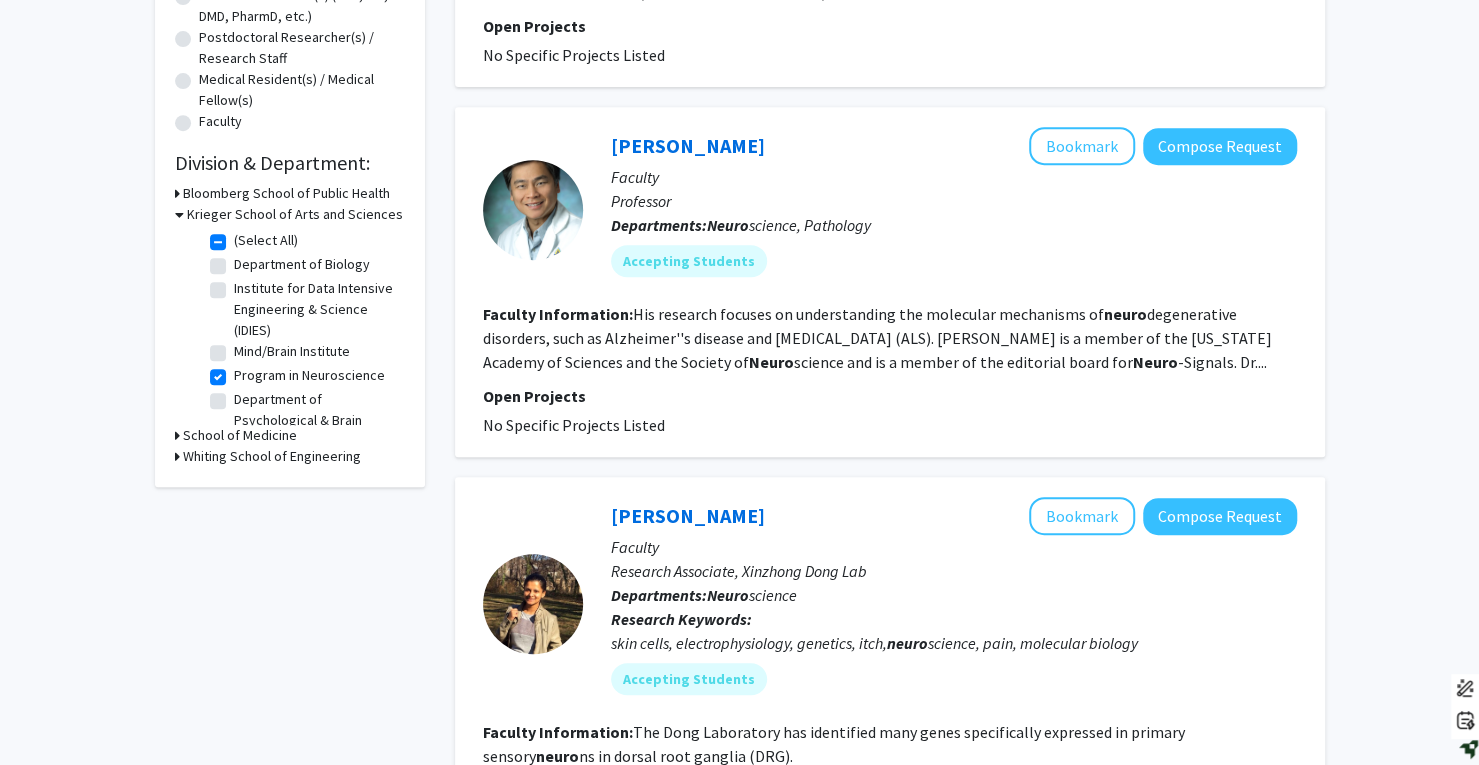 scroll, scrollTop: 461, scrollLeft: 0, axis: vertical 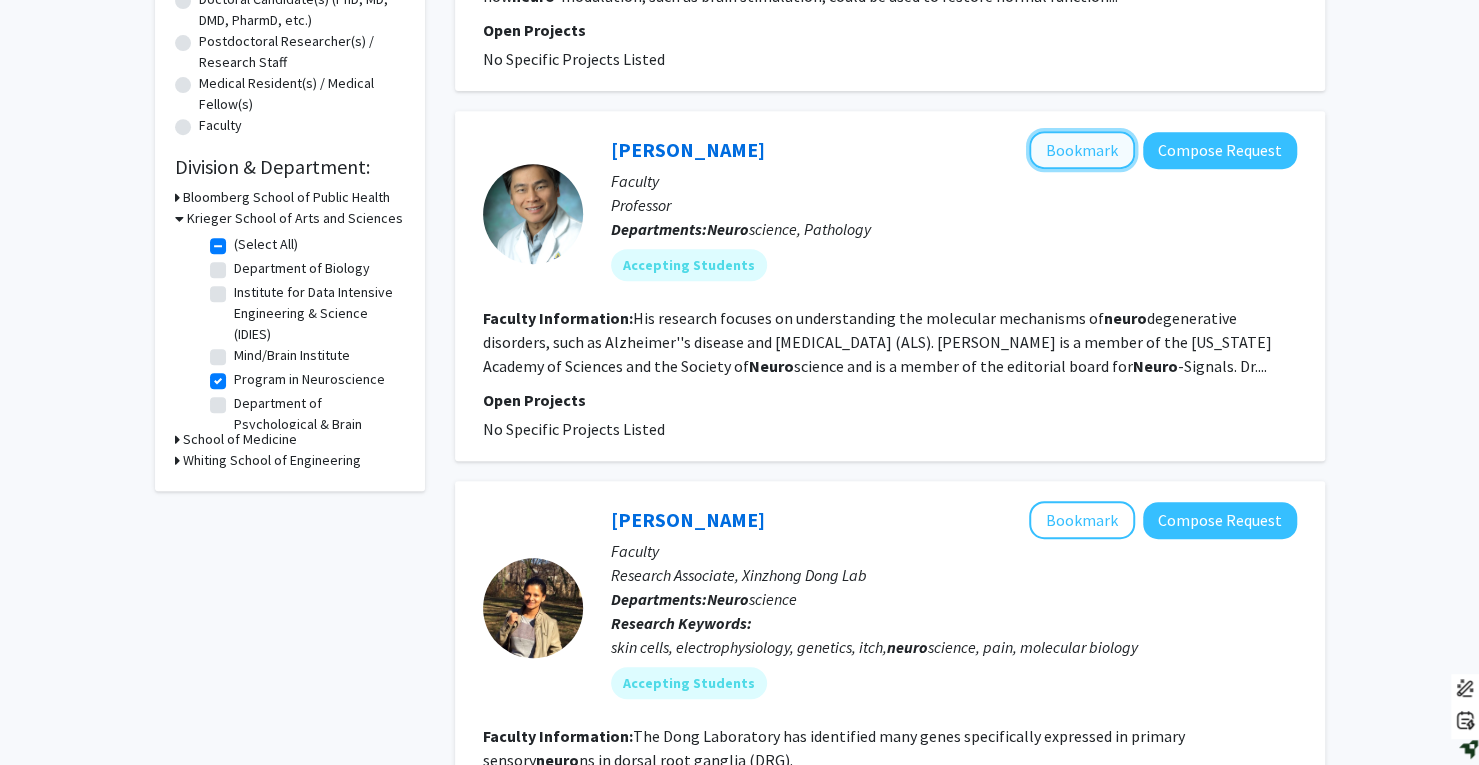 click on "Bookmark" 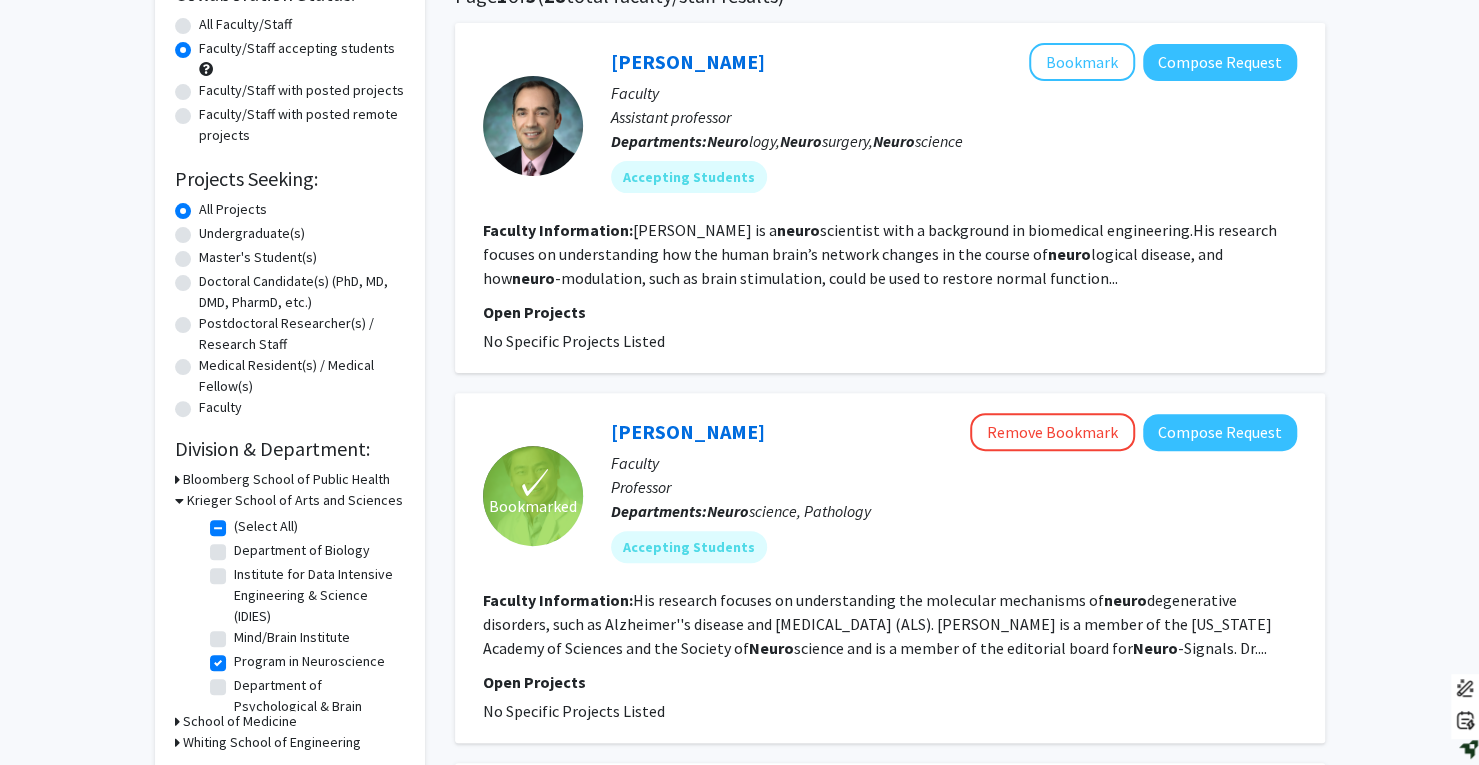 scroll, scrollTop: 180, scrollLeft: 0, axis: vertical 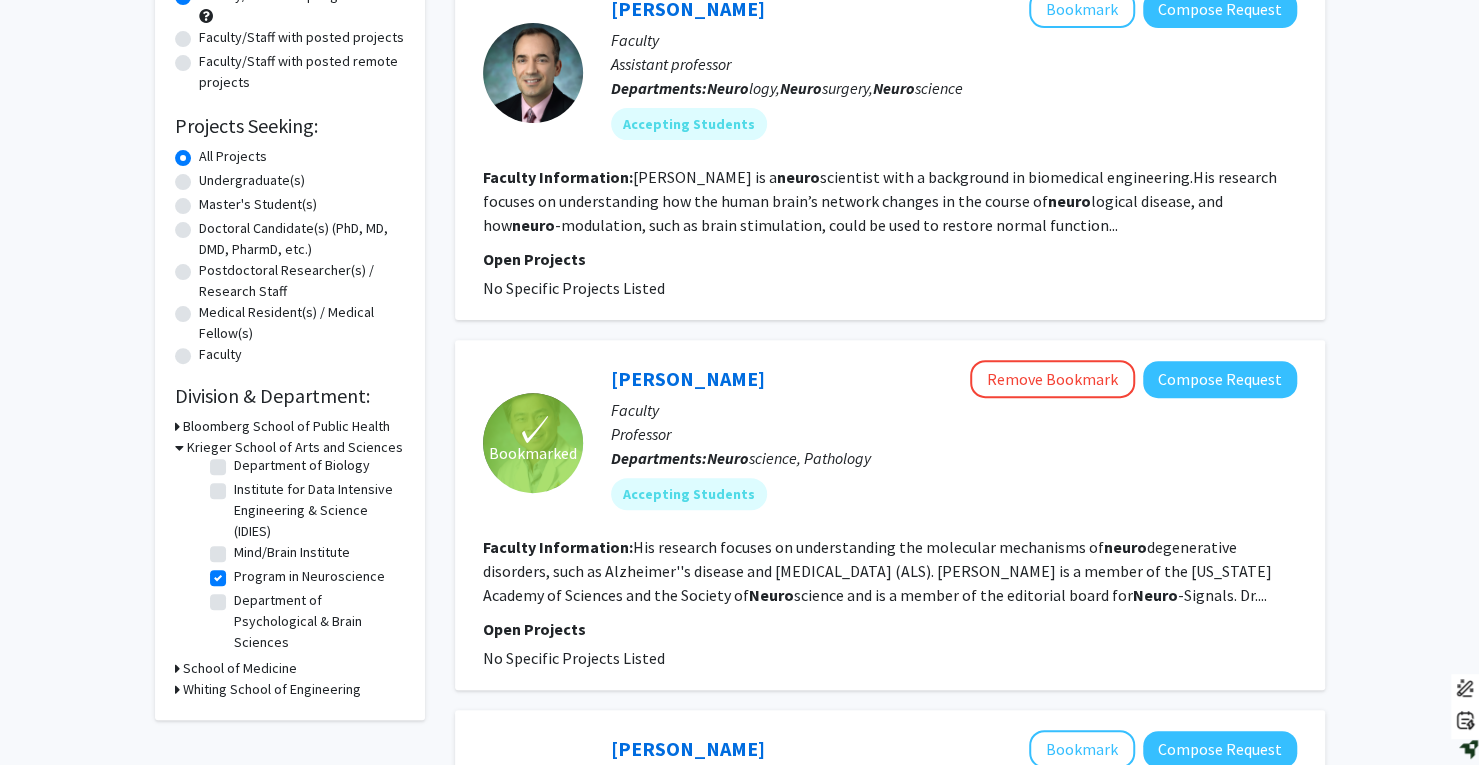 click on "School of Medicine" at bounding box center [240, 668] 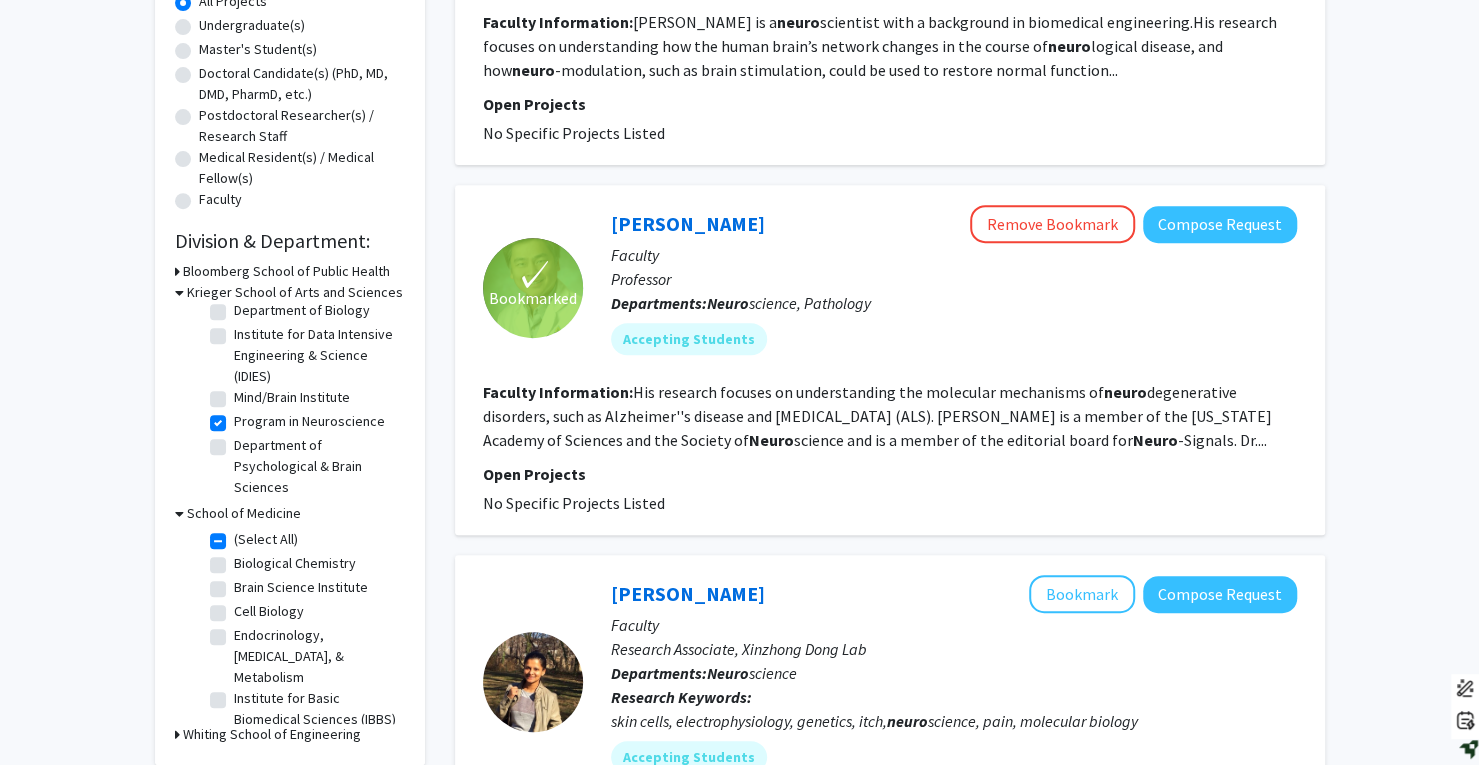 scroll, scrollTop: 388, scrollLeft: 0, axis: vertical 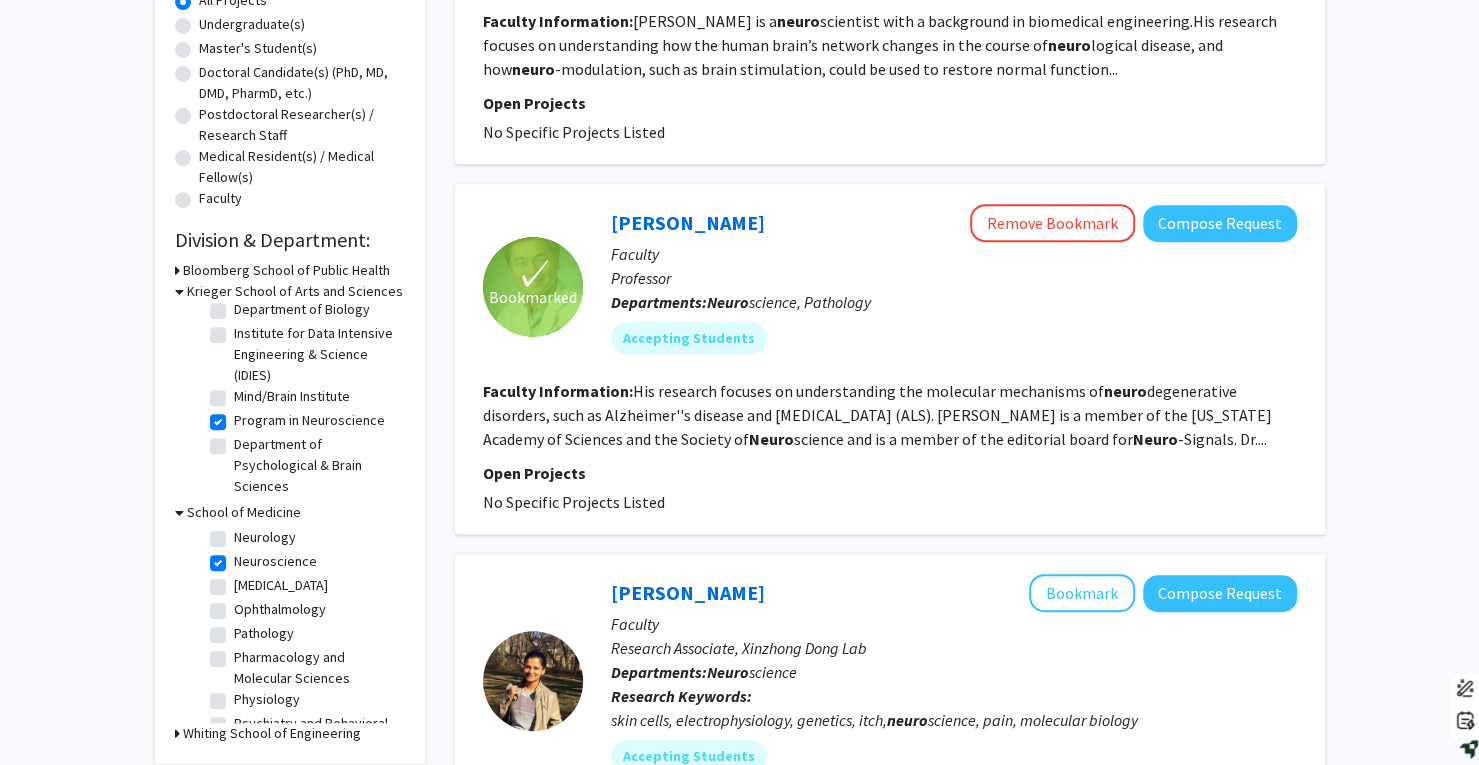 click on "Neurology" 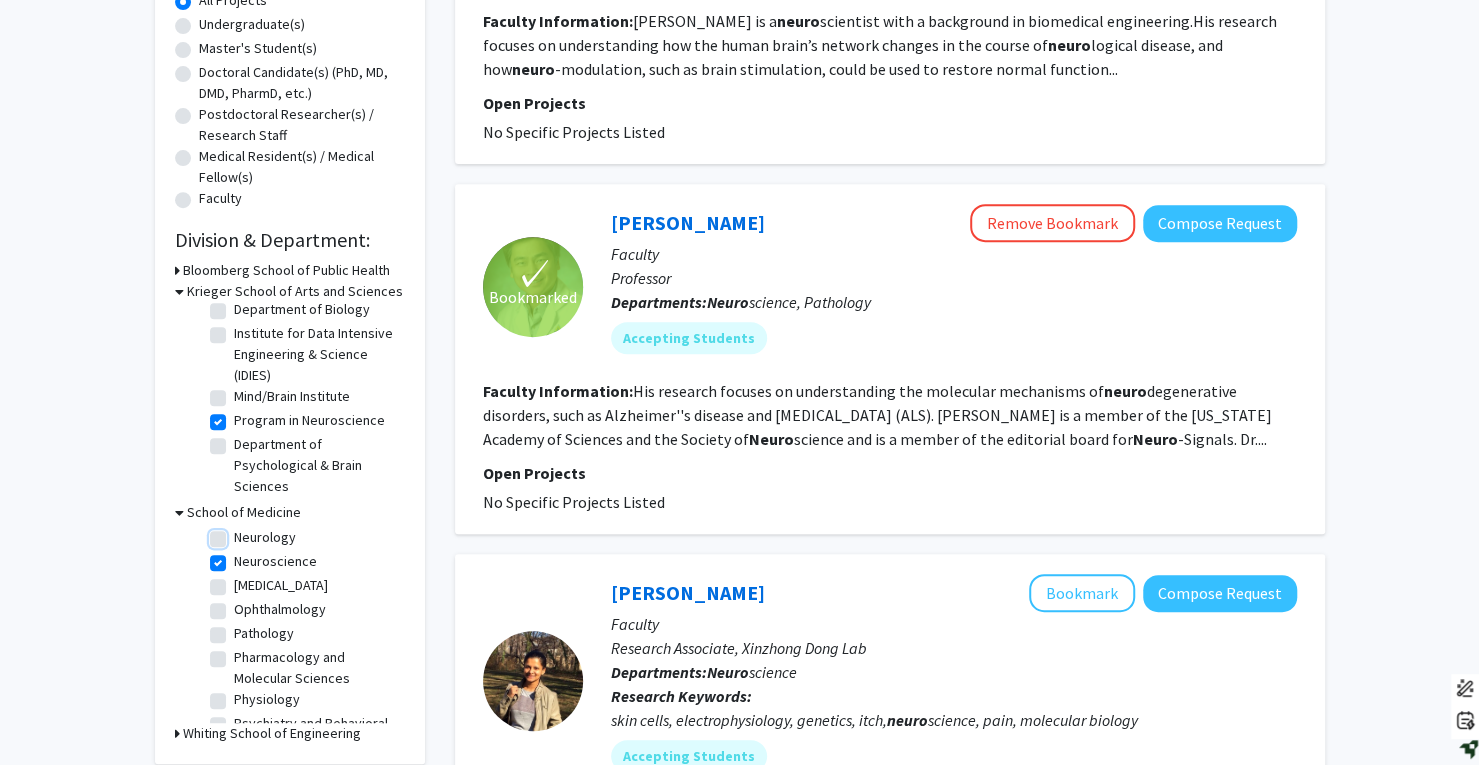 click on "Neurology" at bounding box center (240, 533) 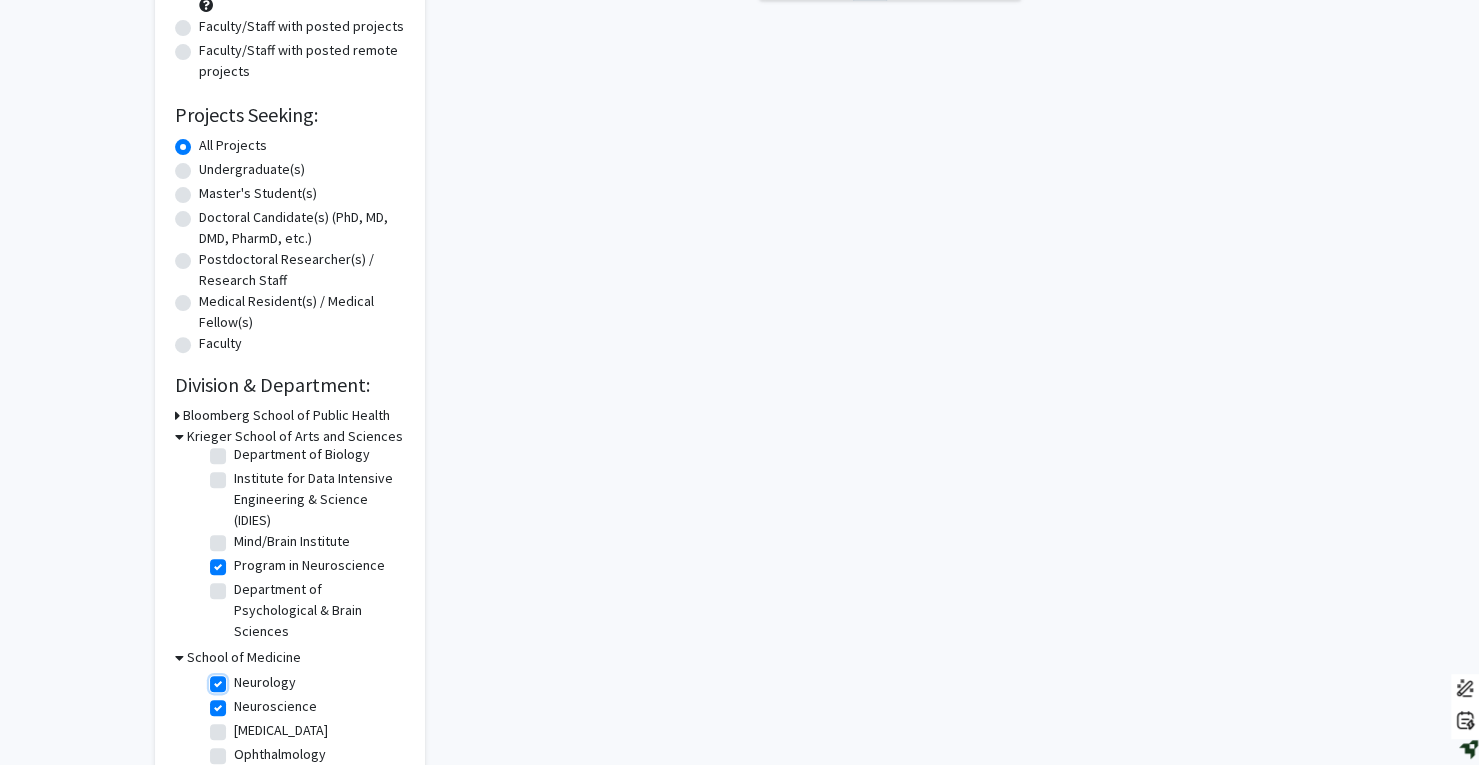 scroll, scrollTop: 244, scrollLeft: 0, axis: vertical 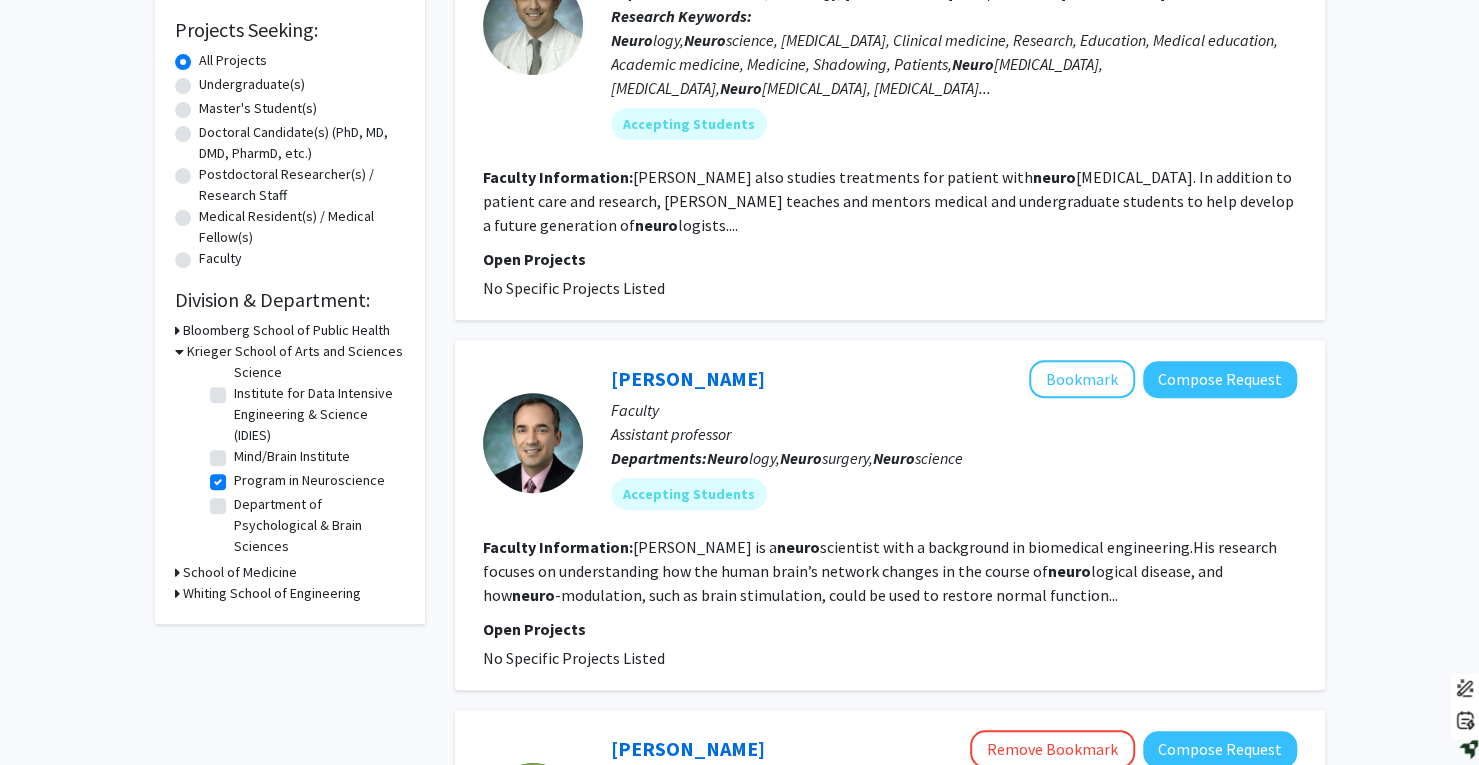 click on "School of Medicine" at bounding box center [240, 572] 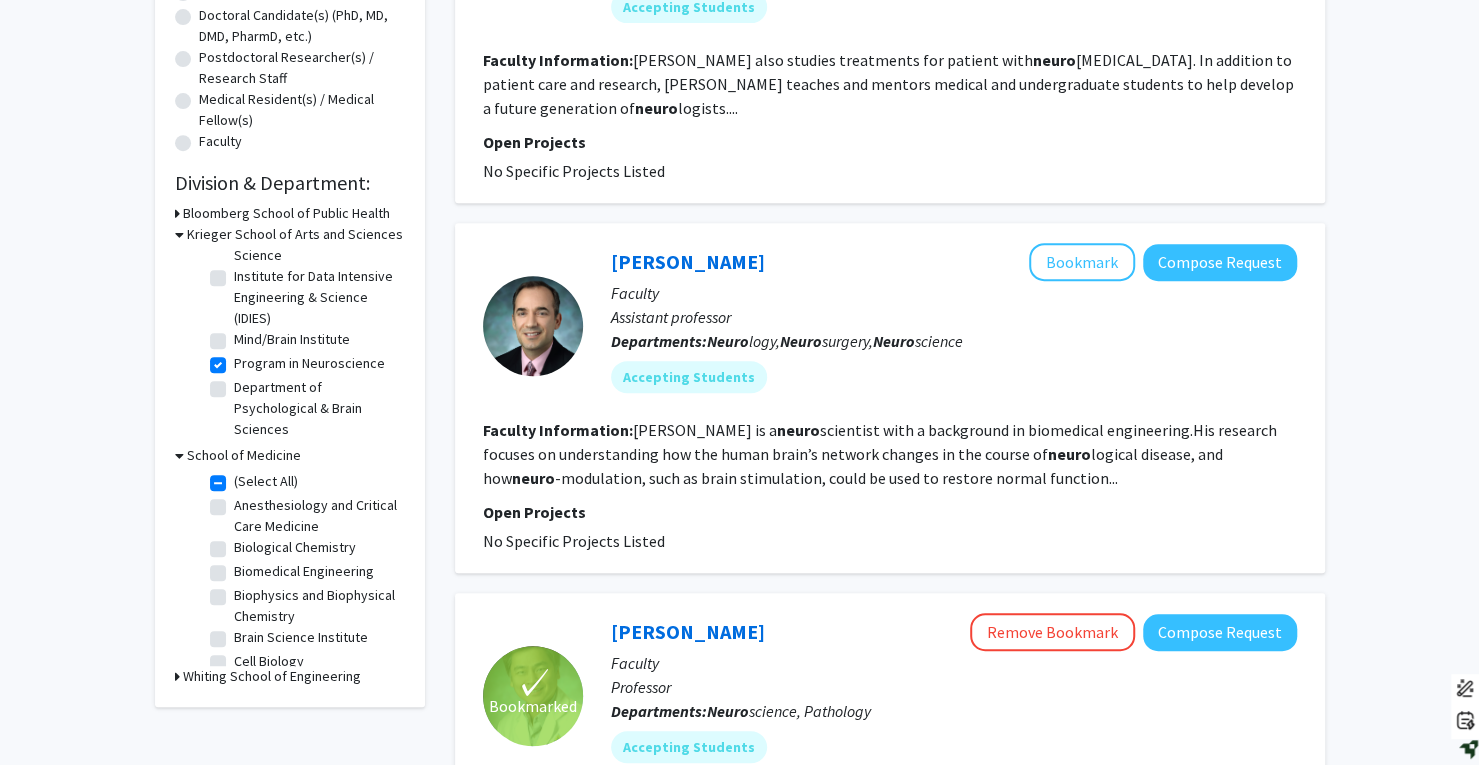 scroll, scrollTop: 448, scrollLeft: 0, axis: vertical 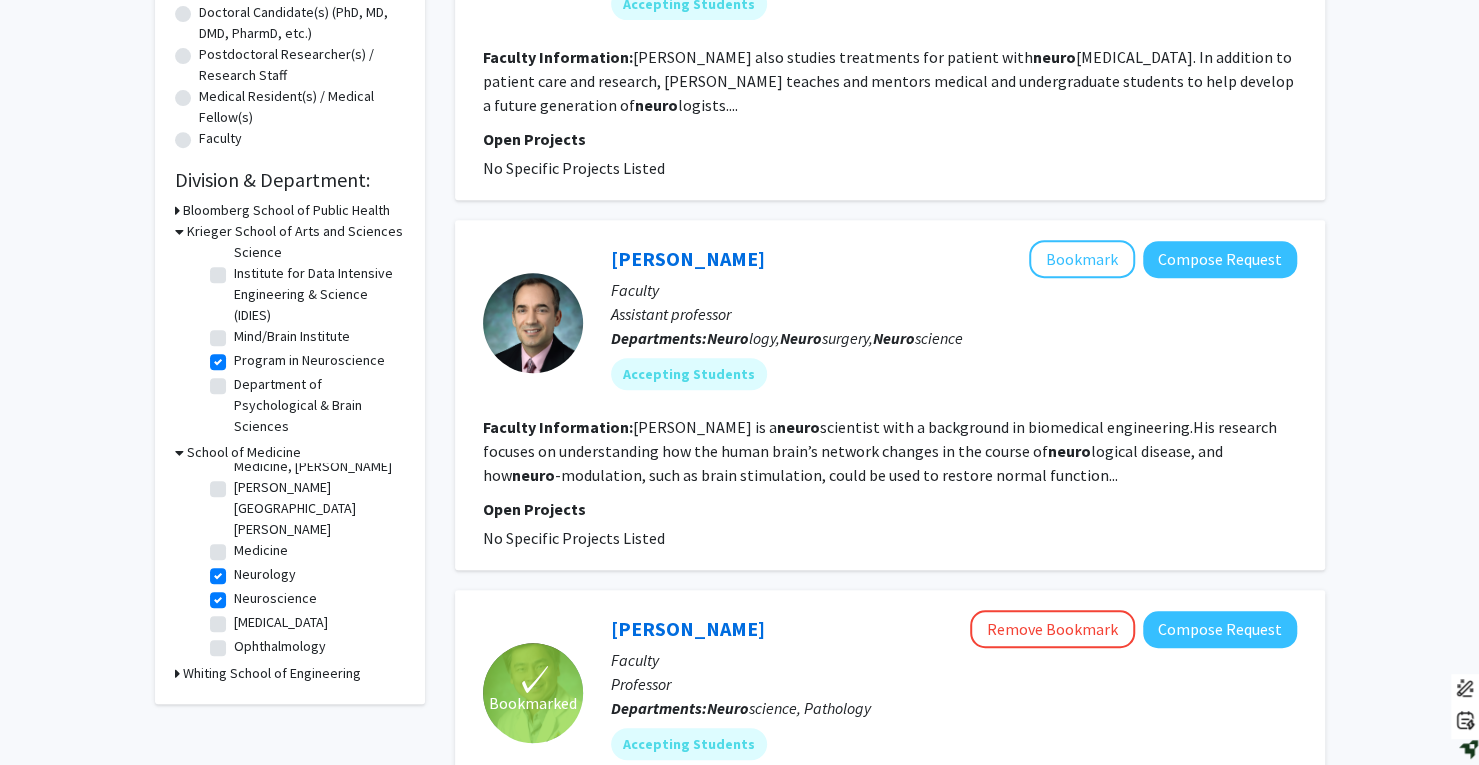 click on "[MEDICAL_DATA]" 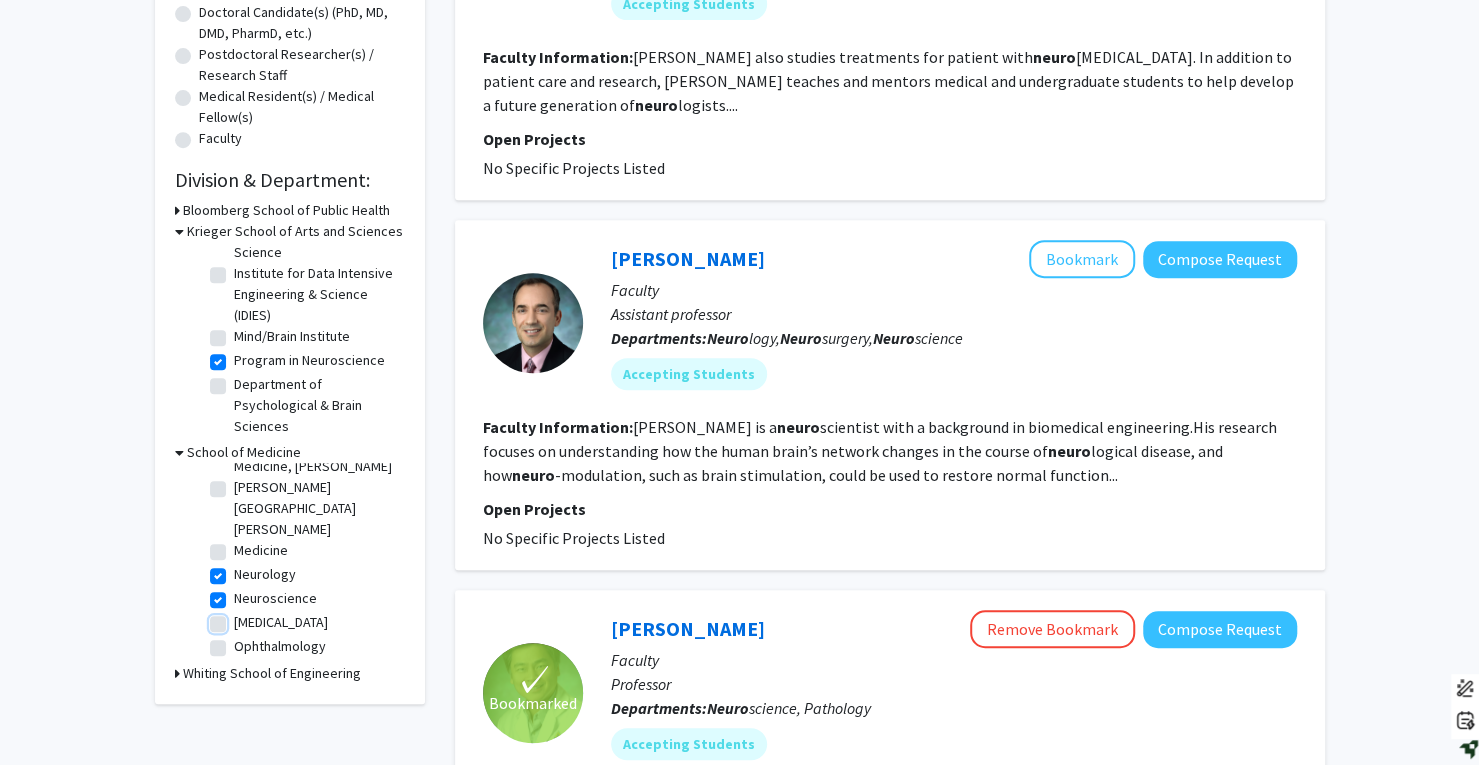 click on "[MEDICAL_DATA]" at bounding box center [240, 618] 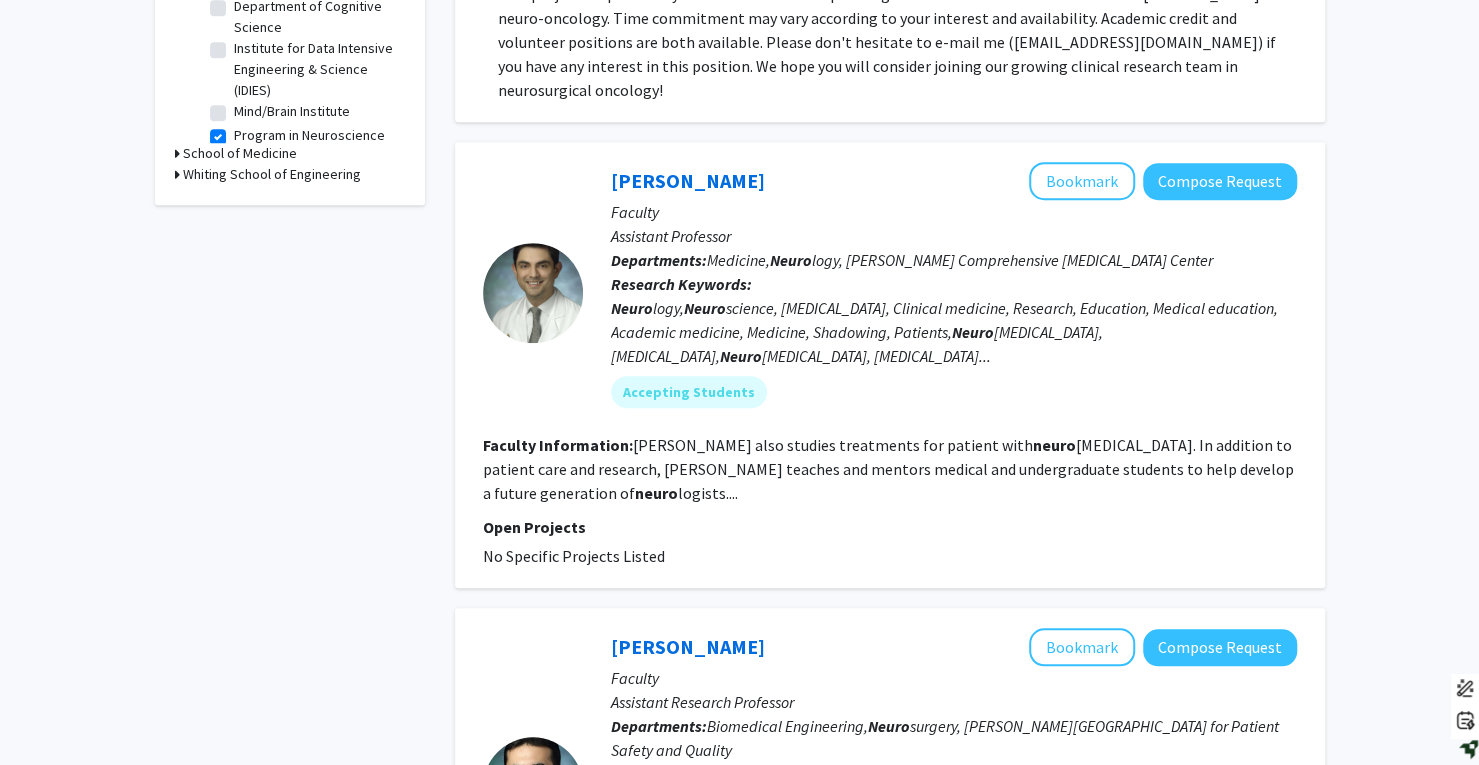 scroll, scrollTop: 752, scrollLeft: 0, axis: vertical 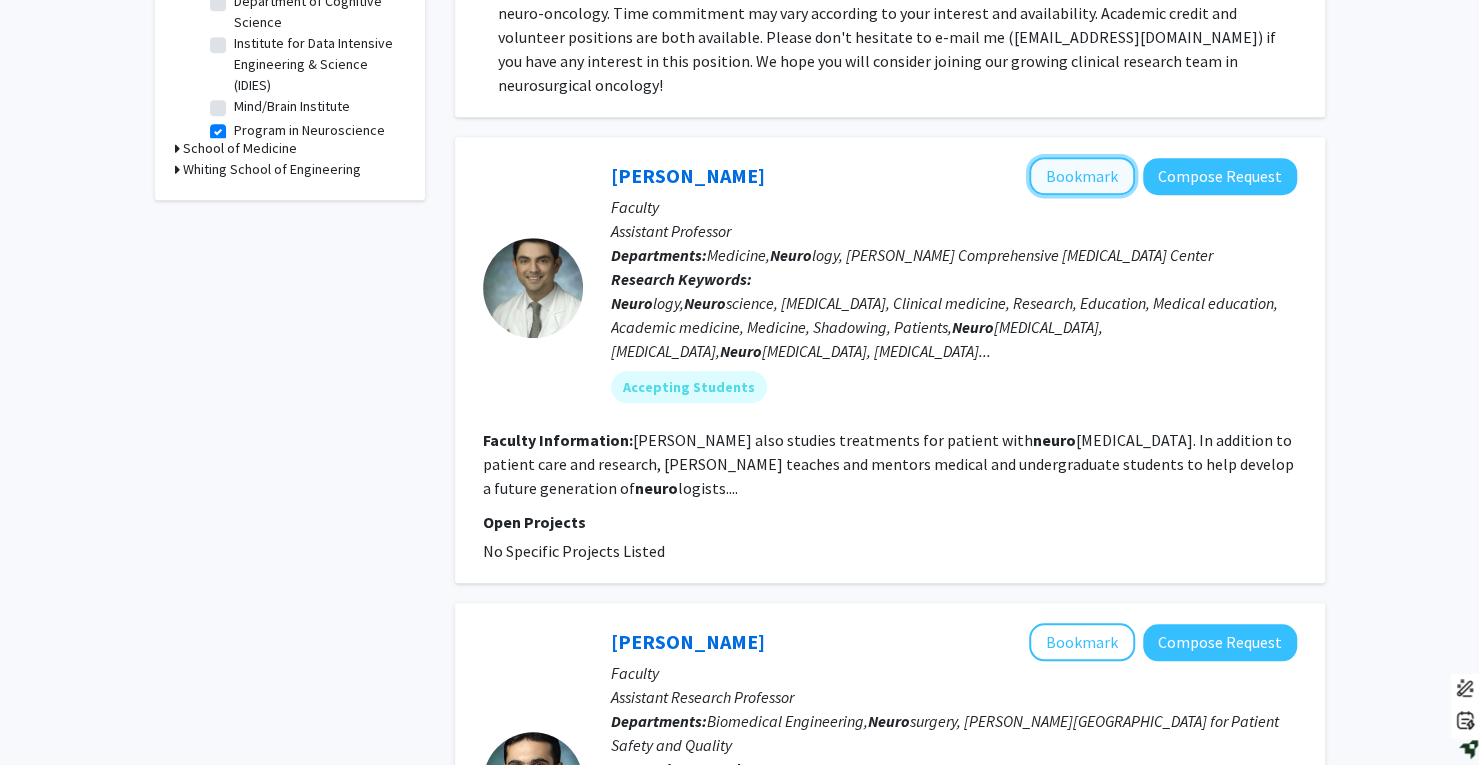 click on "Bookmark" 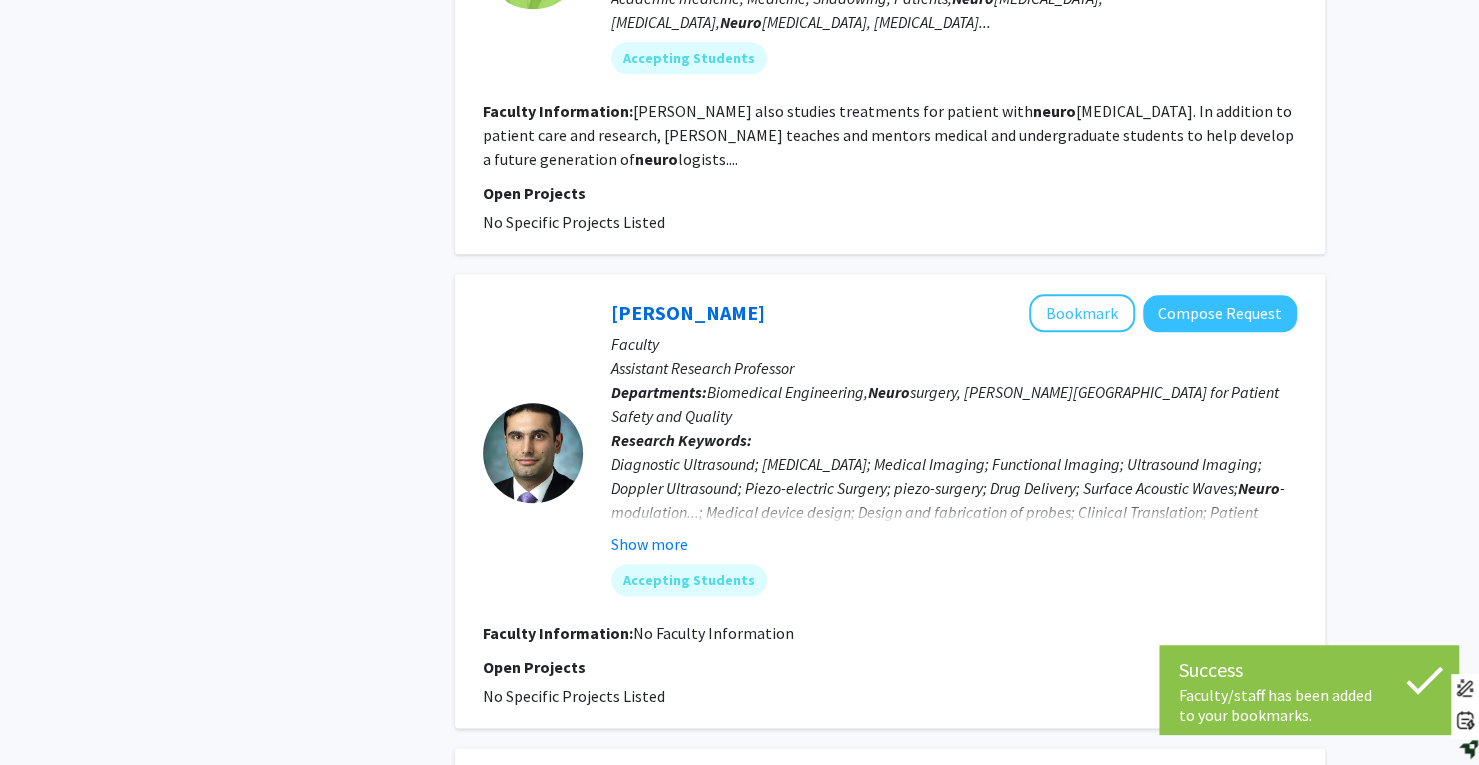 scroll, scrollTop: 1082, scrollLeft: 0, axis: vertical 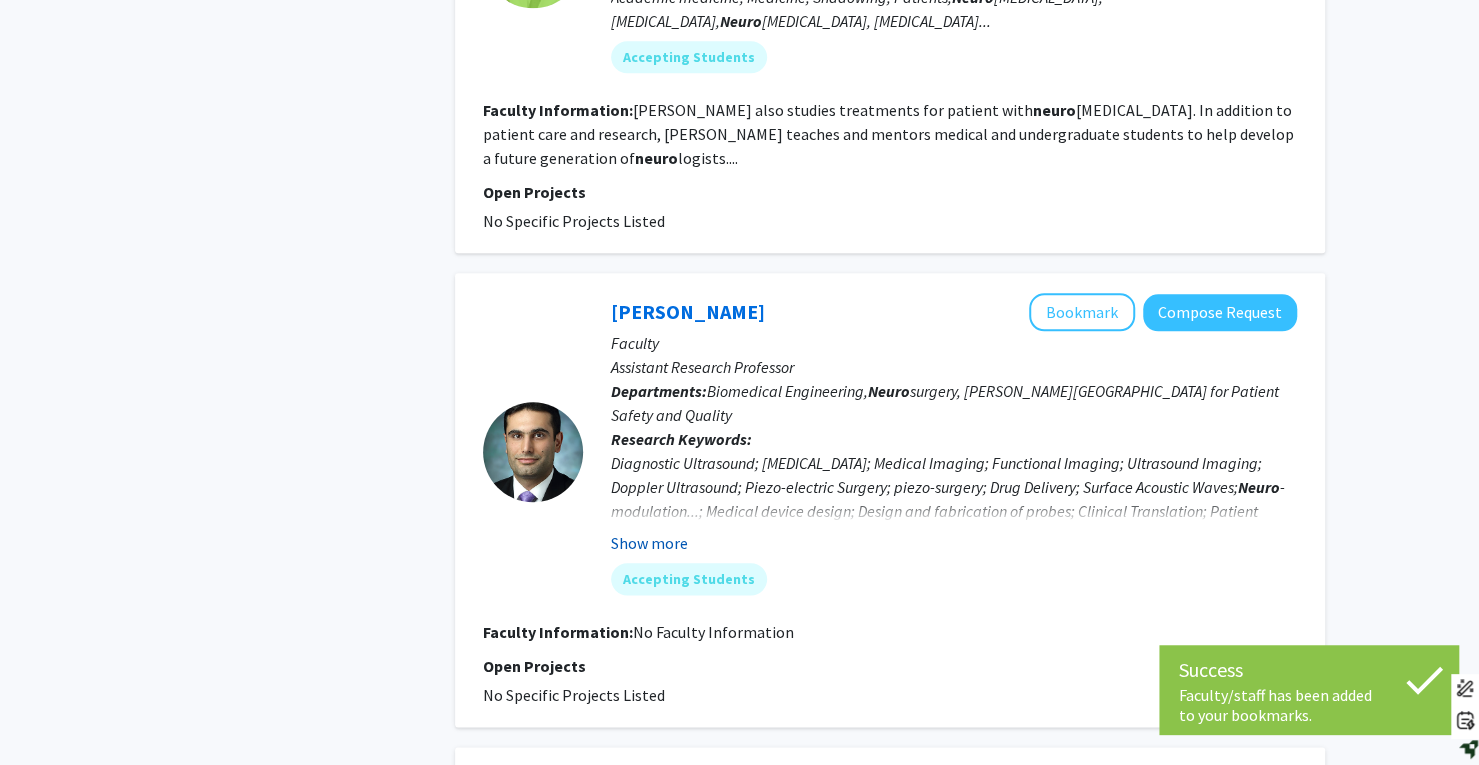 click on "Show more" 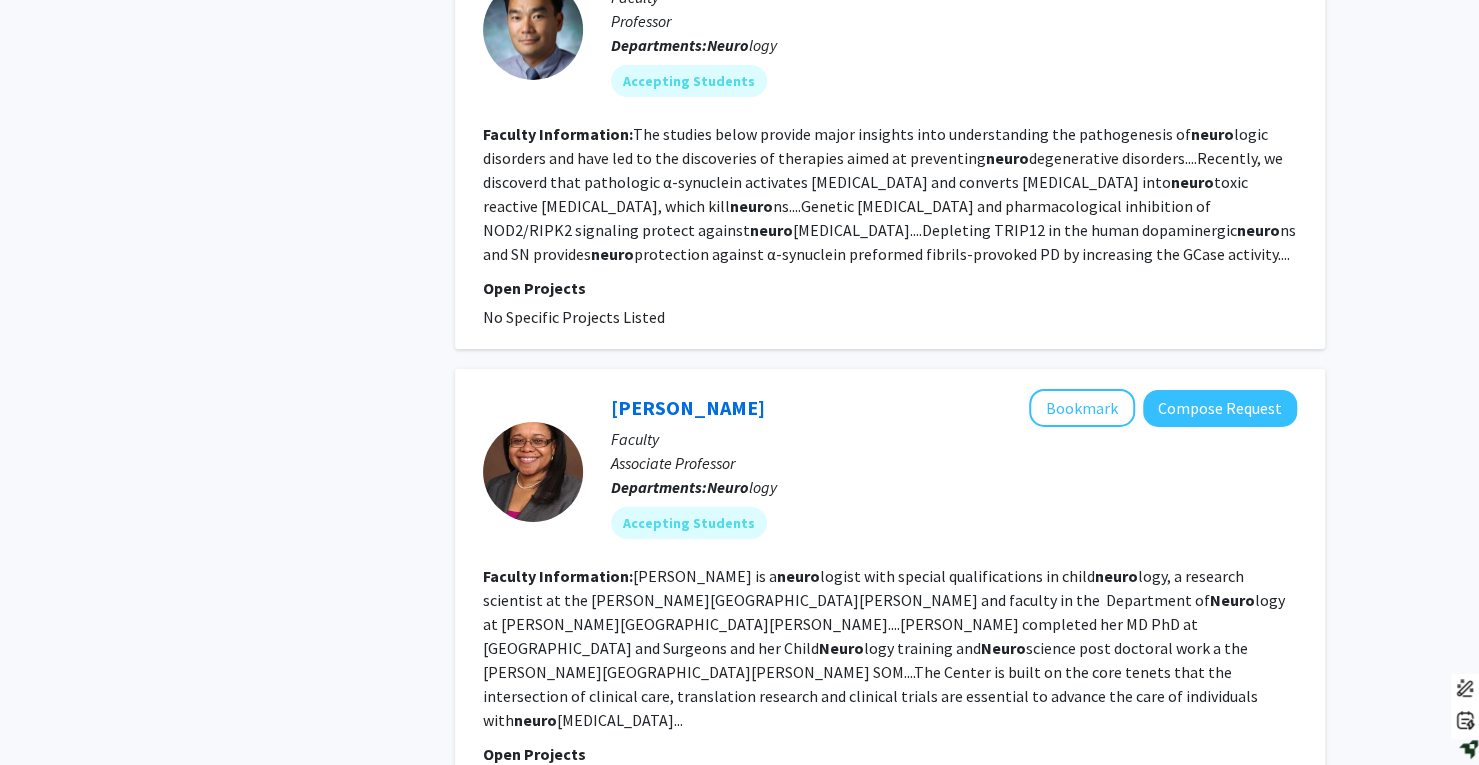 scroll, scrollTop: 4119, scrollLeft: 0, axis: vertical 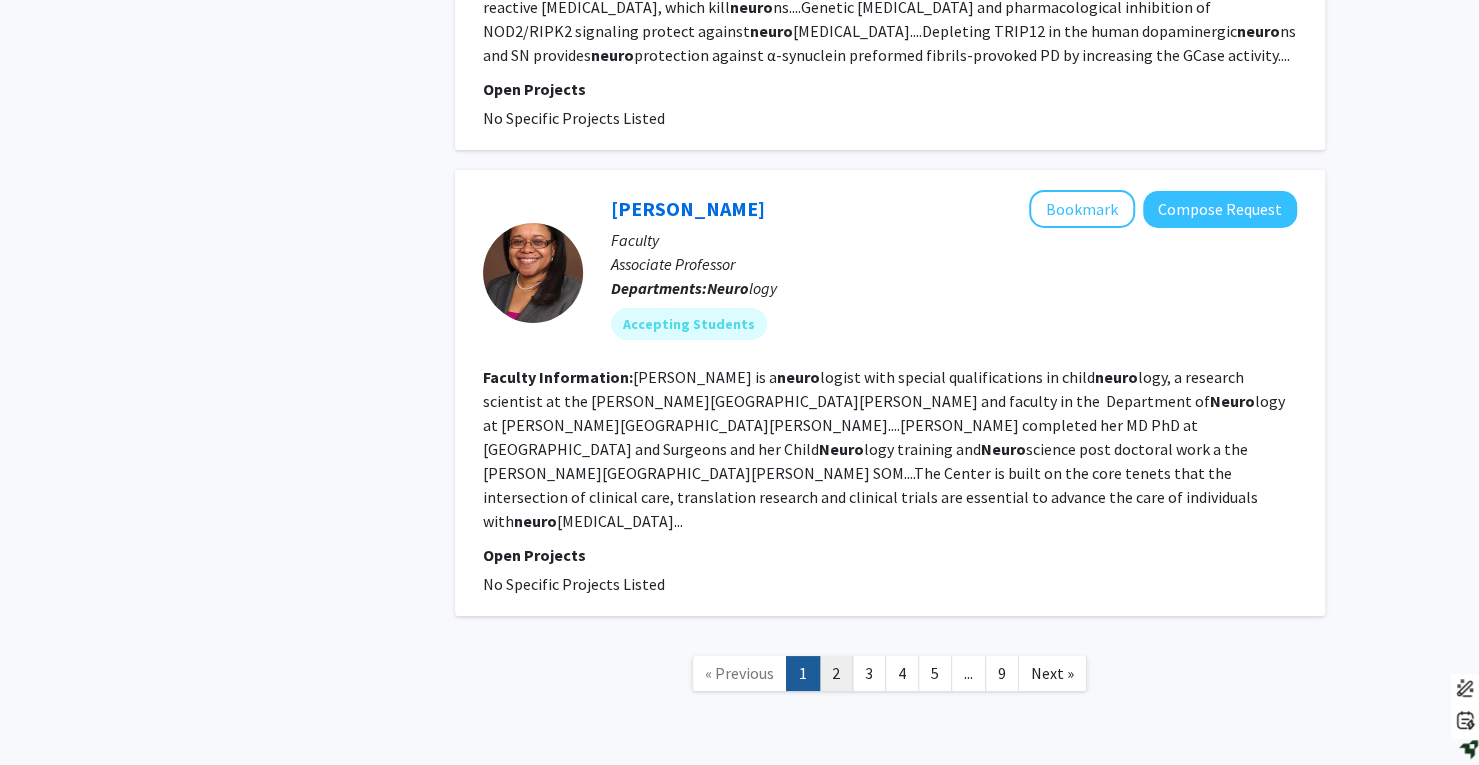 click on "2" 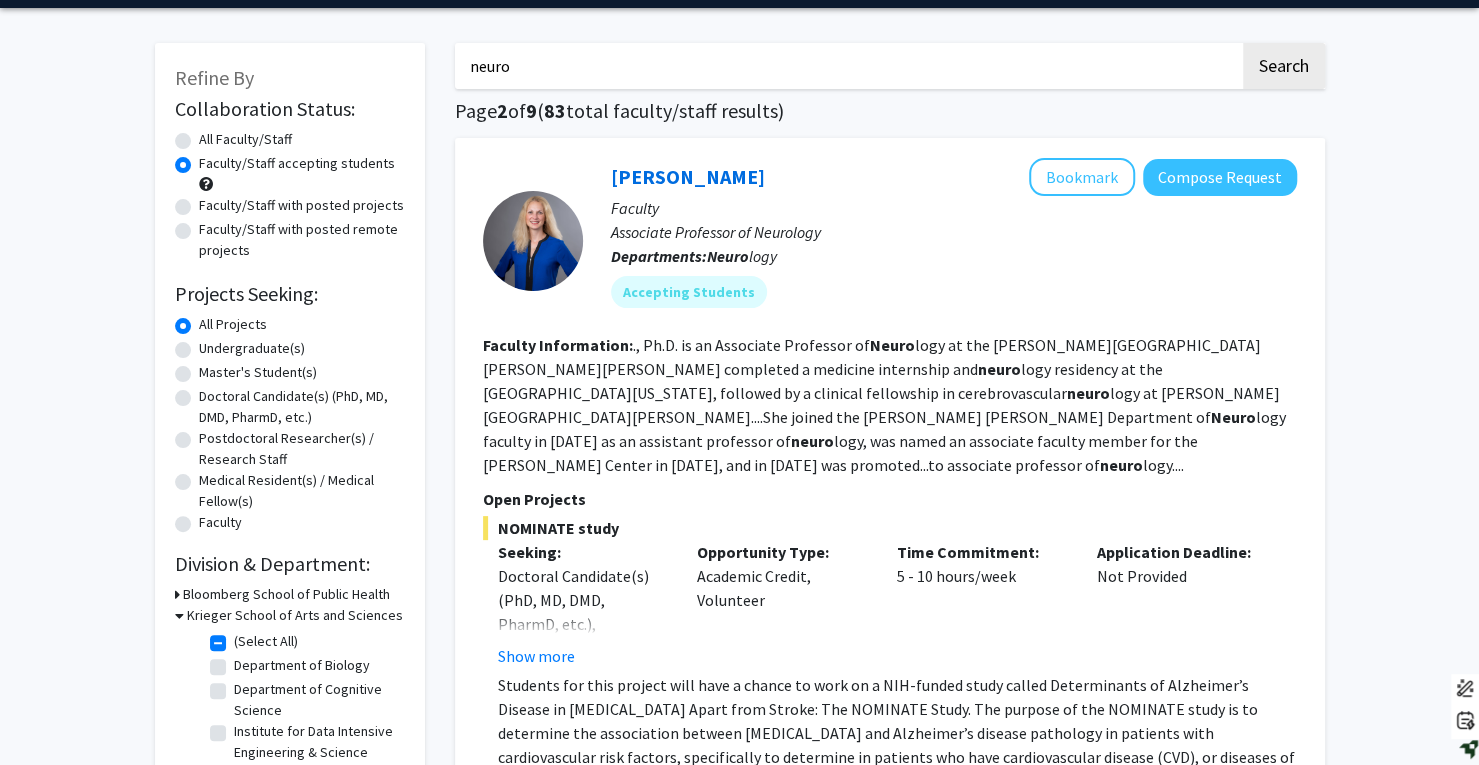 scroll, scrollTop: 65, scrollLeft: 0, axis: vertical 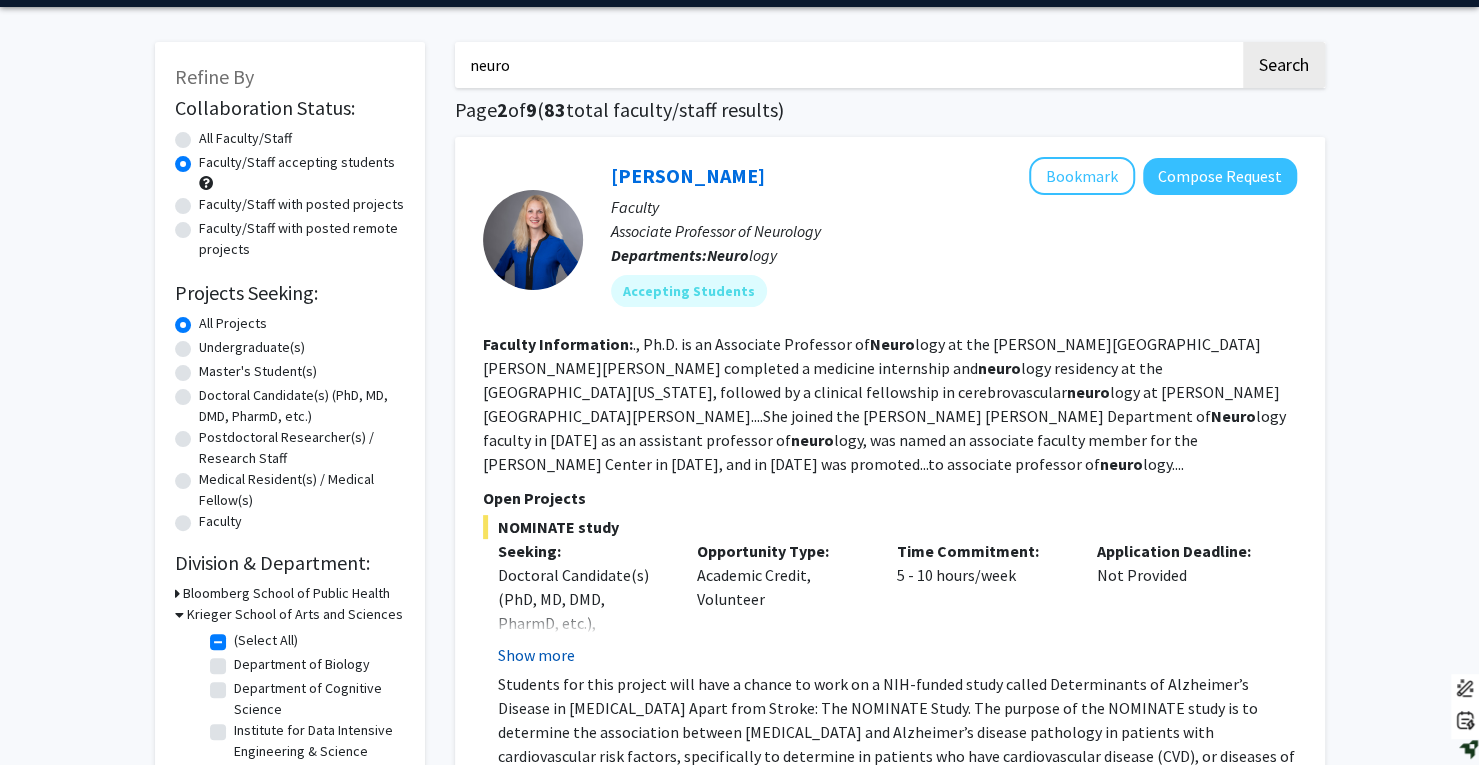 click on "Show more" 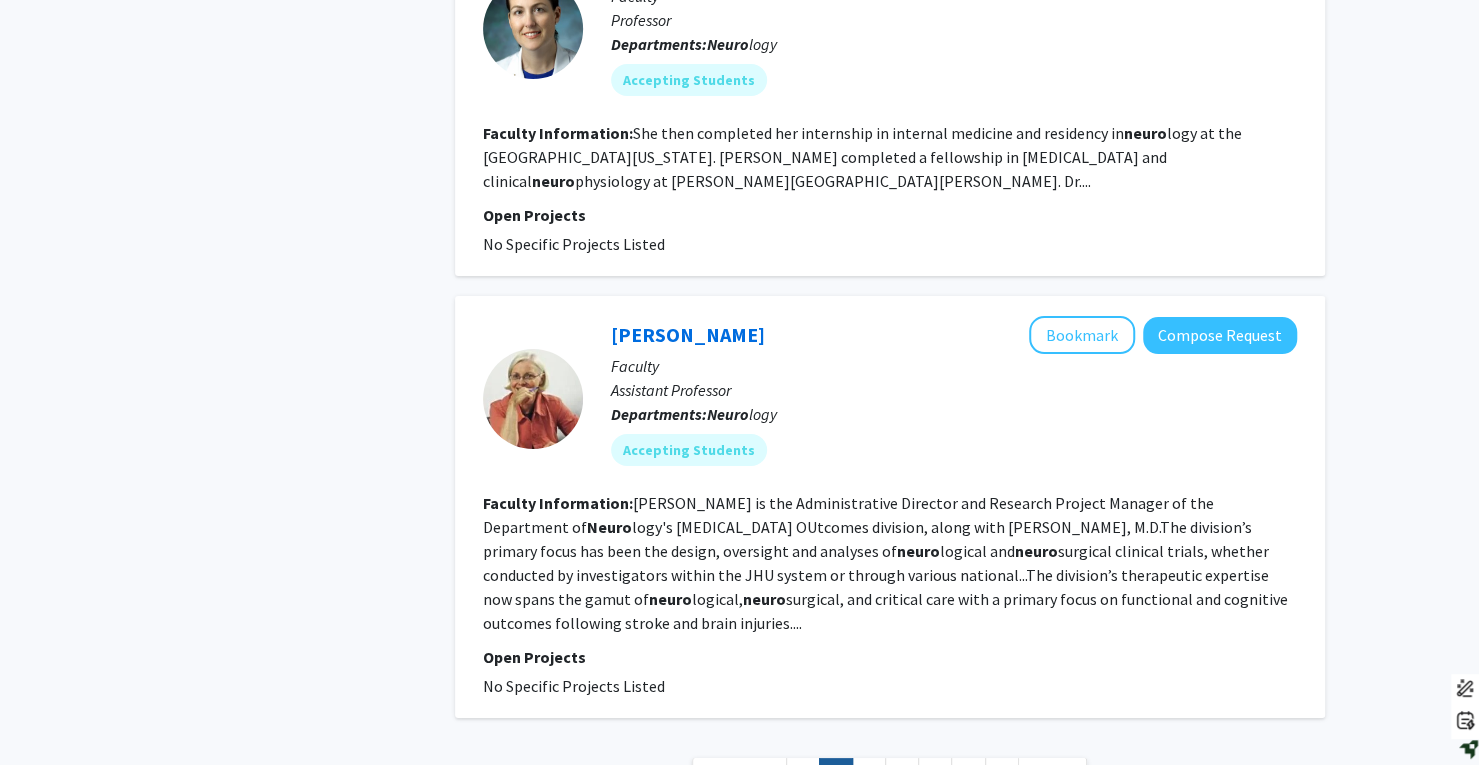 scroll, scrollTop: 4195, scrollLeft: 0, axis: vertical 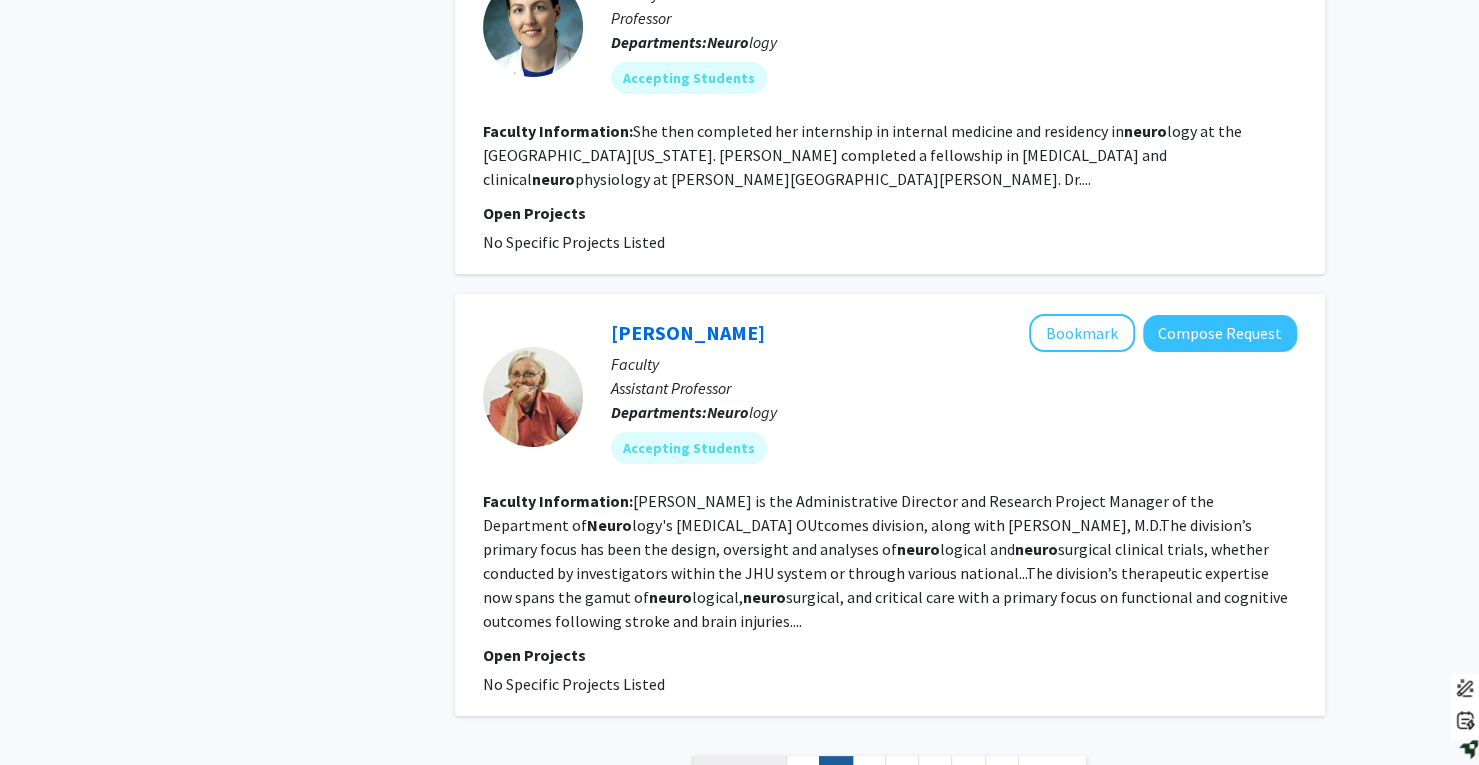click on "« Previous" 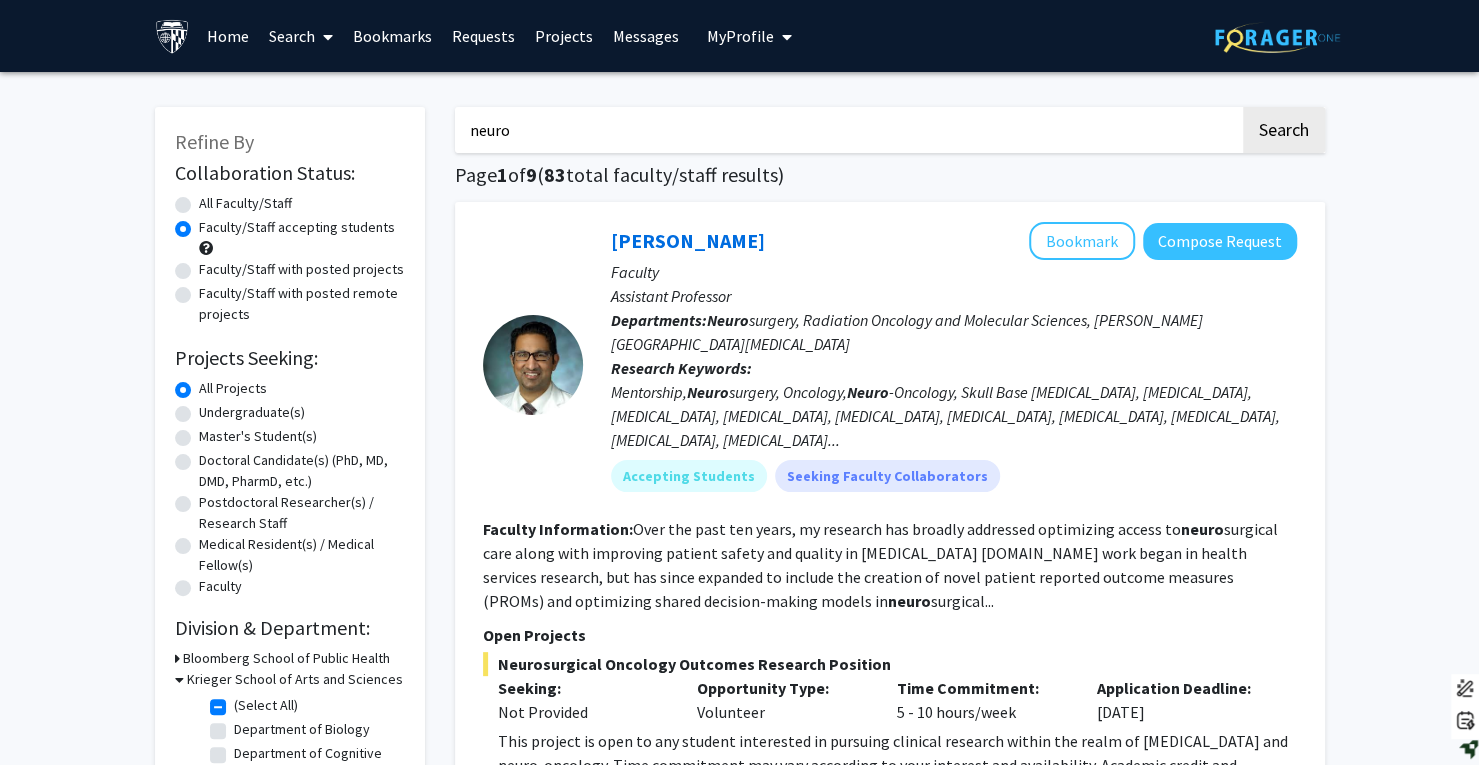 click on "Undergraduate(s)" 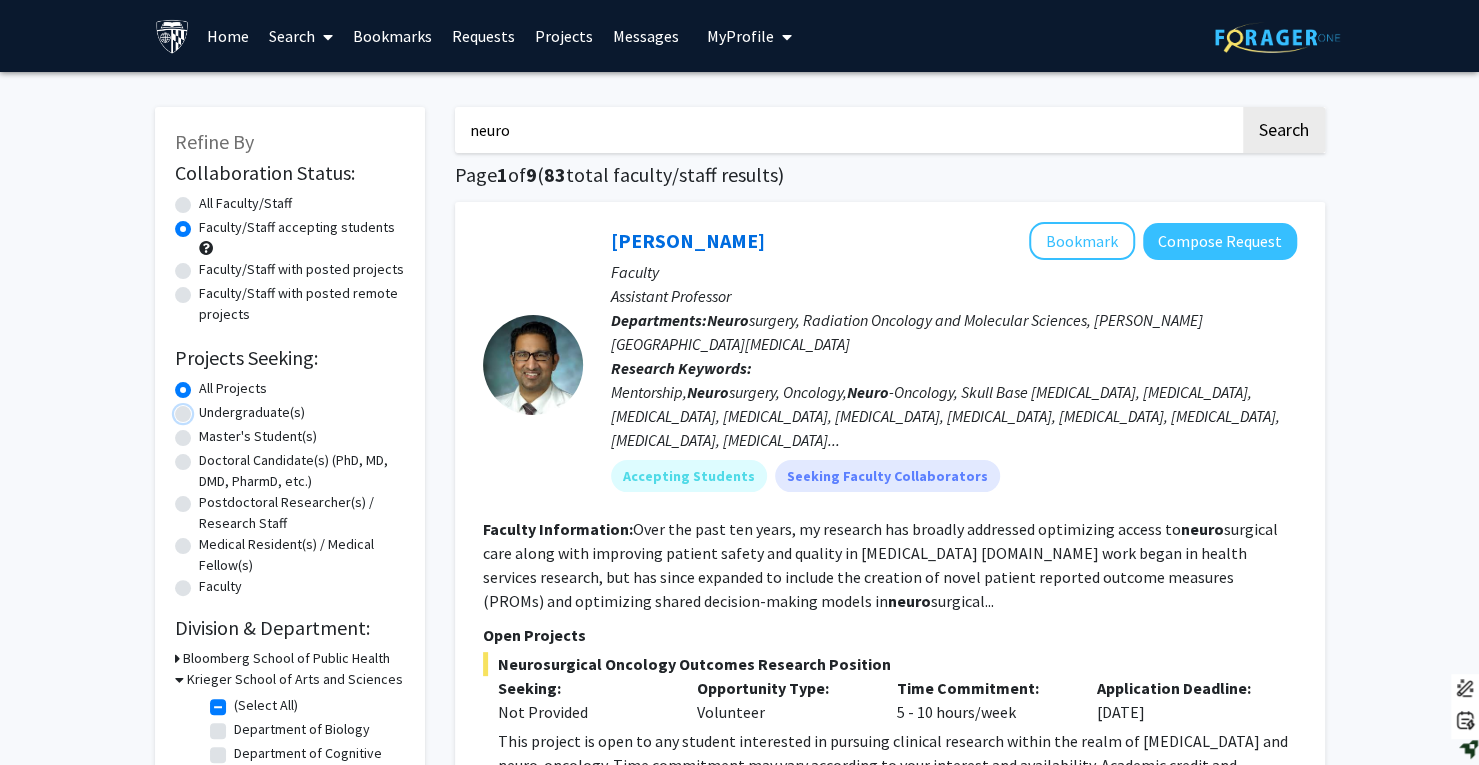 click on "Undergraduate(s)" at bounding box center (205, 408) 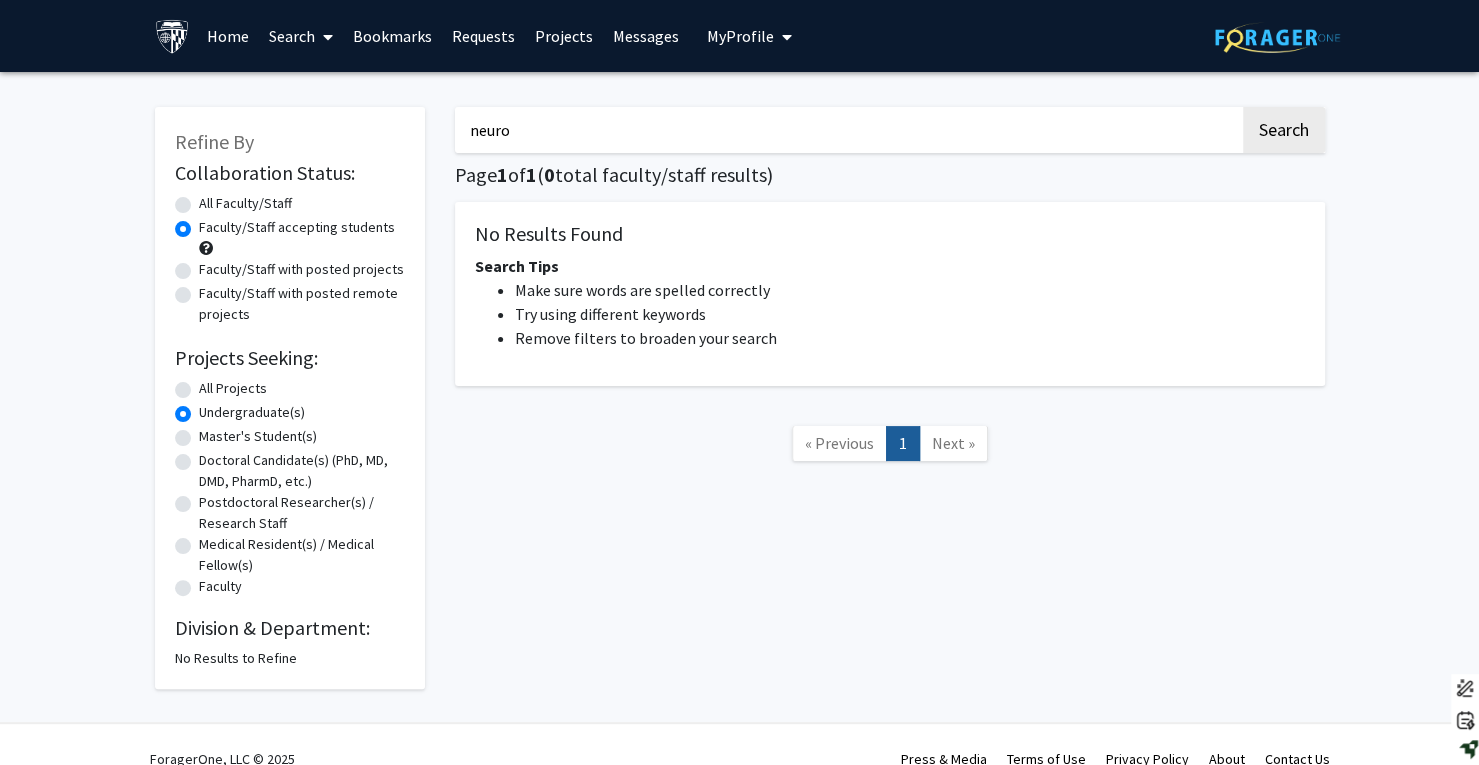 click on "Undergraduate(s)" 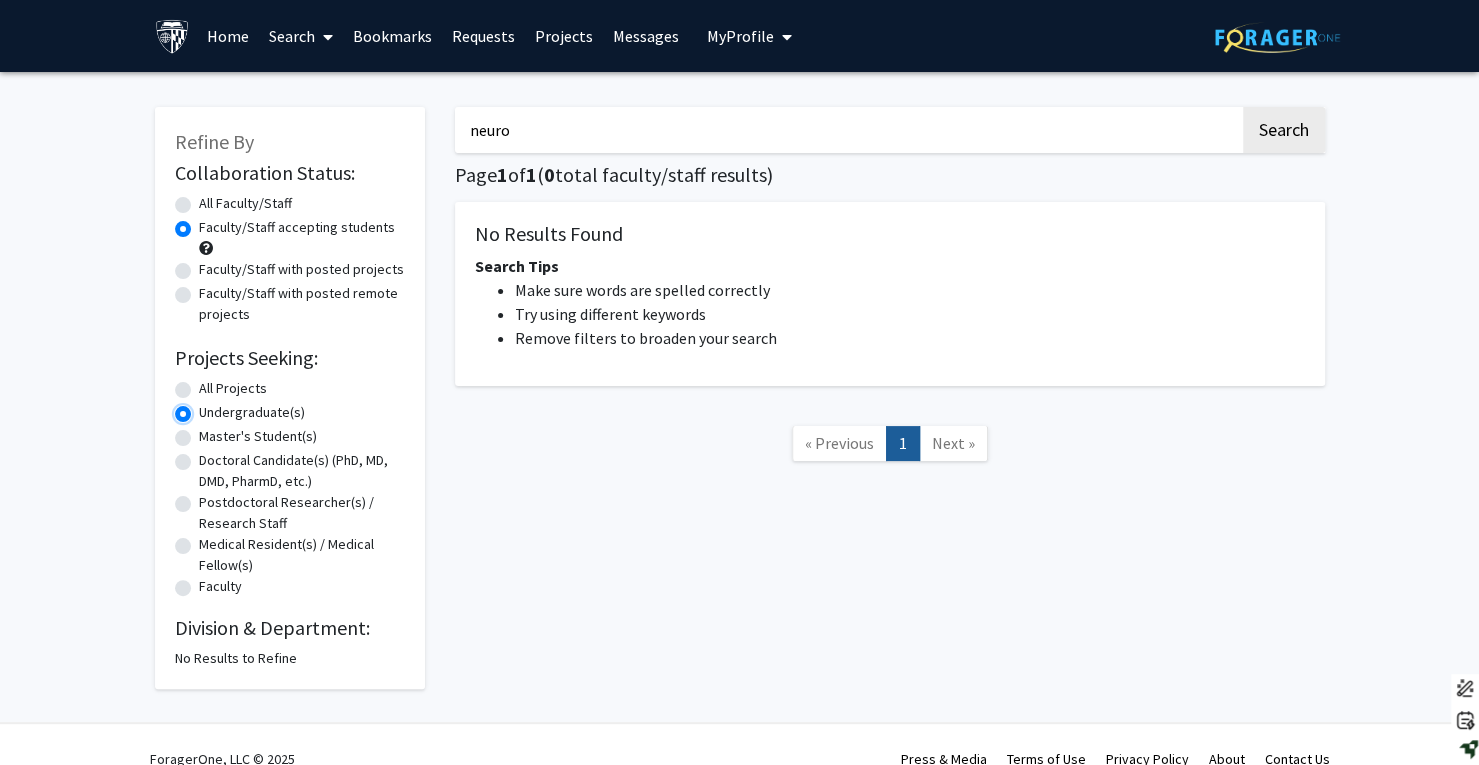 click on "Undergraduate(s)" at bounding box center [205, 408] 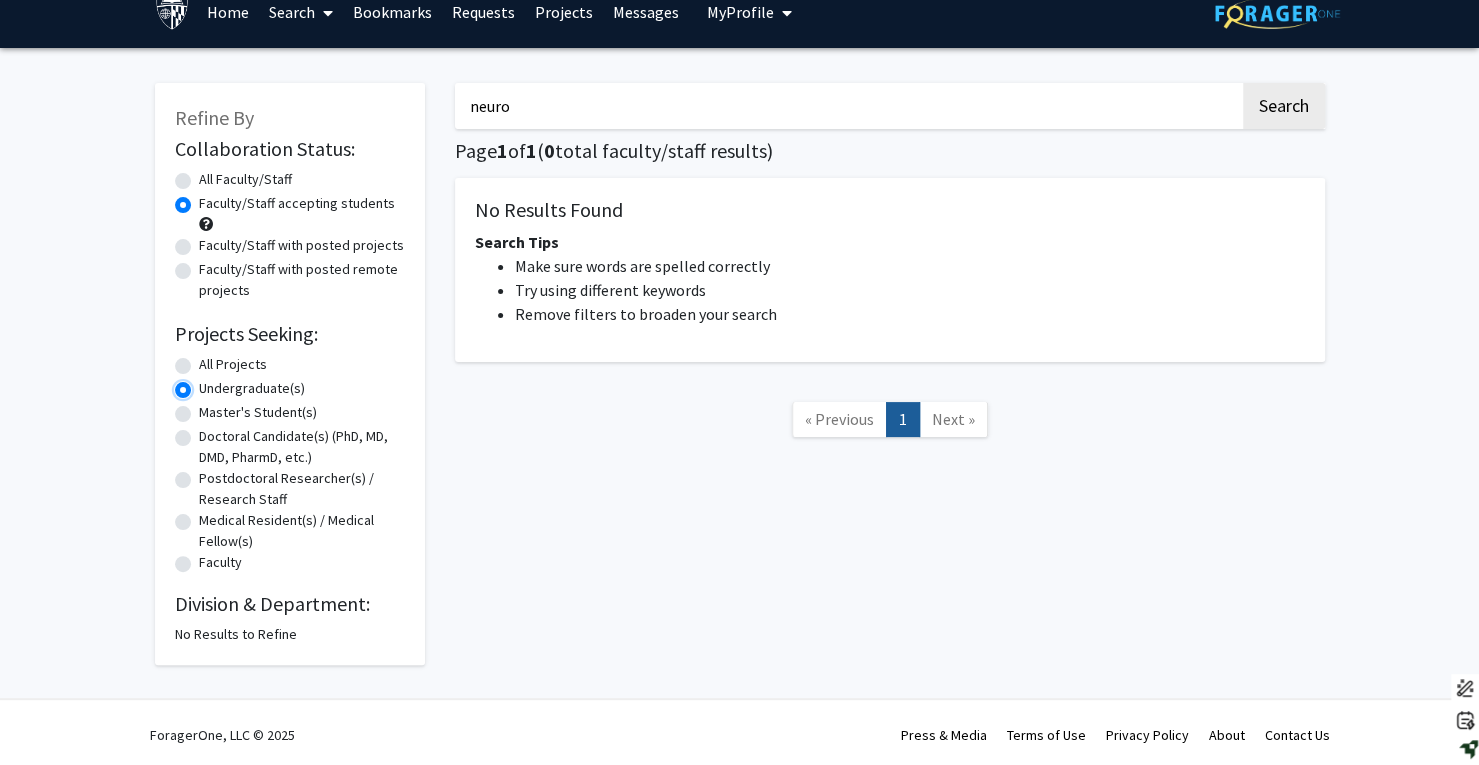 scroll, scrollTop: 26, scrollLeft: 0, axis: vertical 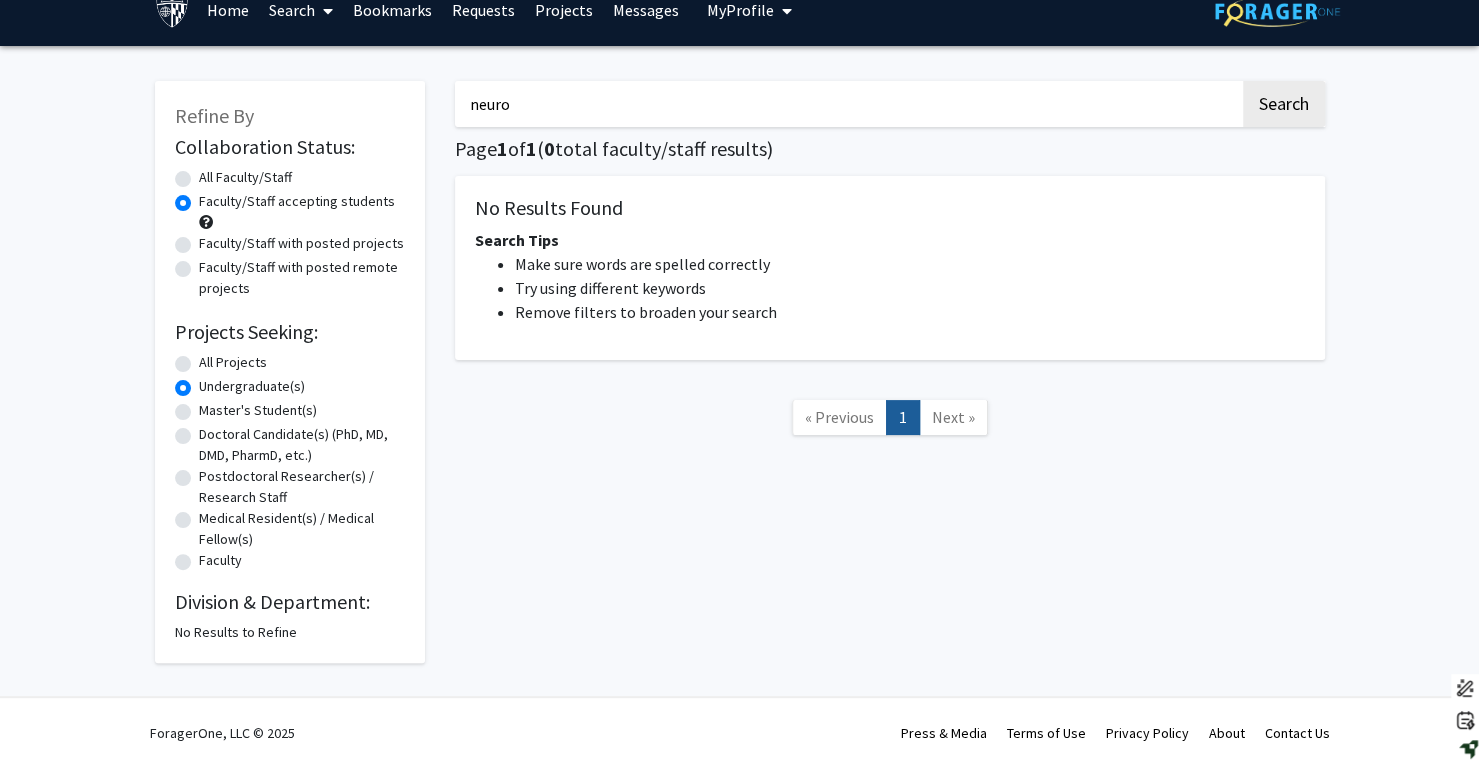 click on "All Projects" 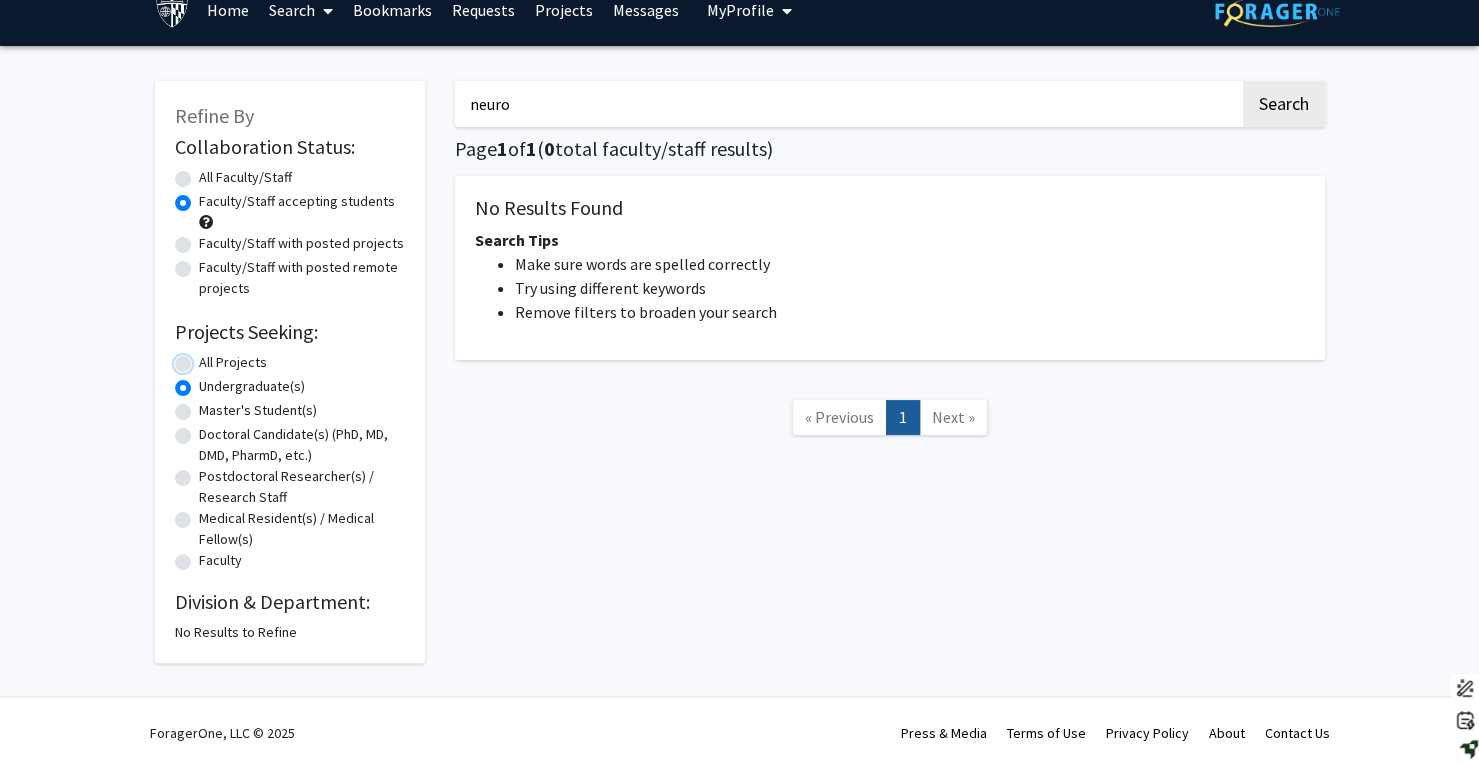 click on "All Projects" at bounding box center [205, 358] 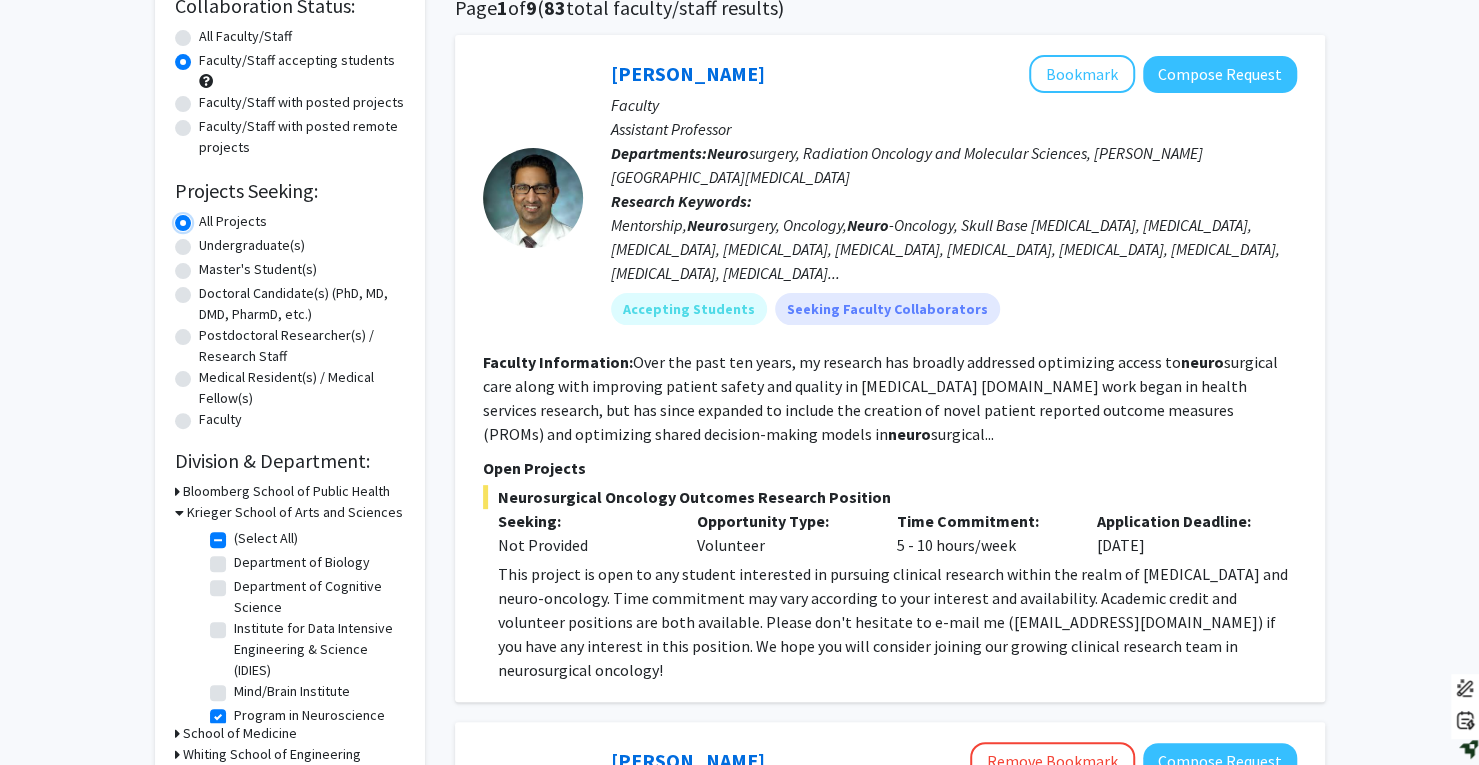 scroll, scrollTop: 178, scrollLeft: 0, axis: vertical 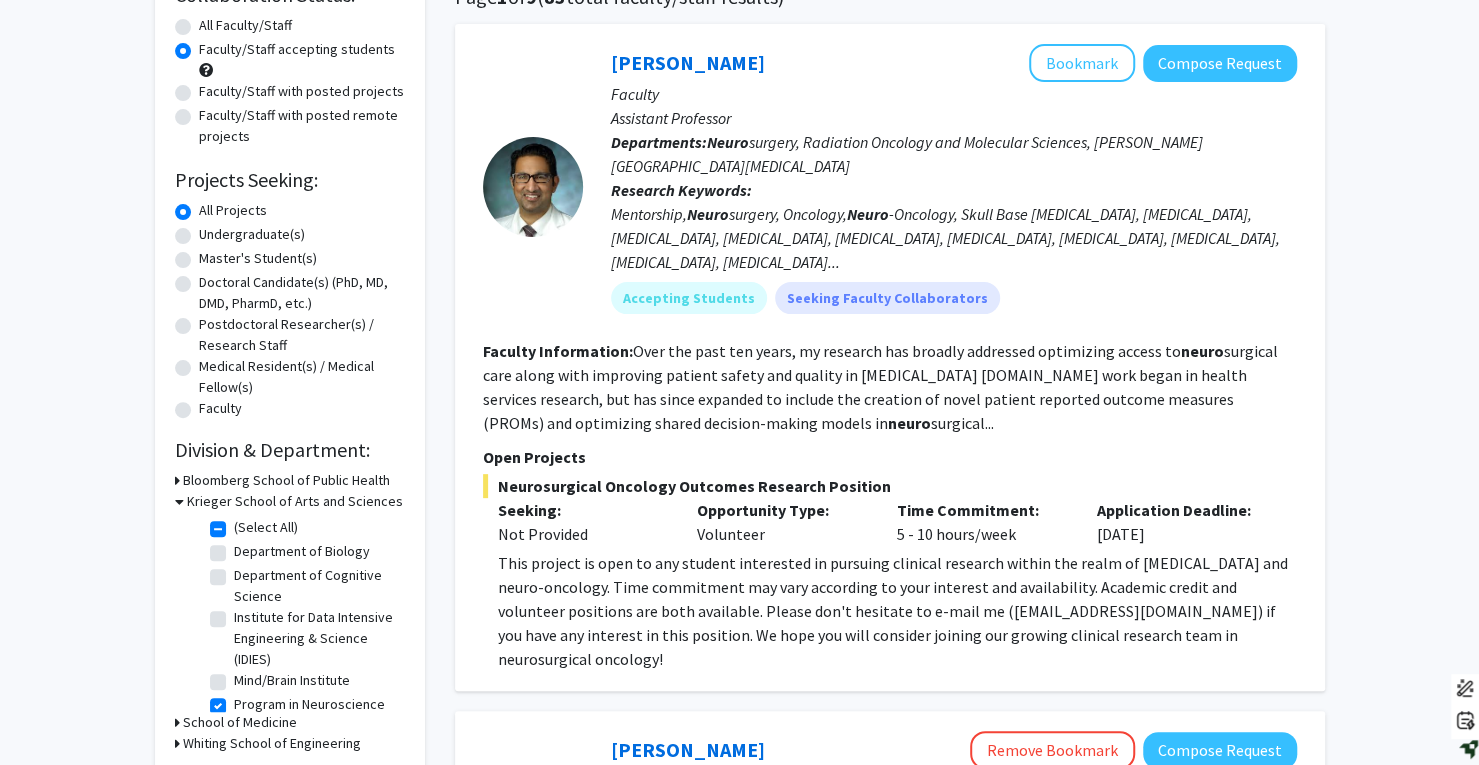 click on "Department of Biology" 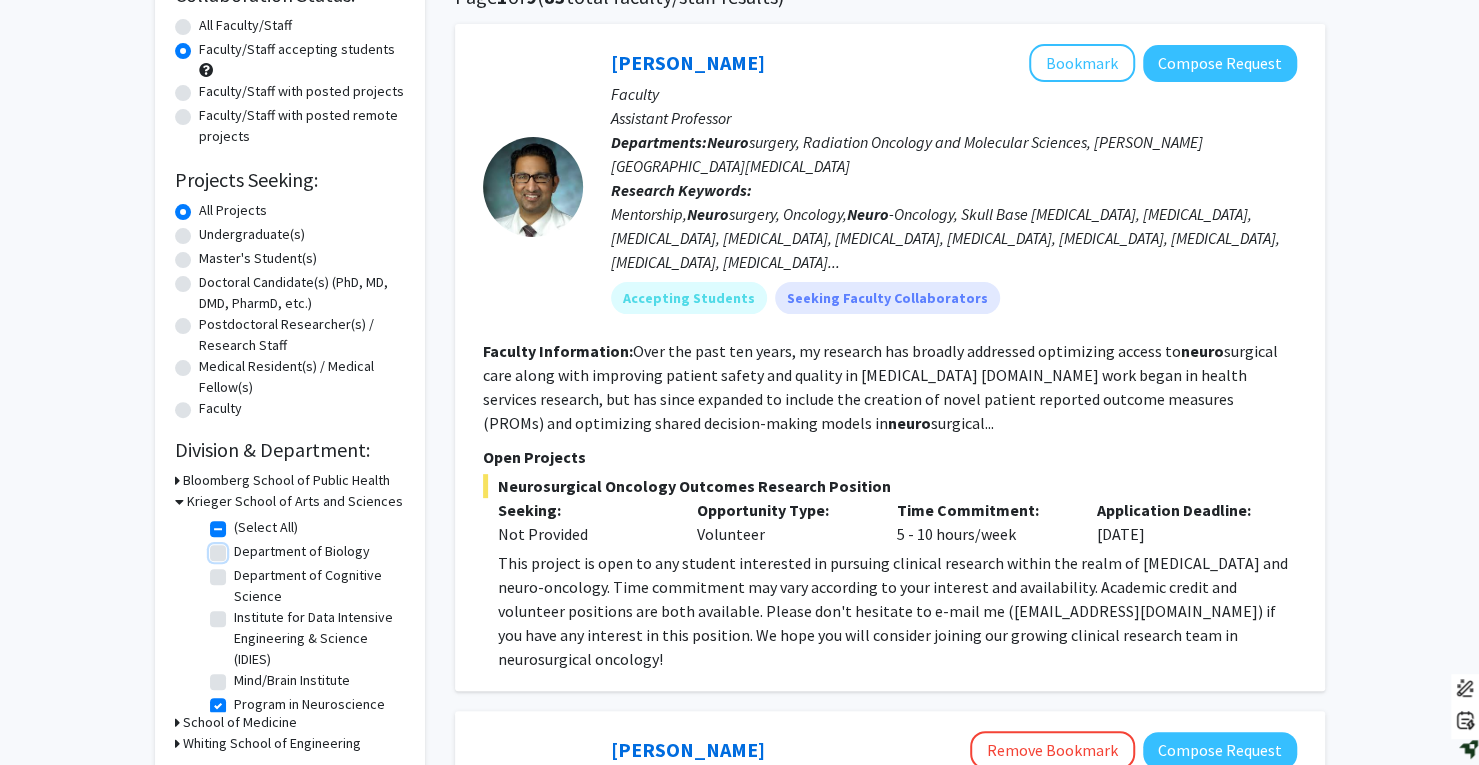 click on "Department of Biology" at bounding box center (240, 547) 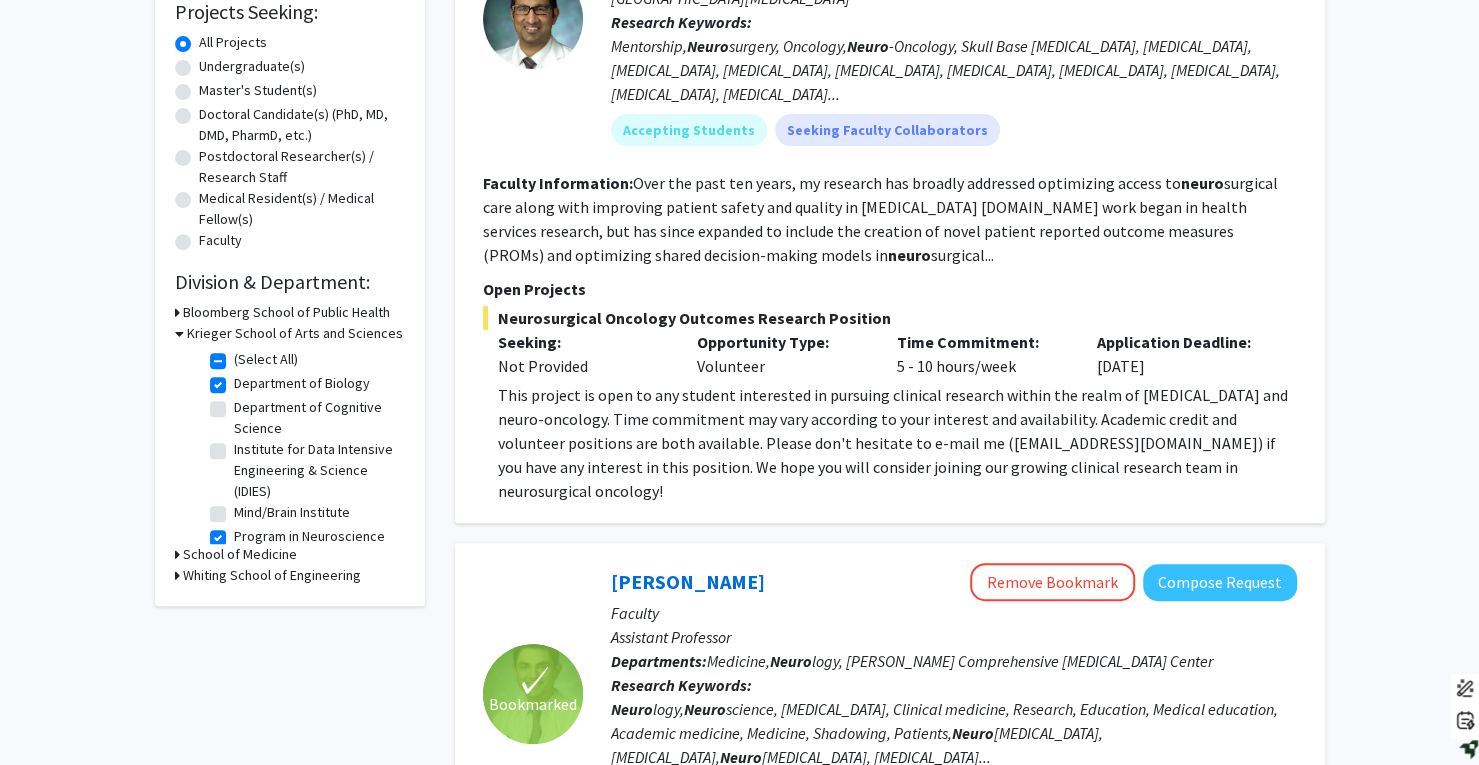 scroll, scrollTop: 345, scrollLeft: 0, axis: vertical 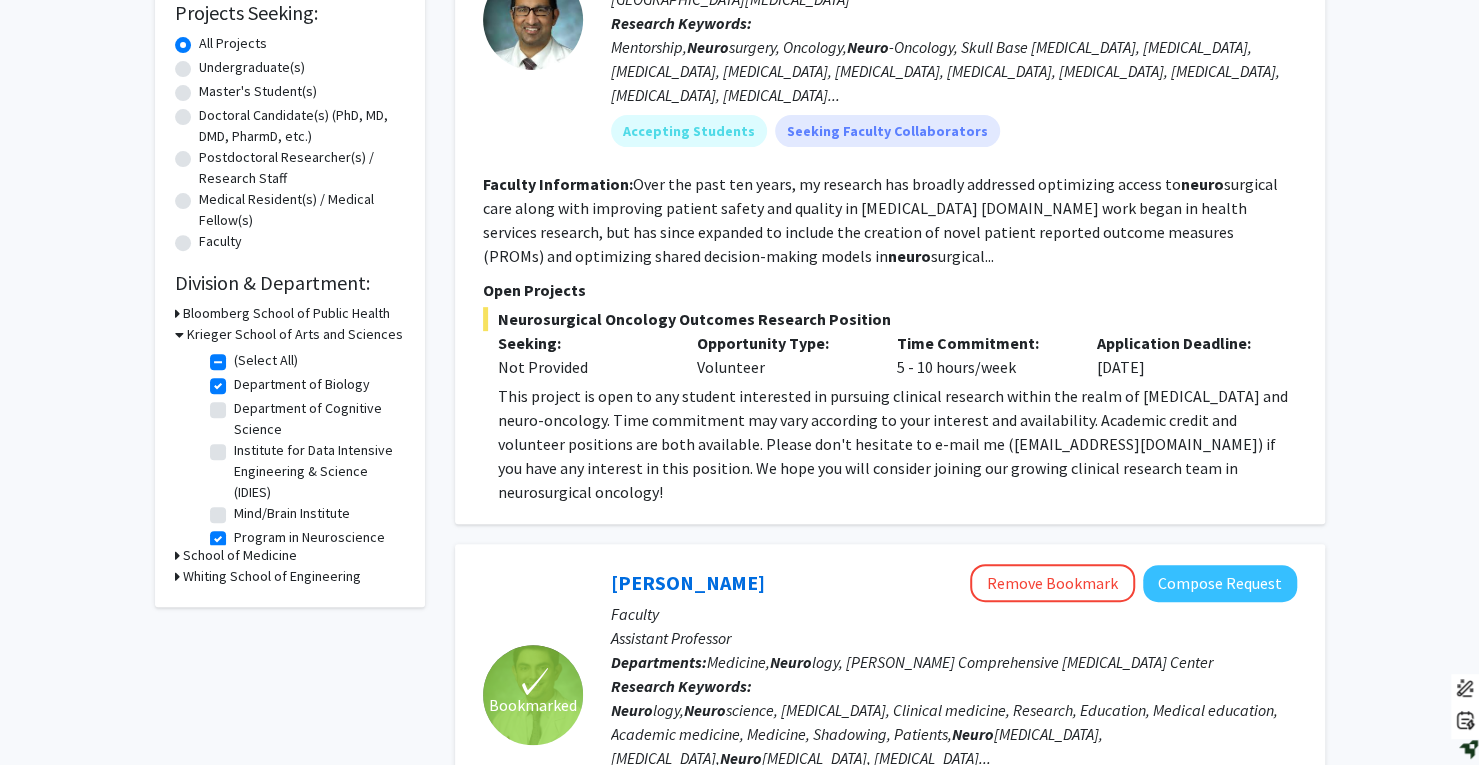 click on "School of Medicine" at bounding box center (240, 555) 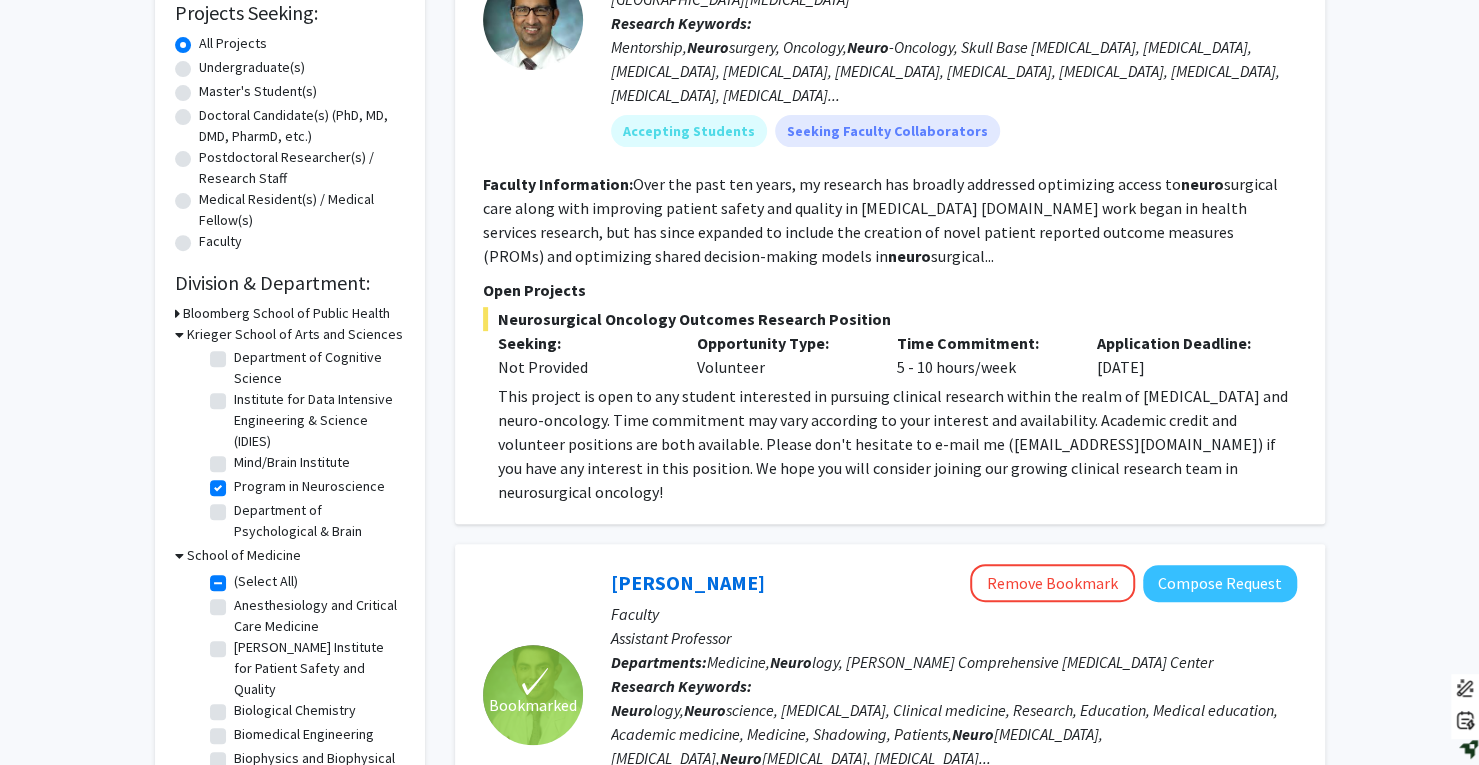 scroll, scrollTop: 74, scrollLeft: 0, axis: vertical 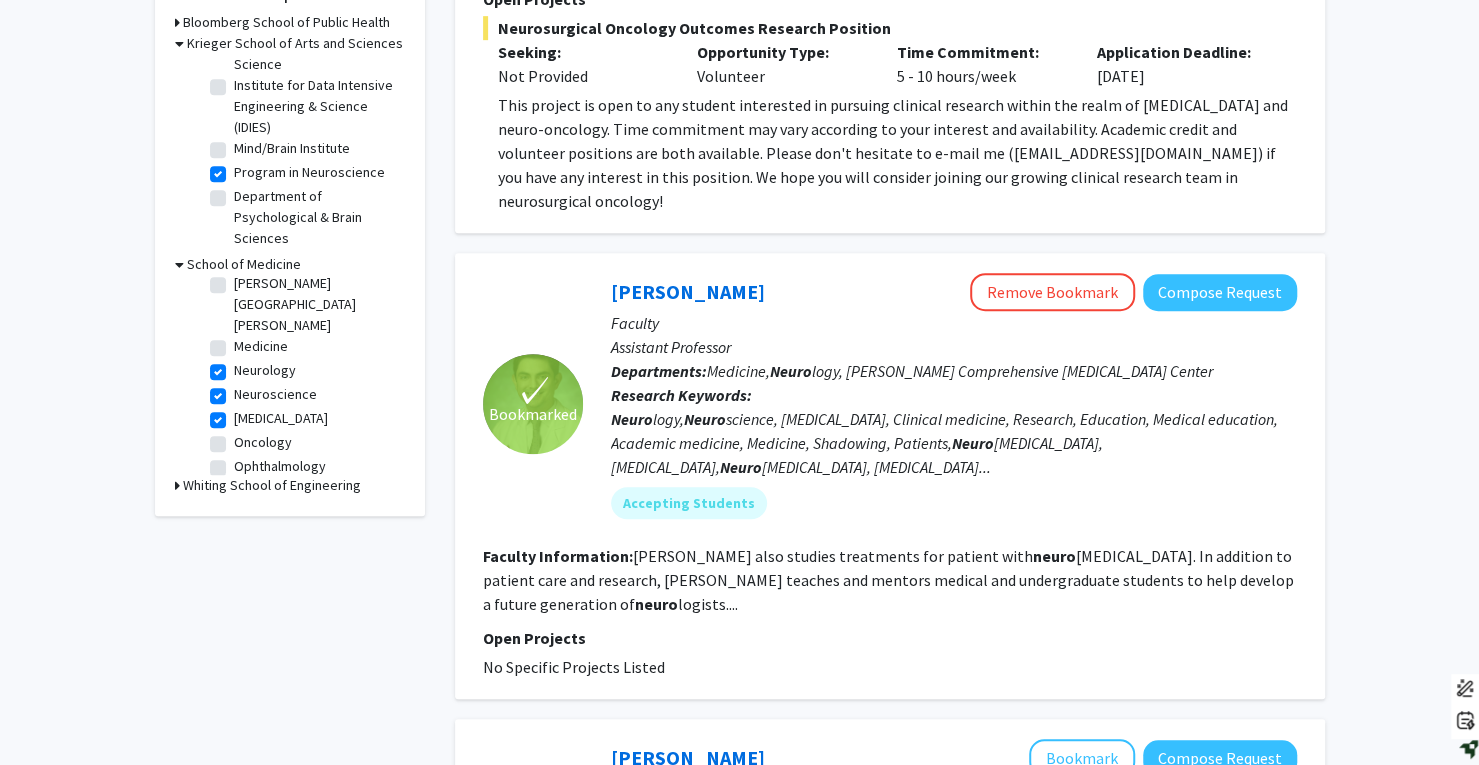 click on "[MEDICAL_DATA]" 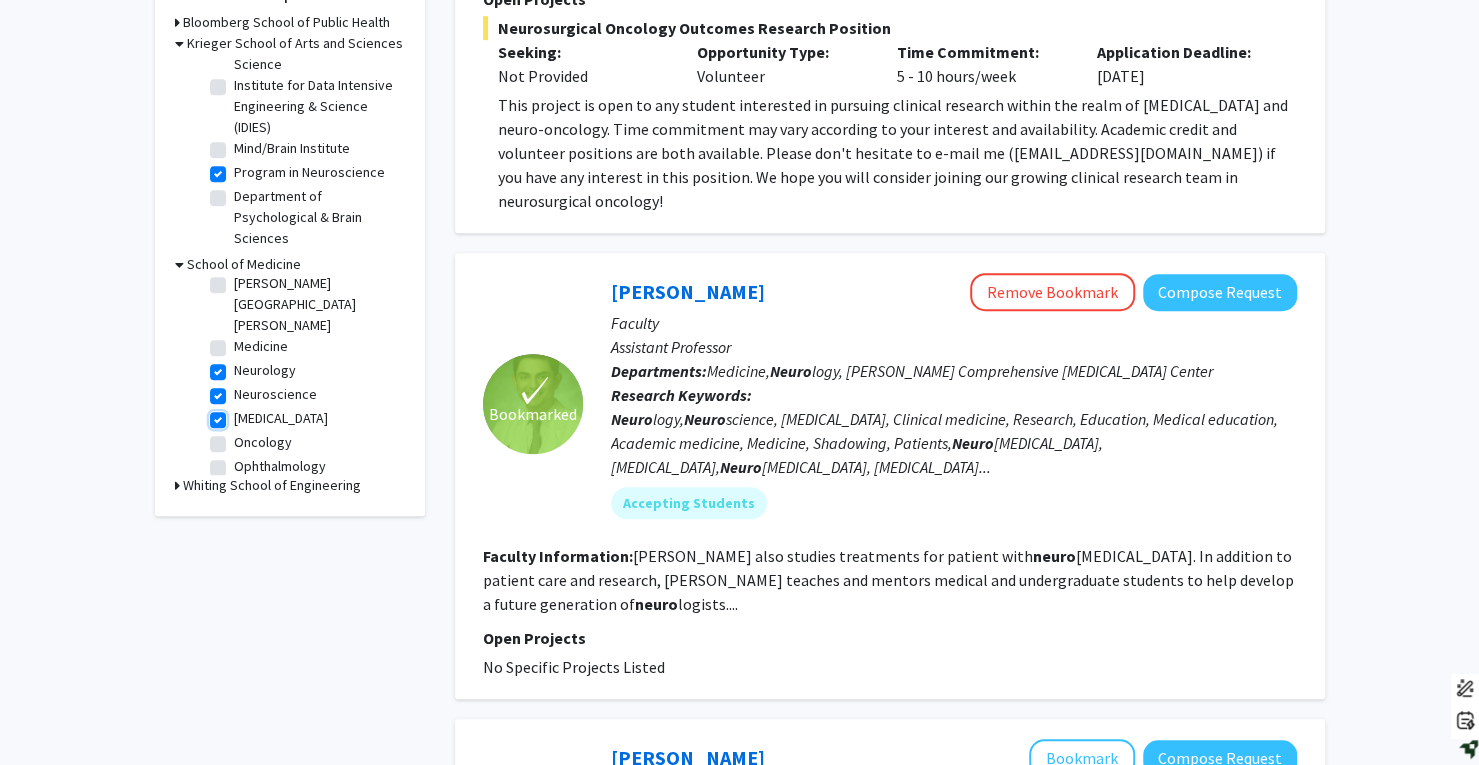 click on "[MEDICAL_DATA]" at bounding box center [240, 414] 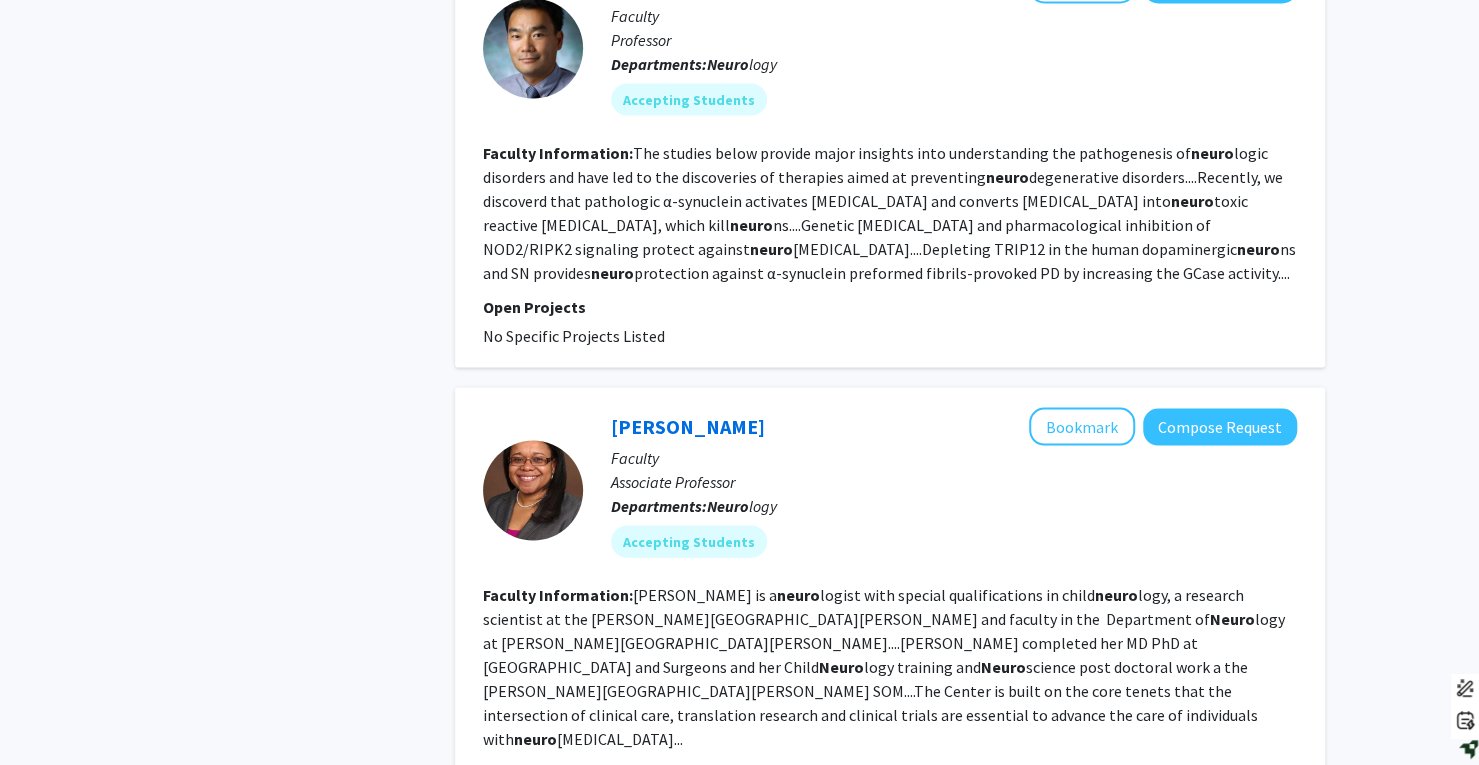 scroll, scrollTop: 2227, scrollLeft: 0, axis: vertical 